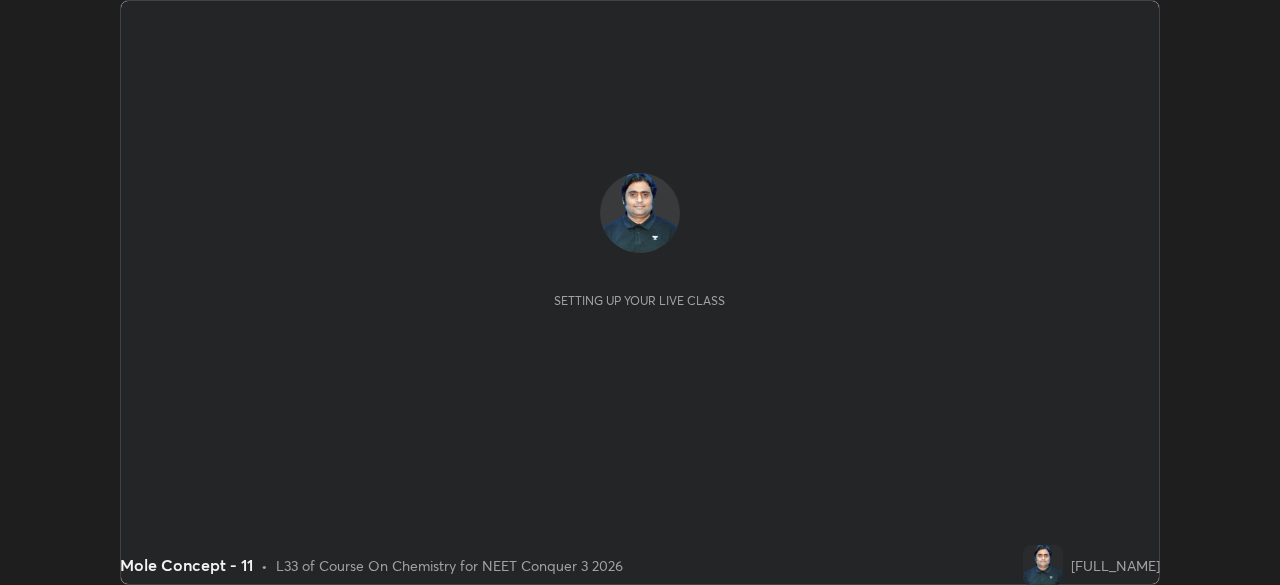 scroll, scrollTop: 0, scrollLeft: 0, axis: both 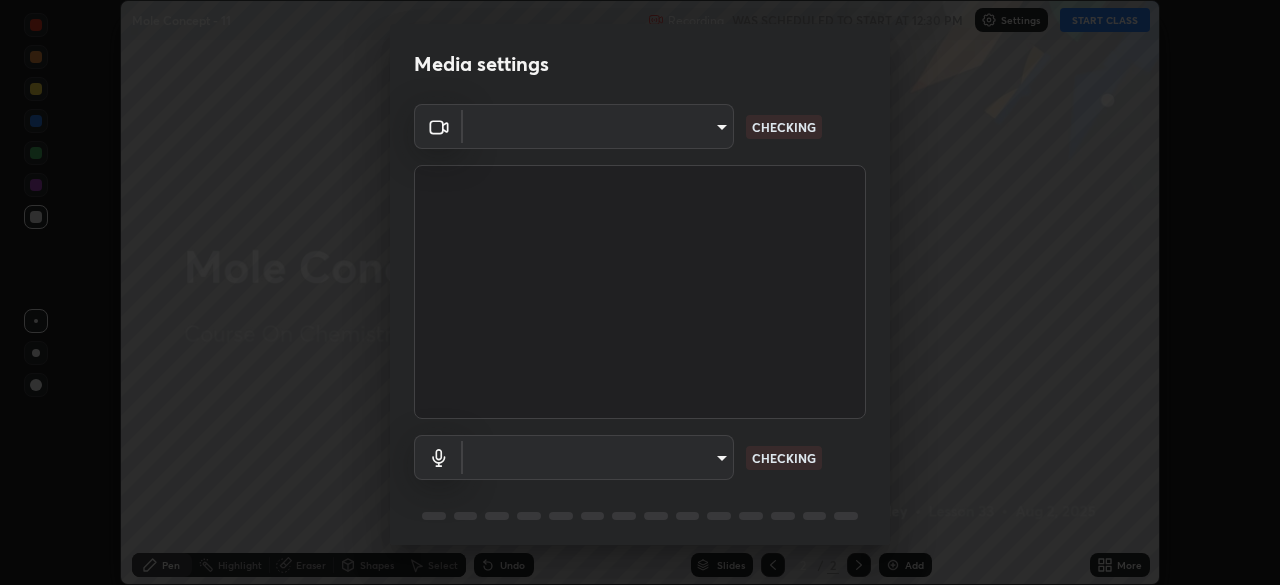 type on "e5f32b9a37d83756d2696e8423a1893a7de7eefef83412cf73fe4da3c4688103" 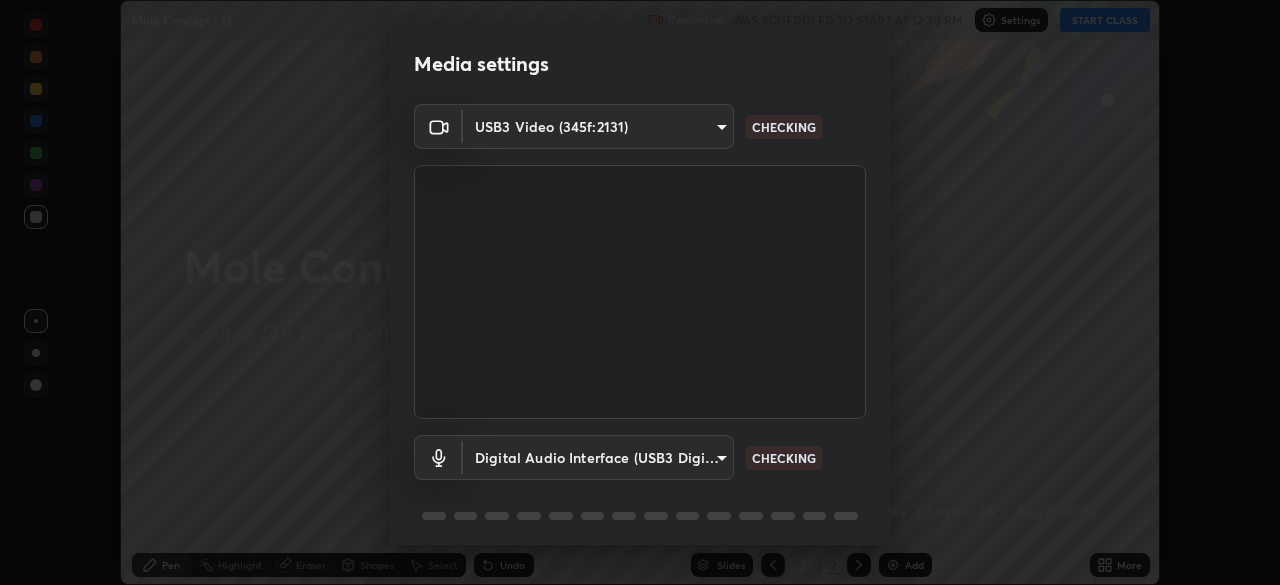 click on "Erase all Mole Concept - 11 Recording WAS SCHEDULED TO START AT  12:30 PM Settings START CLASS Setting up your live class Mole Concept - 11 • L33 of Course On Chemistry for NEET Conquer 3 2026 [FULL_NAME] Pen Highlight Eraser Shapes Select Undo Slides 2 / 2 Add More No doubts shared Encourage your learners to ask a doubt for better clarity Report an issue Reason for reporting Buffering Chat not working Audio - Video sync issue Educator video quality low ​ Attach an image Report Media settings USB3 Video (345f:2131) e5f32b9a37d83756d2696e8423a1893a7de7eefef83412cf73fe4da3c4688103 CHECKING Digital Audio Interface (USB3 Digital Audio) 585cda95c333d5861e905893667515bc00ae83fcab62efa008678b328871fb55 CHECKING 1 / 5 Next" at bounding box center [640, 292] 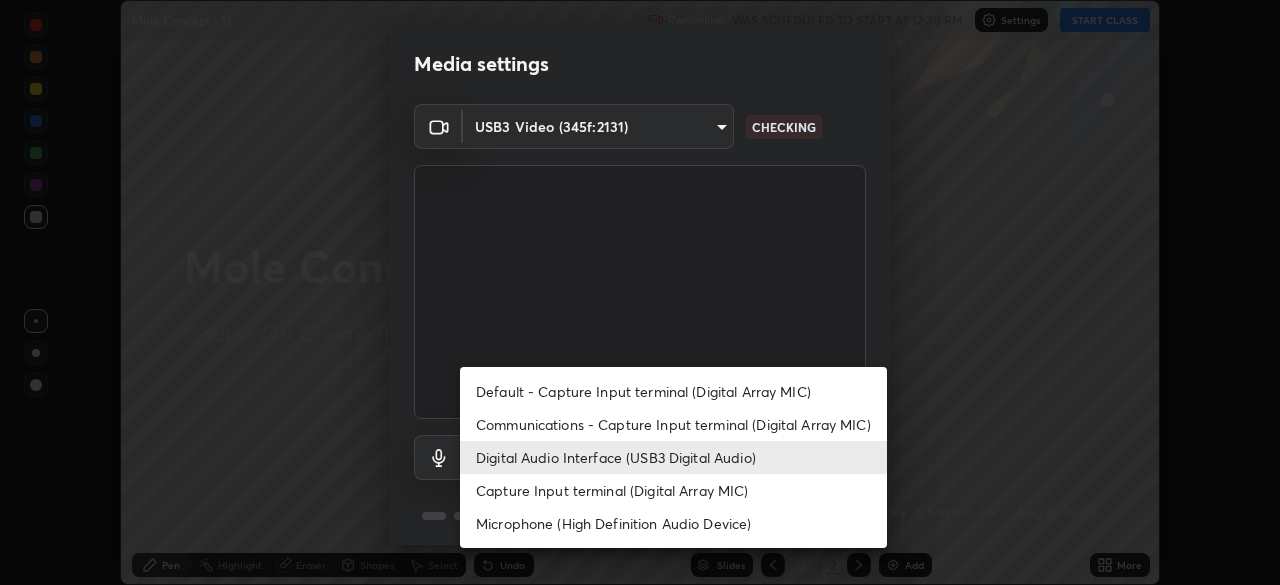 click on "Communications - Capture Input terminal (Digital Array MIC)" at bounding box center (673, 424) 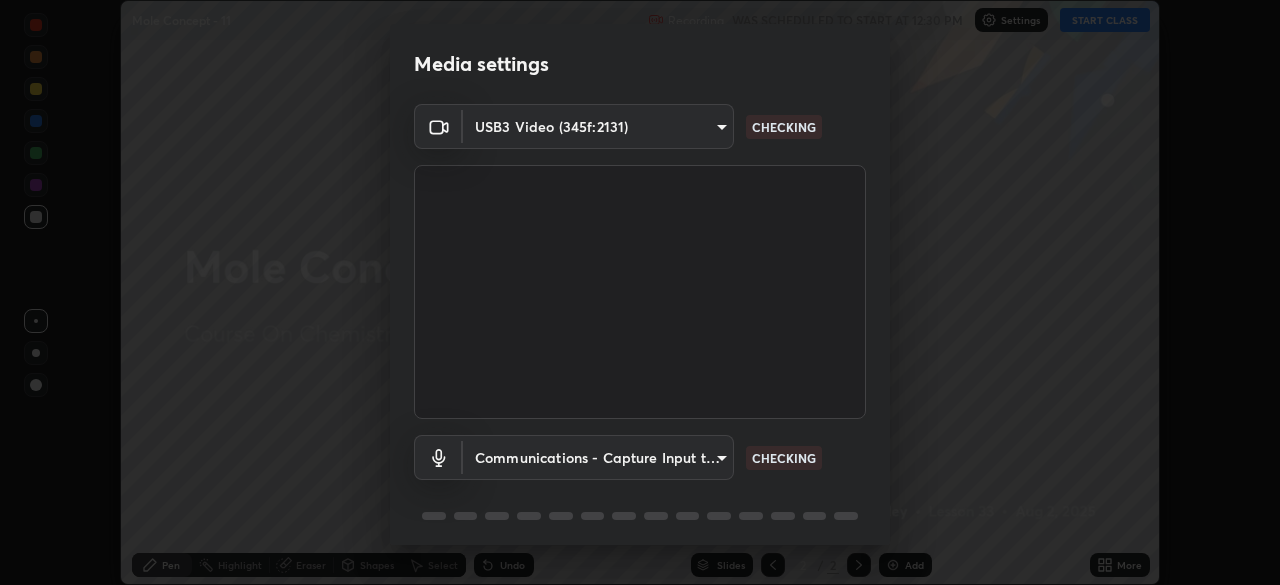 click on "Erase all Mole Concept - 11 Recording WAS SCHEDULED TO START AT  12:30 PM Settings START CLASS Setting up your live class Mole Concept - 11 • L33 of Course On Chemistry for NEET Conquer 3 2026 [FULL_NAME] Pen Highlight Eraser Shapes Select Undo Slides 2 / 2 Add More No doubts shared Encourage your learners to ask a doubt for better clarity Report an issue Reason for reporting Buffering Chat not working Audio - Video sync issue Educator video quality low ​ Attach an image Report Media settings USB3 Video (345f:2131) e5f32b9a37d83756d2696e8423a1893a7de7eefef83412cf73fe4da3c4688103 CHECKING Communications - Capture Input terminal (Digital Array MIC) communications CHECKING 1 / 5 Next Default - Capture Input terminal (Digital Array MIC) Communications - Capture Input terminal (Digital Array MIC) Digital Audio Interface (USB3 Digital Audio) Capture Input terminal (Digital Array MIC) Microphone (High Definition Audio Device)" at bounding box center (640, 292) 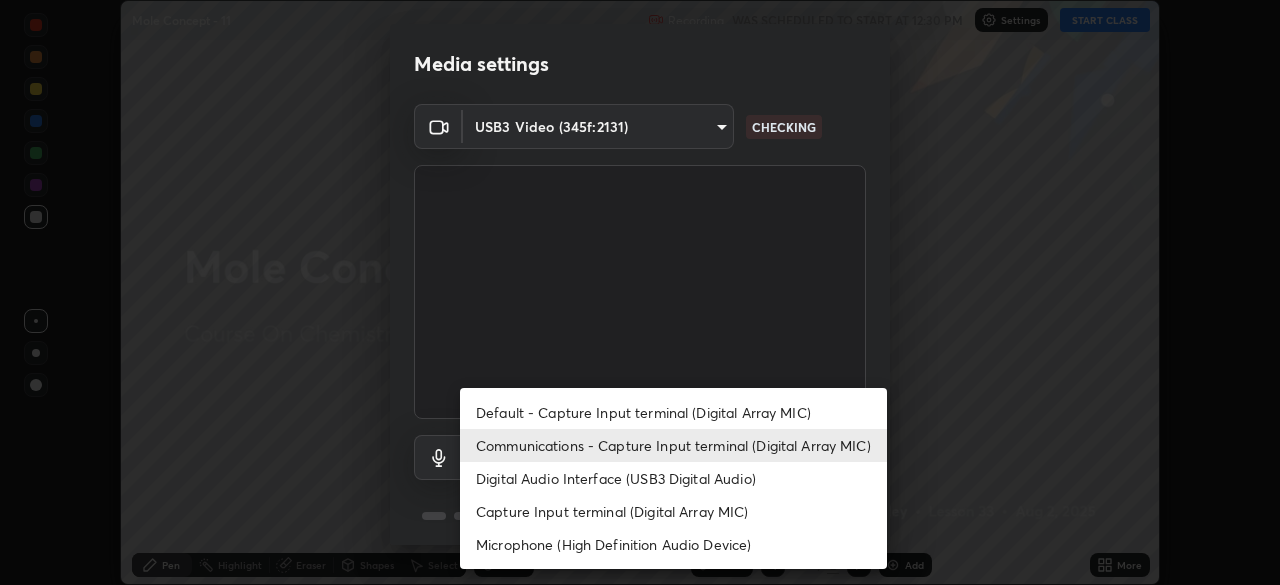 click on "Digital Audio Interface (USB3 Digital Audio)" at bounding box center (673, 478) 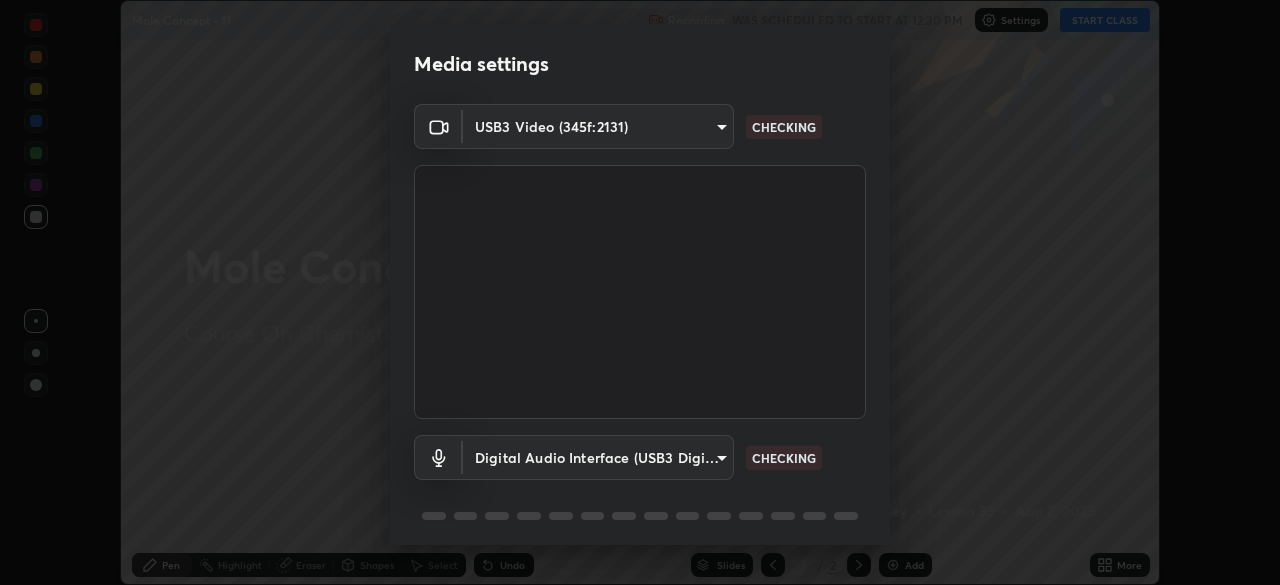 type on "585cda95c333d5861e905893667515bc00ae83fcab62efa008678b328871fb55" 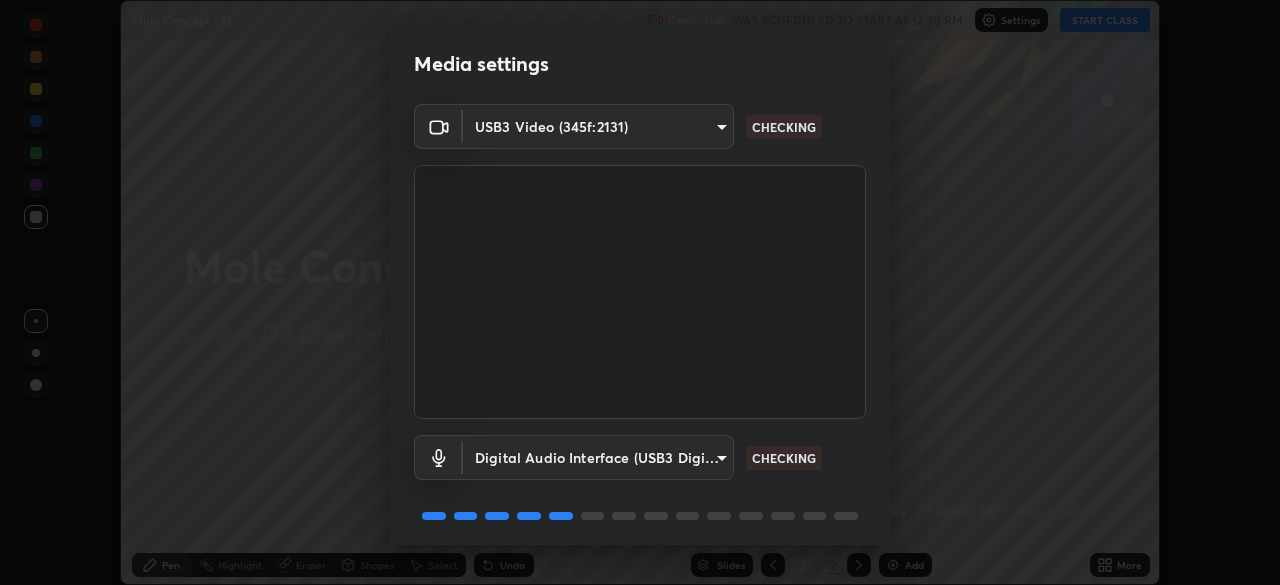 scroll, scrollTop: 70, scrollLeft: 0, axis: vertical 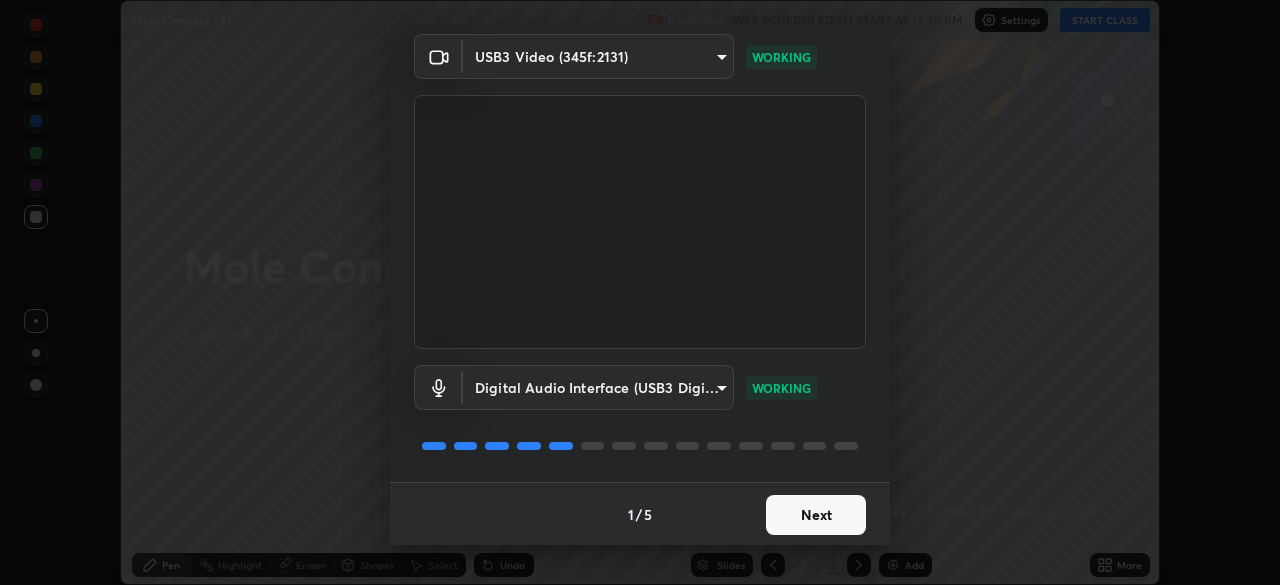 click on "Next" at bounding box center [816, 515] 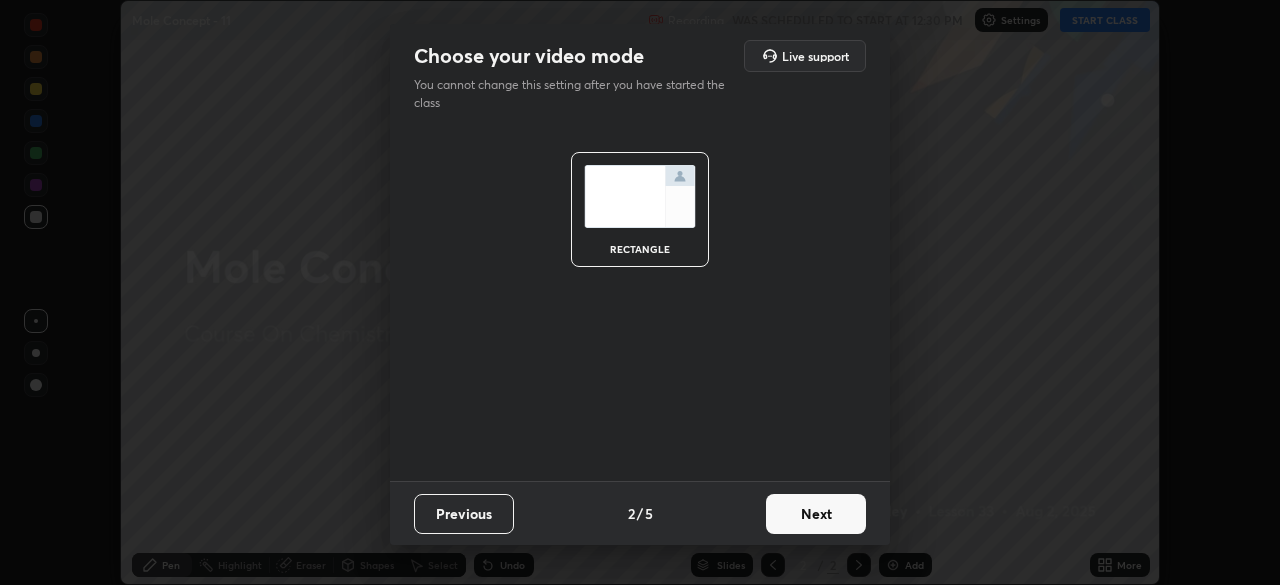 scroll, scrollTop: 0, scrollLeft: 0, axis: both 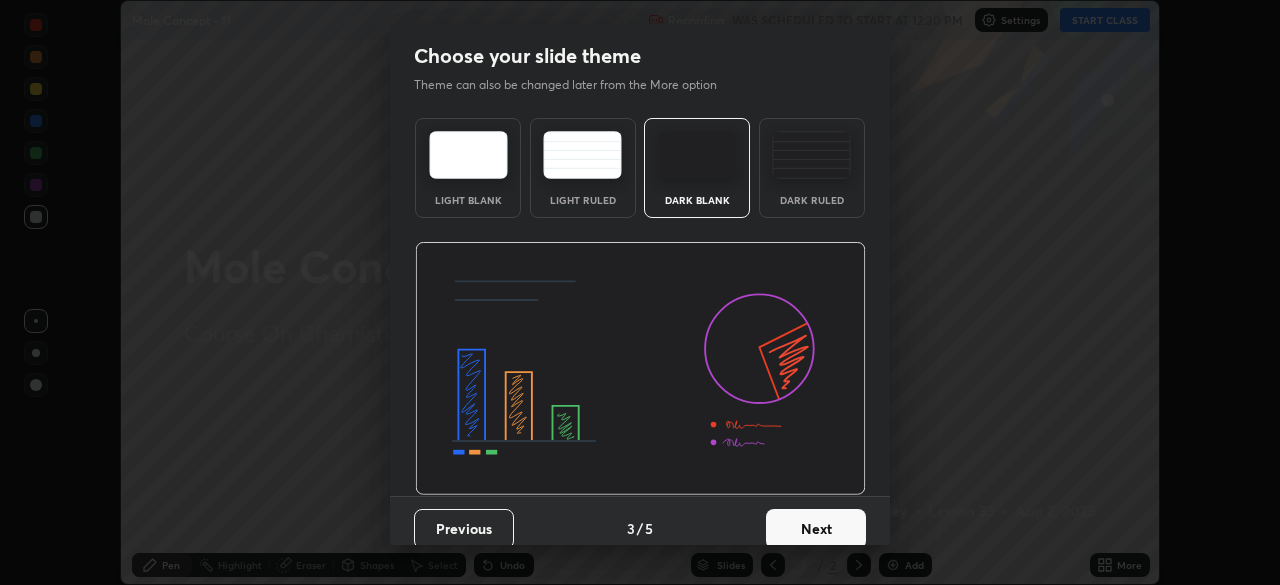 click on "Next" at bounding box center [816, 529] 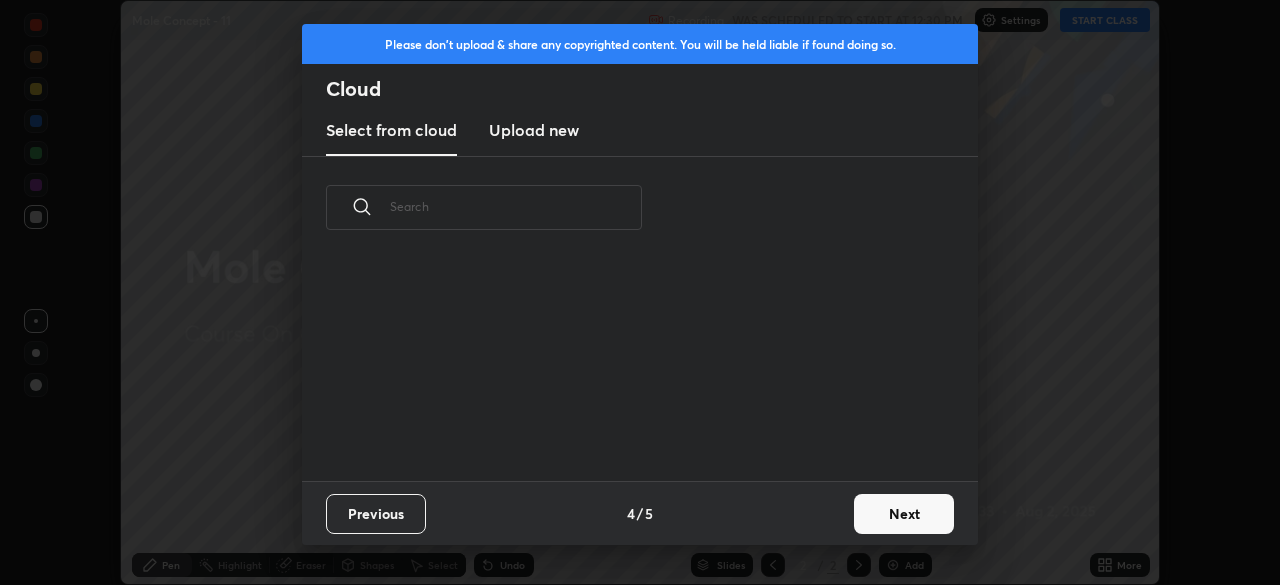 click on "Next" at bounding box center (904, 514) 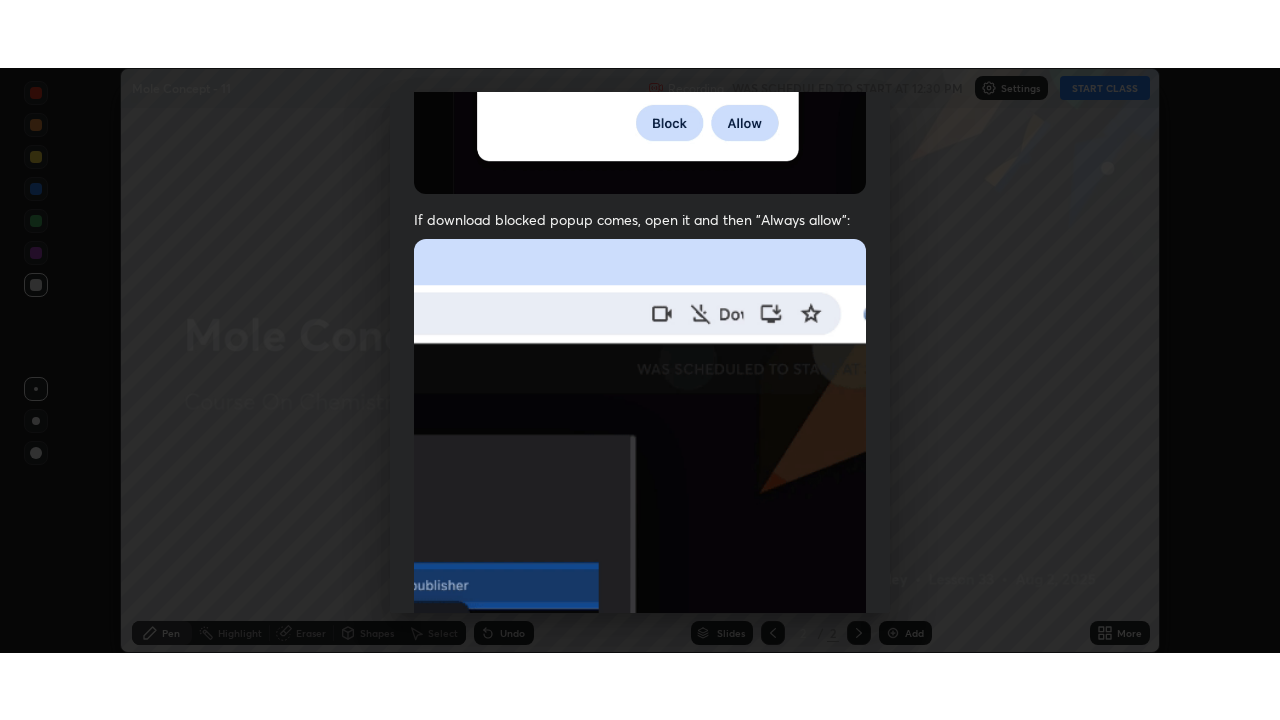 scroll, scrollTop: 478, scrollLeft: 0, axis: vertical 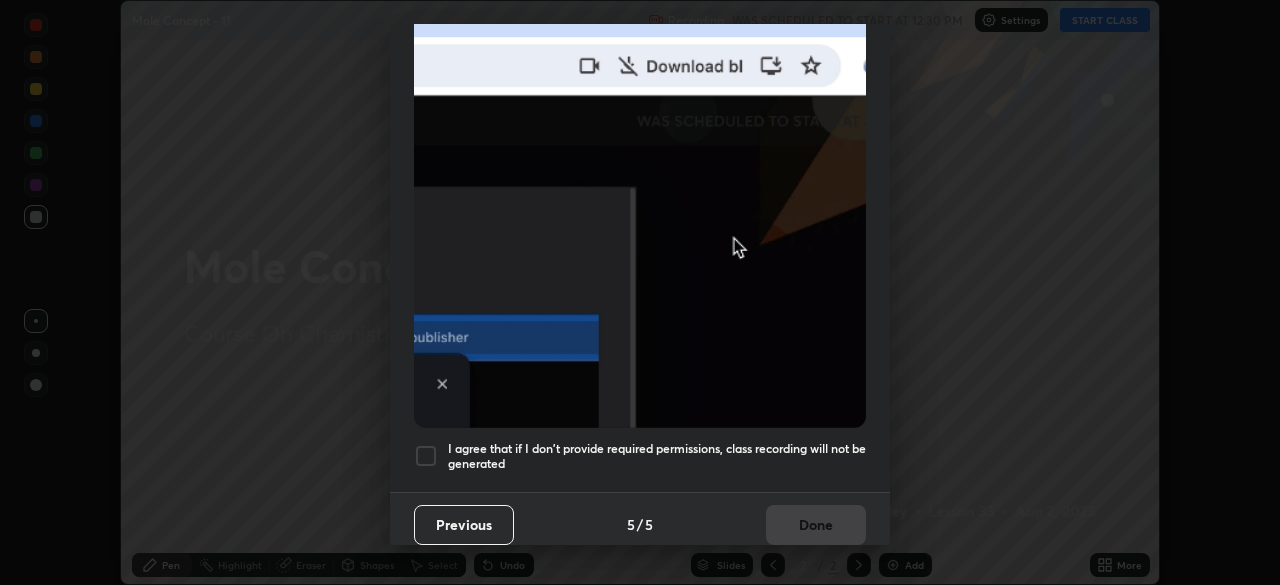 click on "I agree that if I don't provide required permissions, class recording will not be generated" at bounding box center (657, 456) 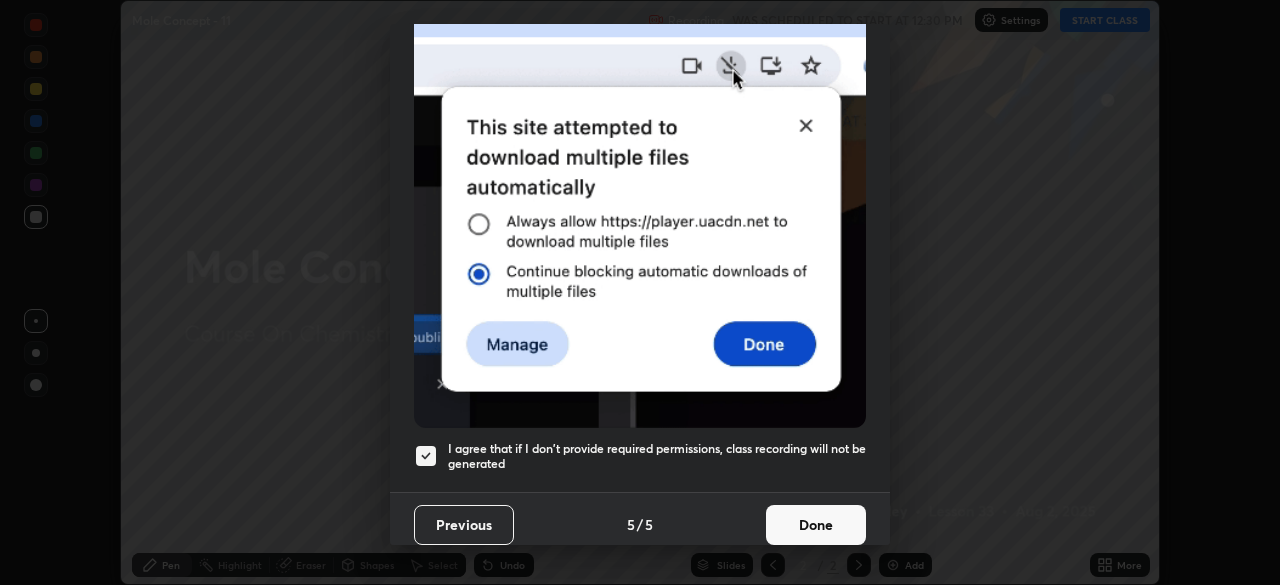 click on "Done" at bounding box center [816, 525] 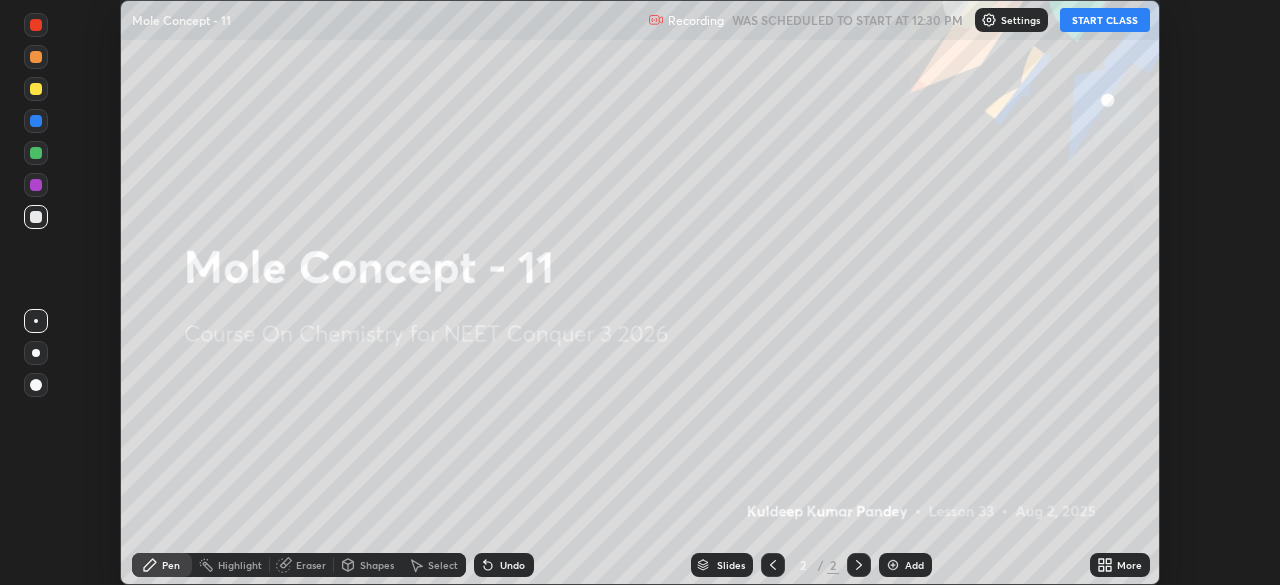 click on "START CLASS" at bounding box center (1105, 20) 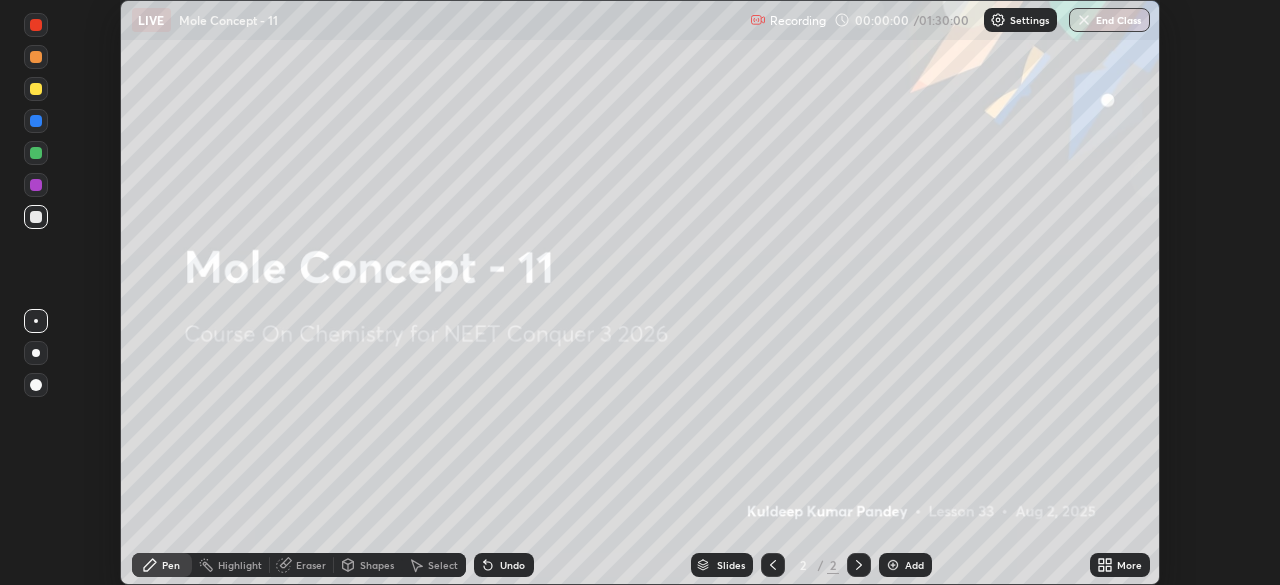 click on "More" at bounding box center (1129, 565) 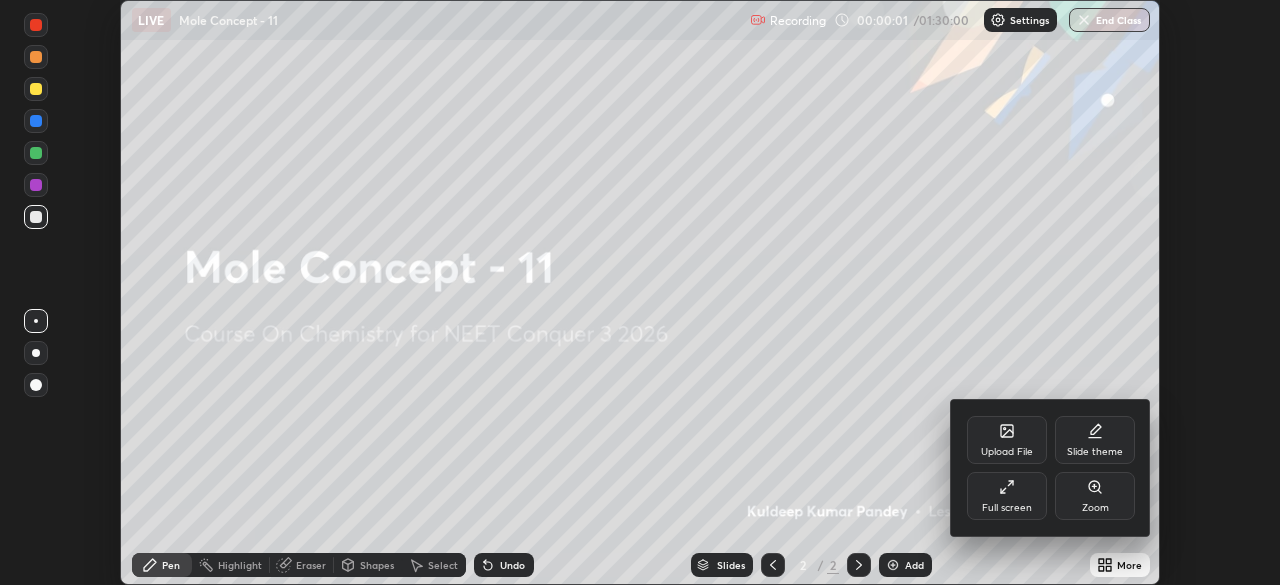 click on "Full screen" at bounding box center [1007, 508] 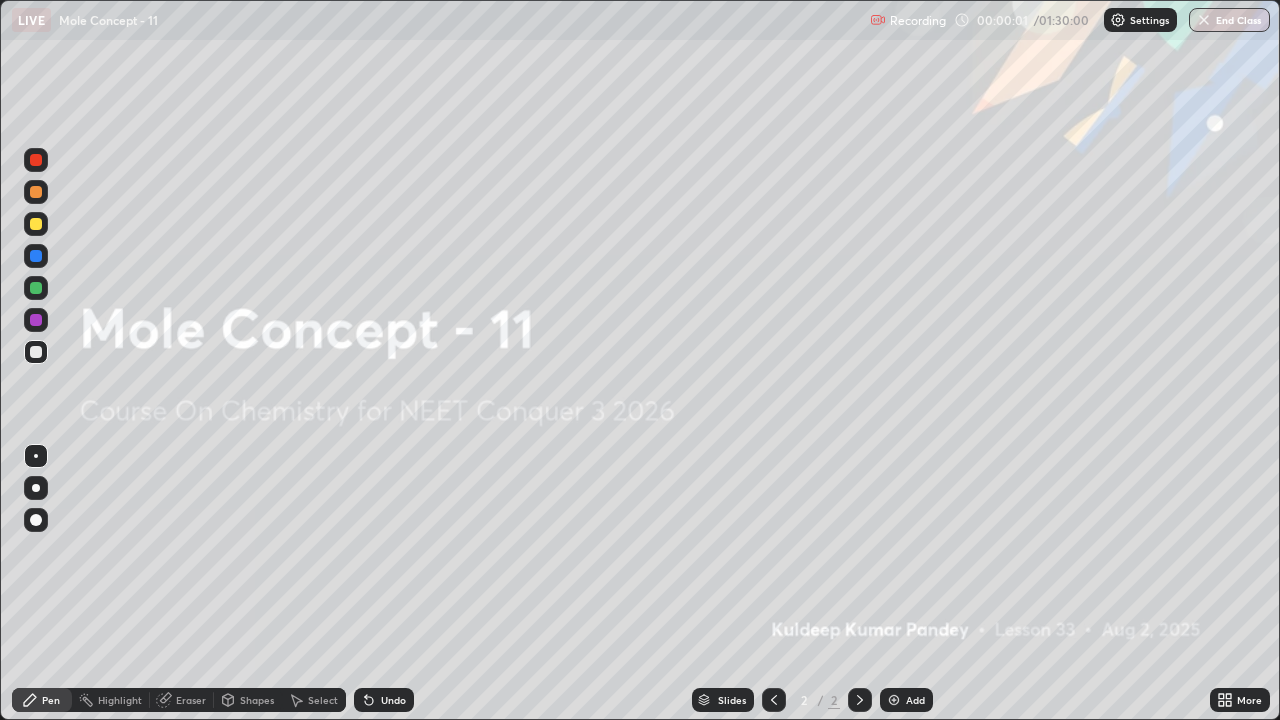 scroll, scrollTop: 99280, scrollLeft: 98720, axis: both 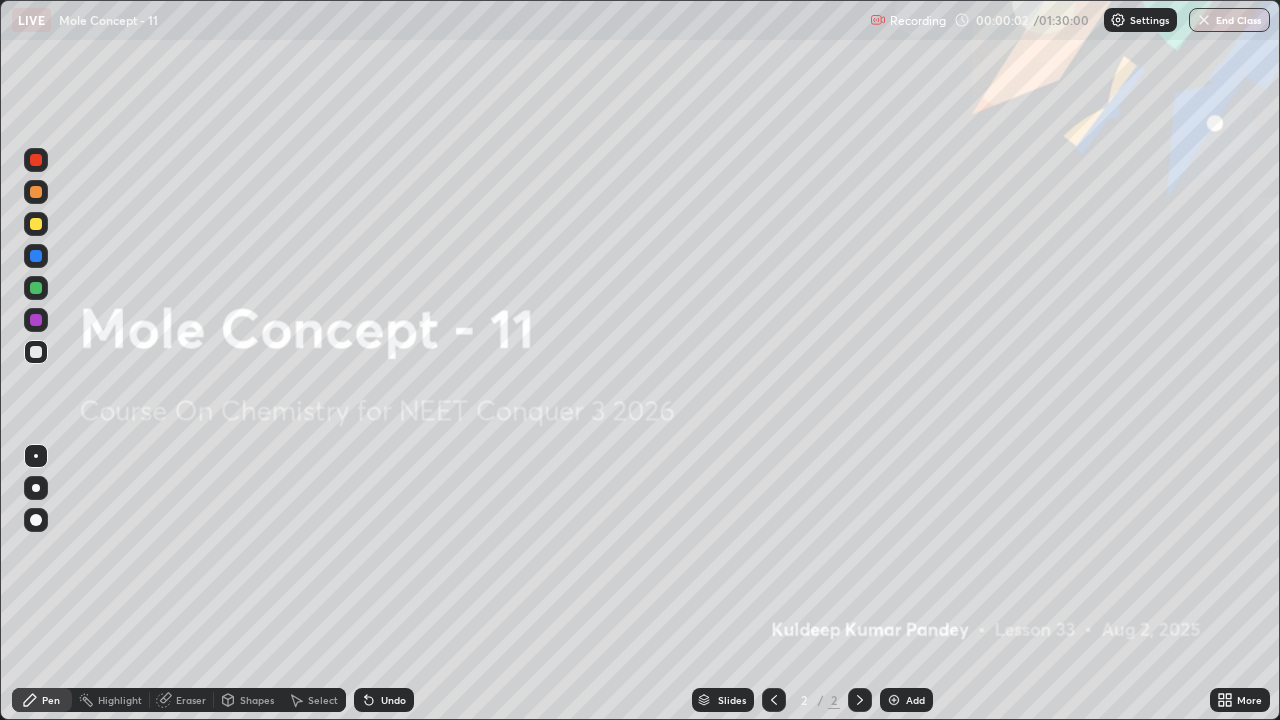 click at bounding box center (894, 700) 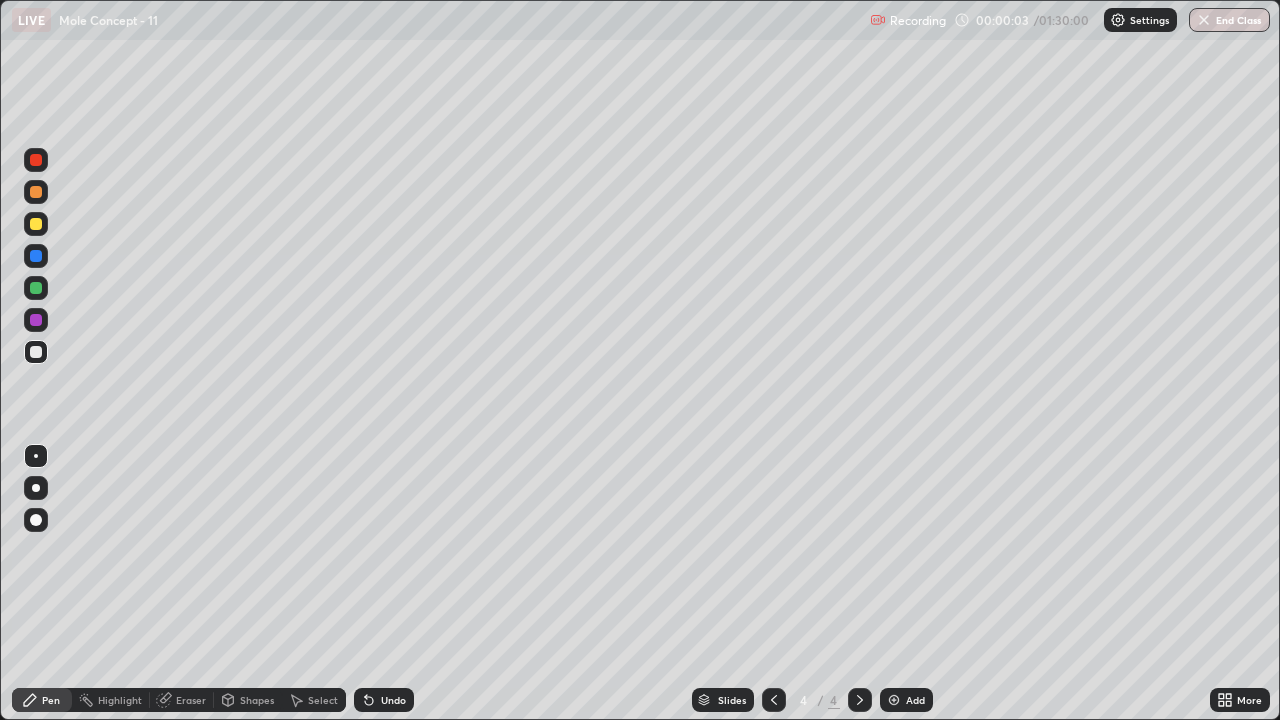 click at bounding box center [894, 700] 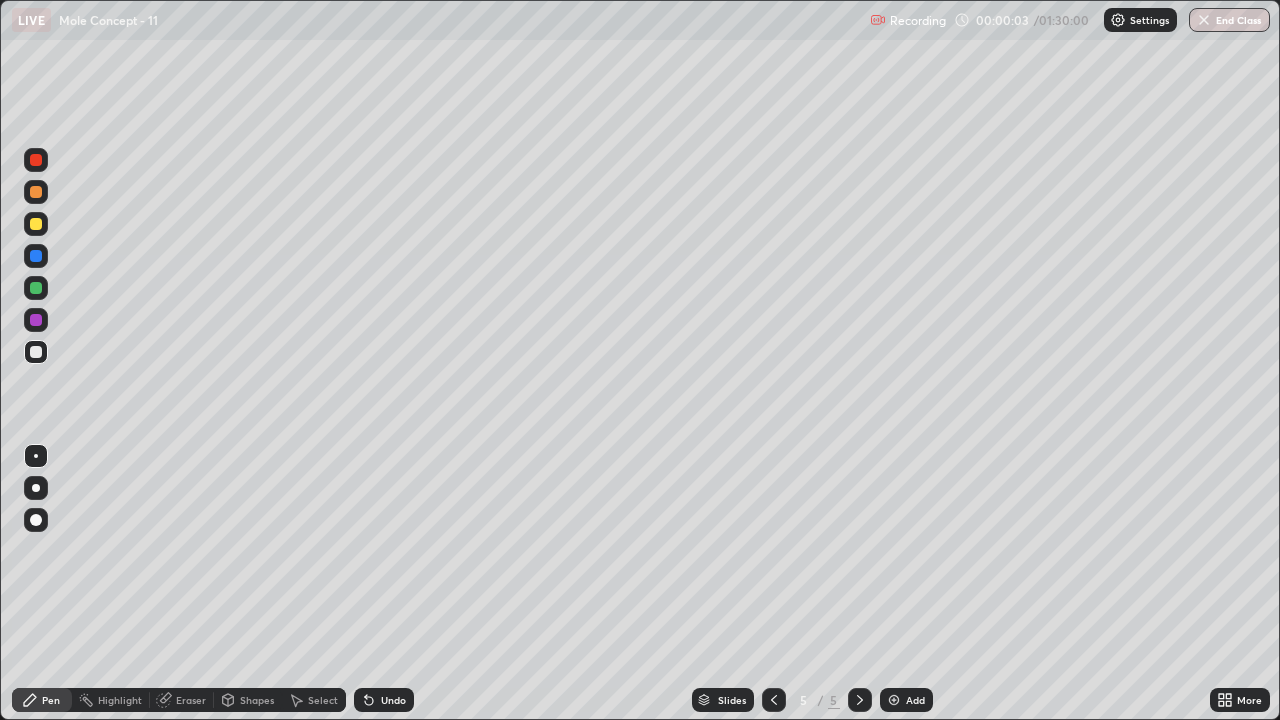 click at bounding box center (894, 700) 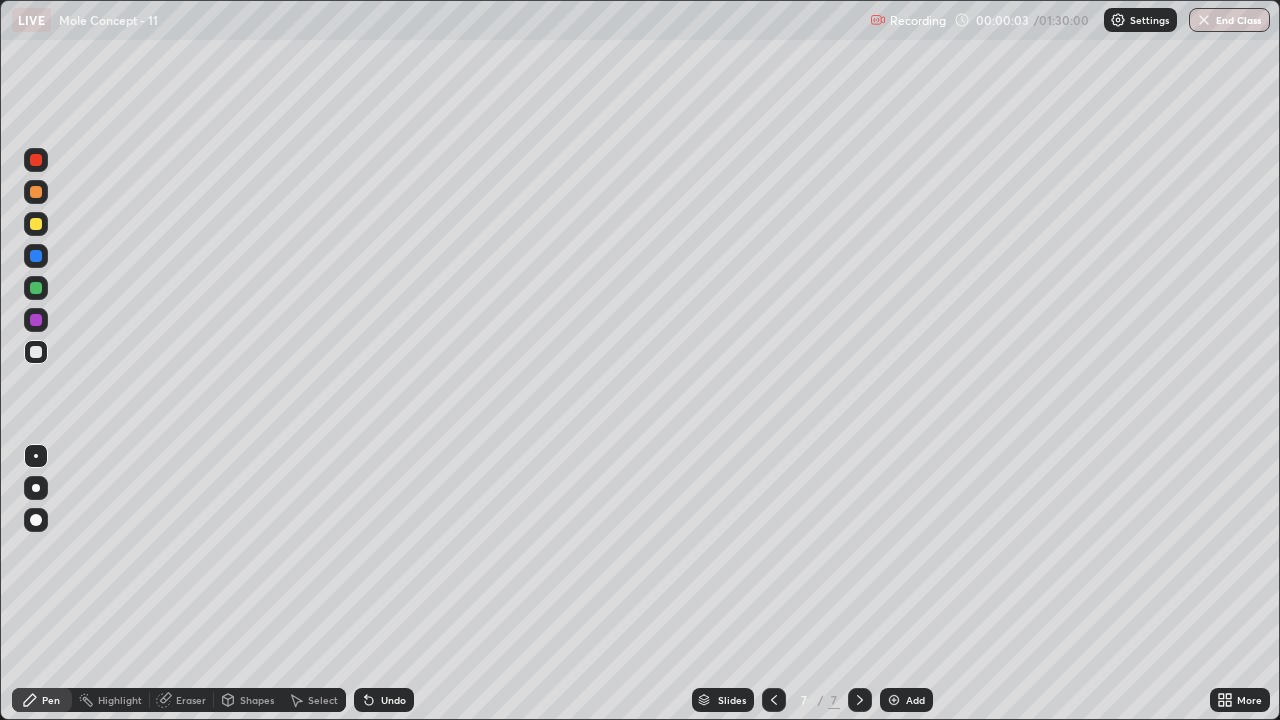click at bounding box center [894, 700] 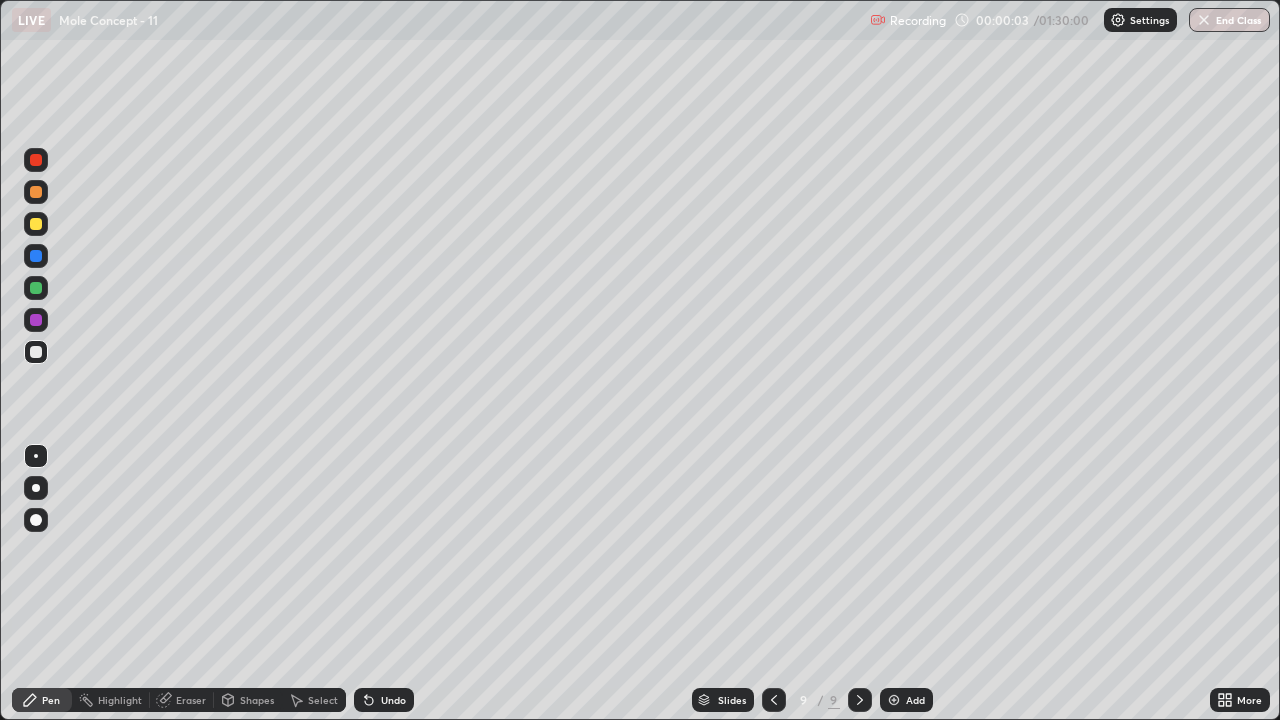 click at bounding box center [894, 700] 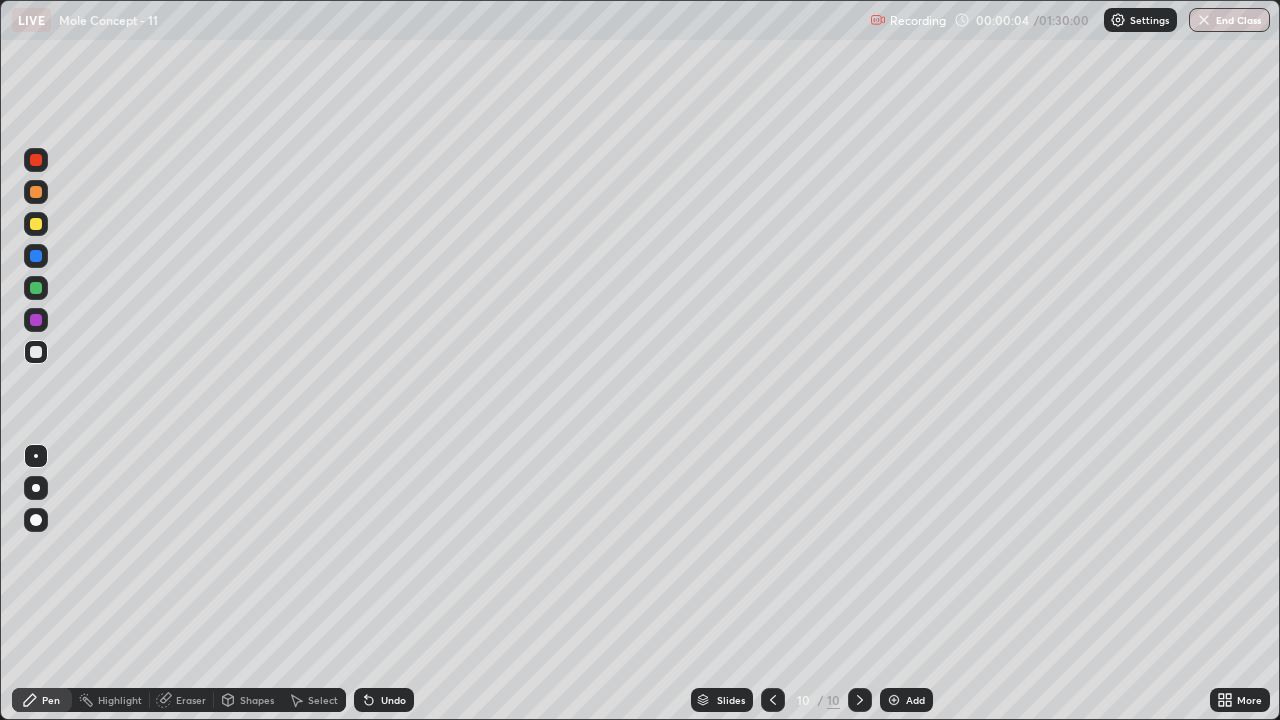 click at bounding box center (894, 700) 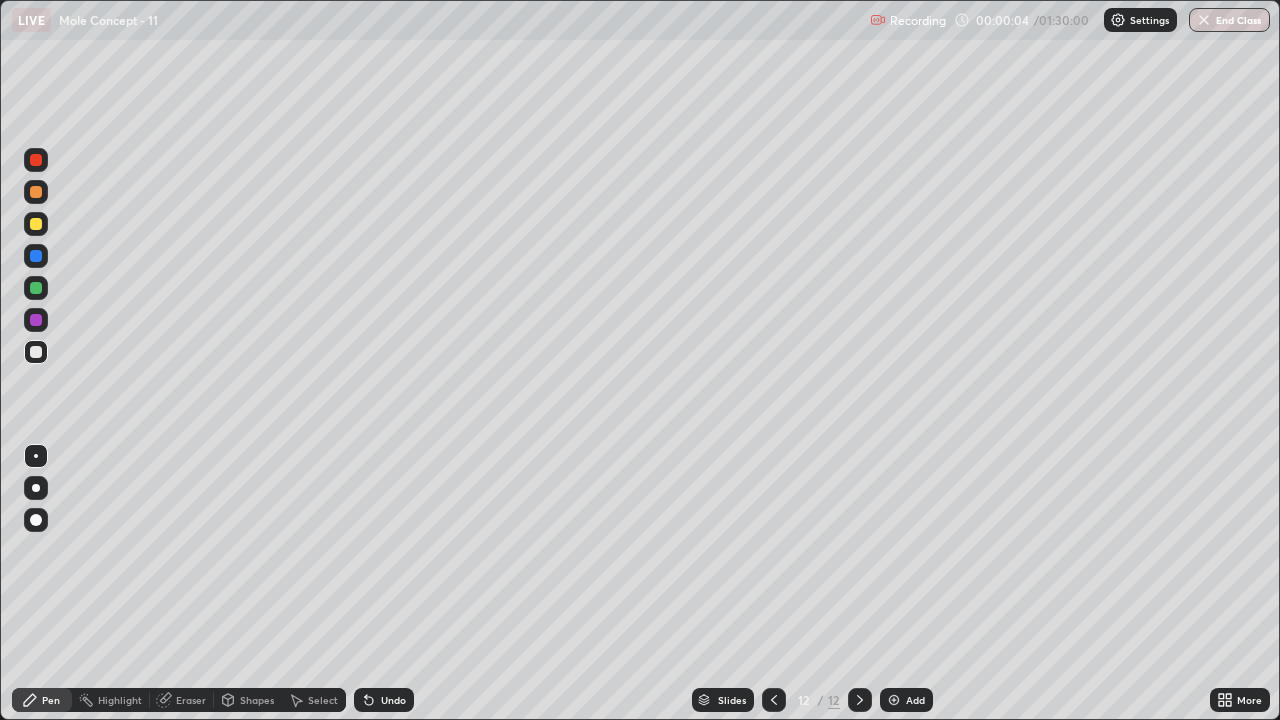 click at bounding box center (894, 700) 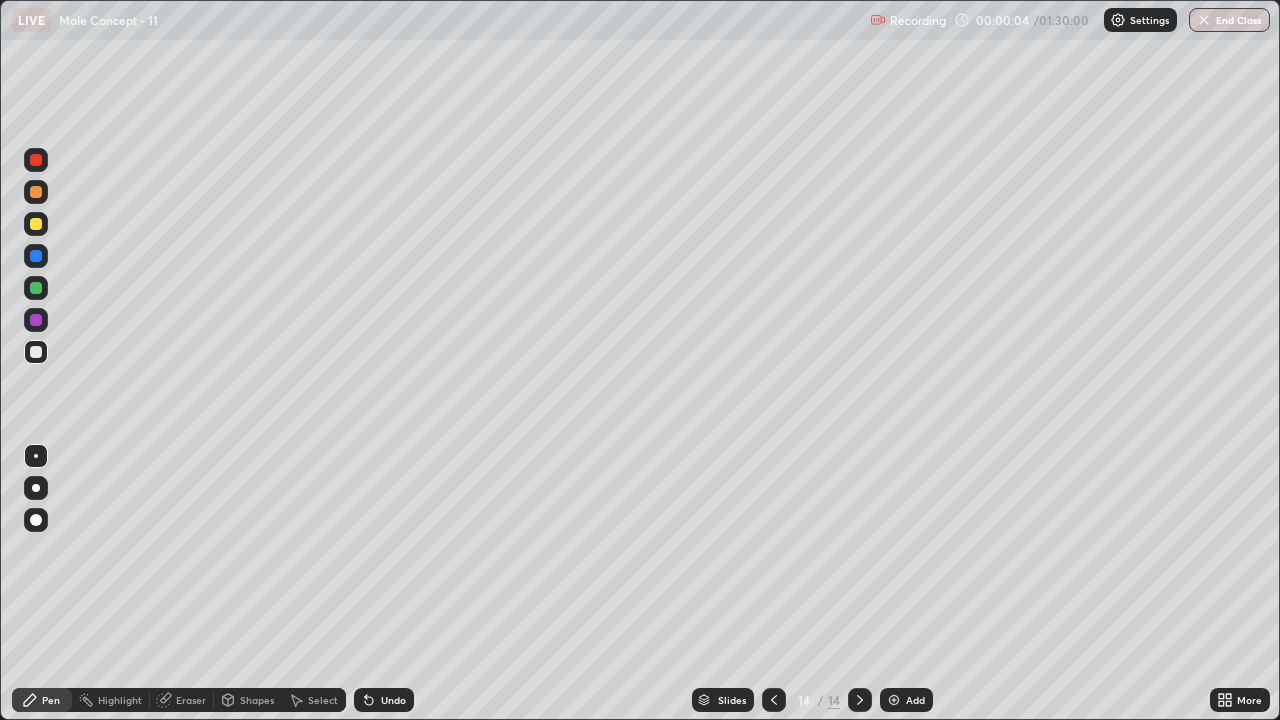 click at bounding box center [894, 700] 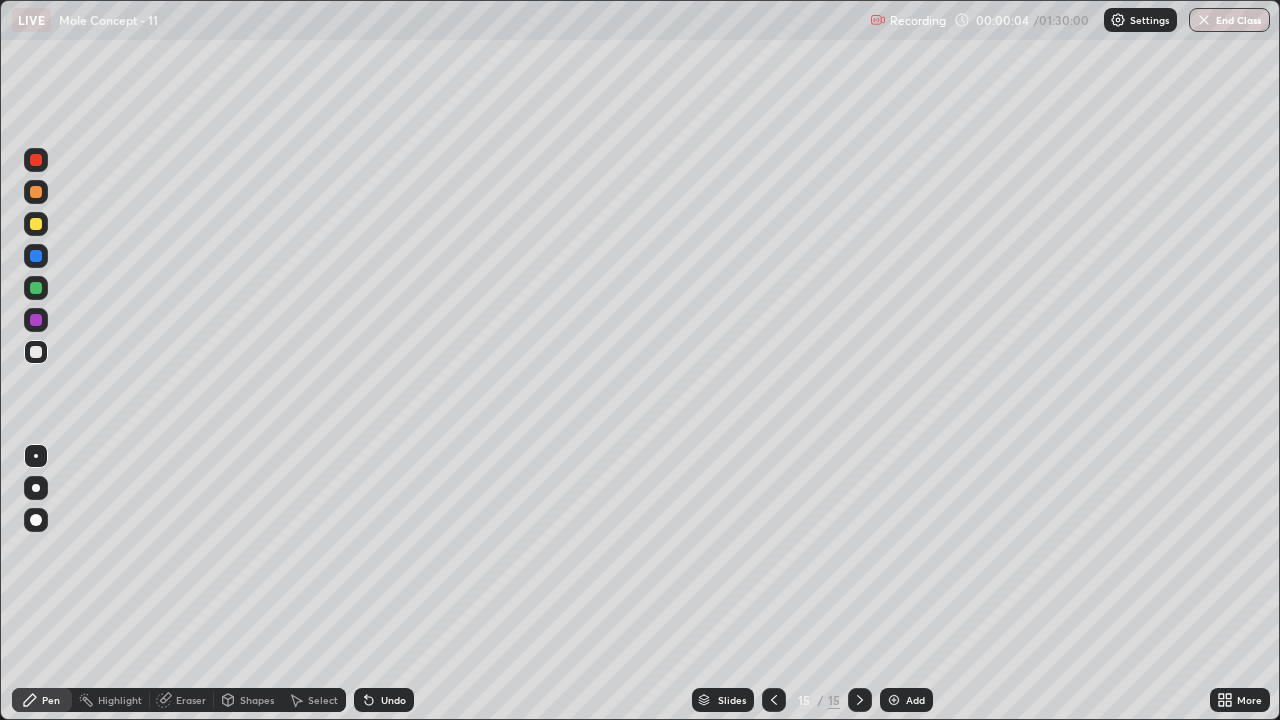click at bounding box center [894, 700] 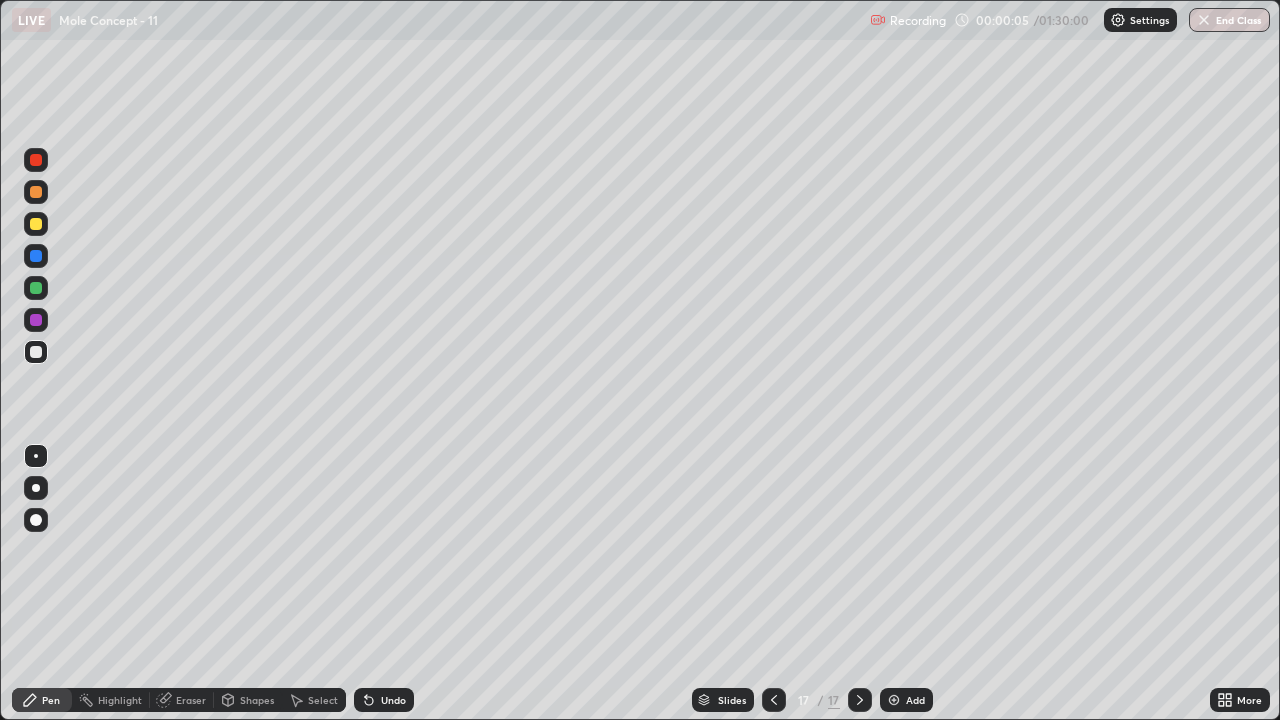 click at bounding box center [894, 700] 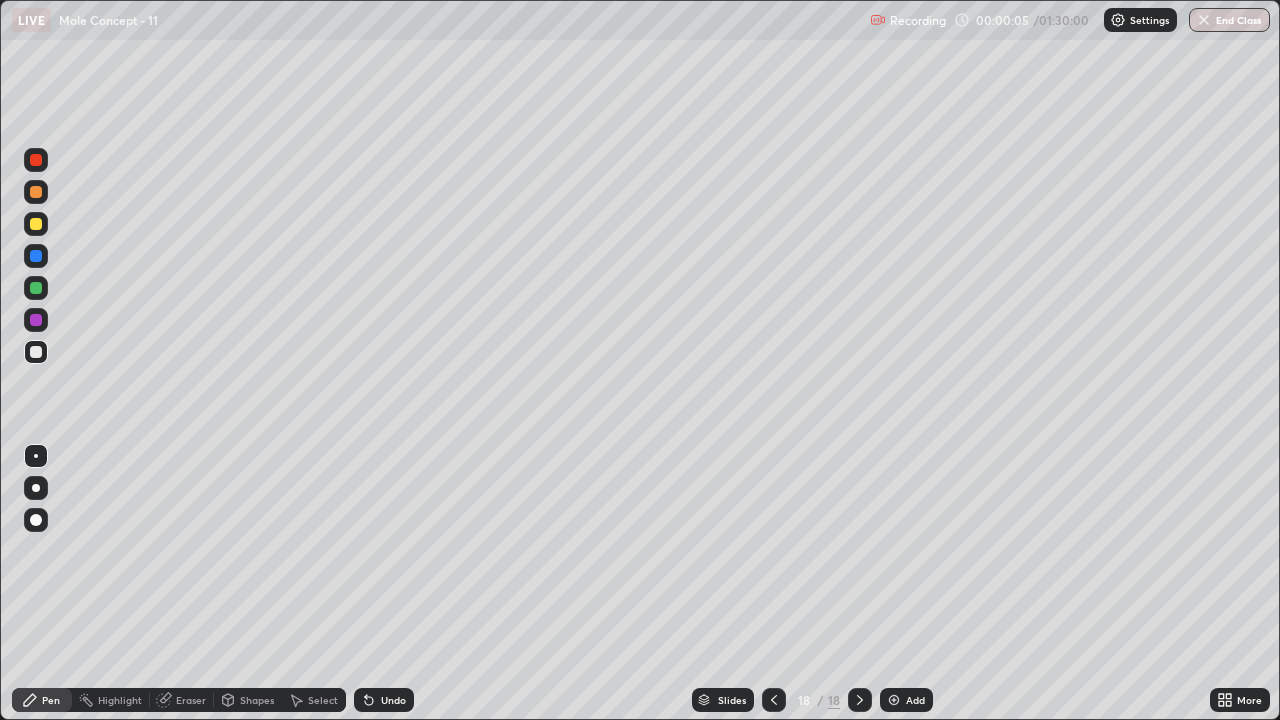 click at bounding box center (894, 700) 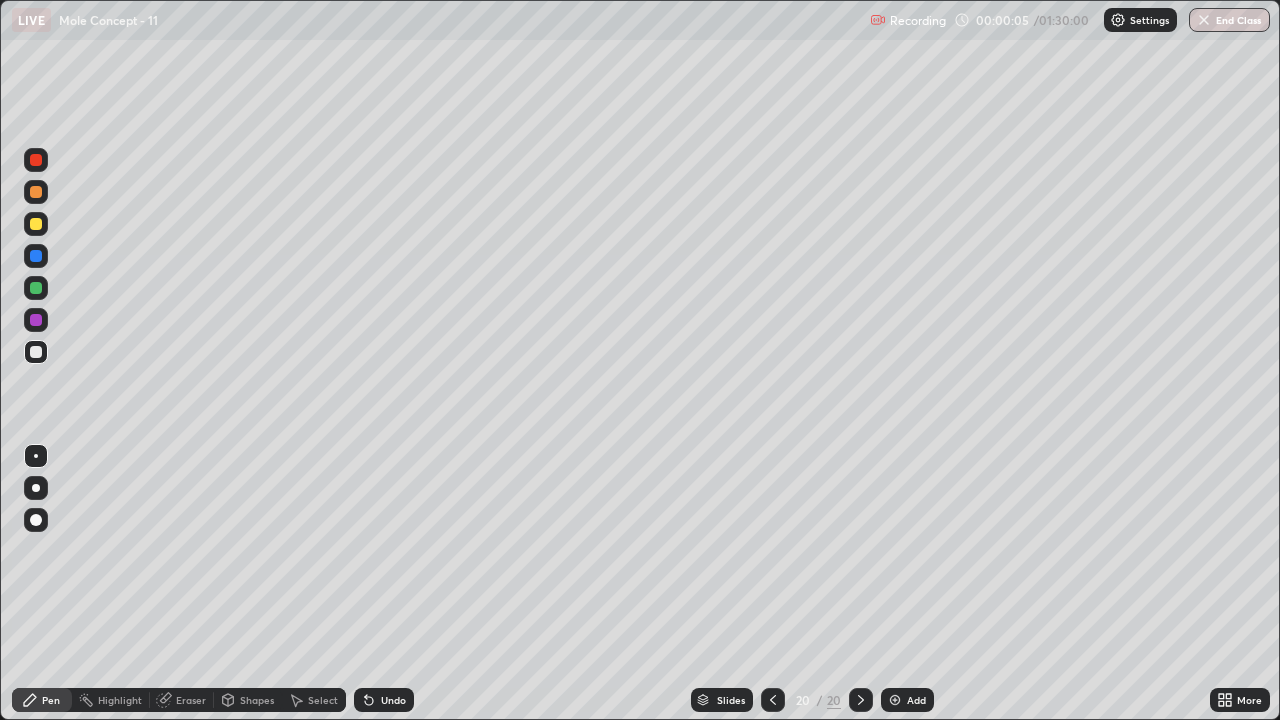 click at bounding box center [895, 700] 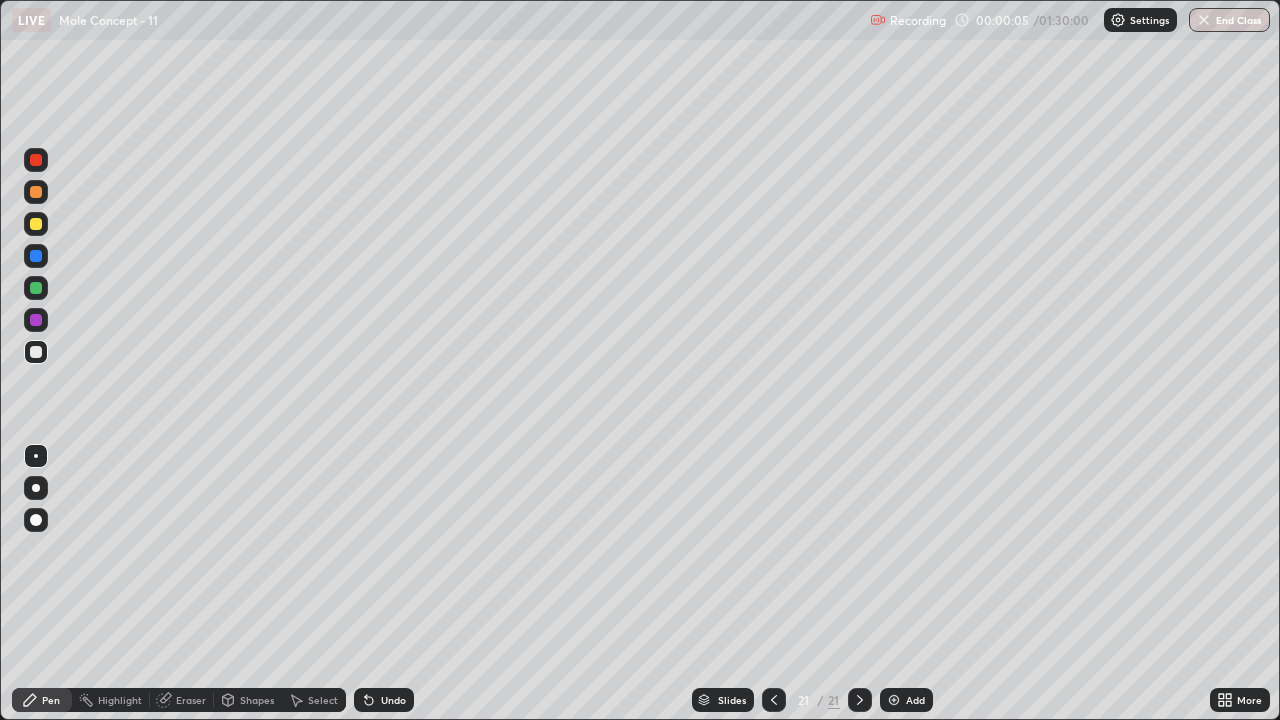 click at bounding box center (894, 700) 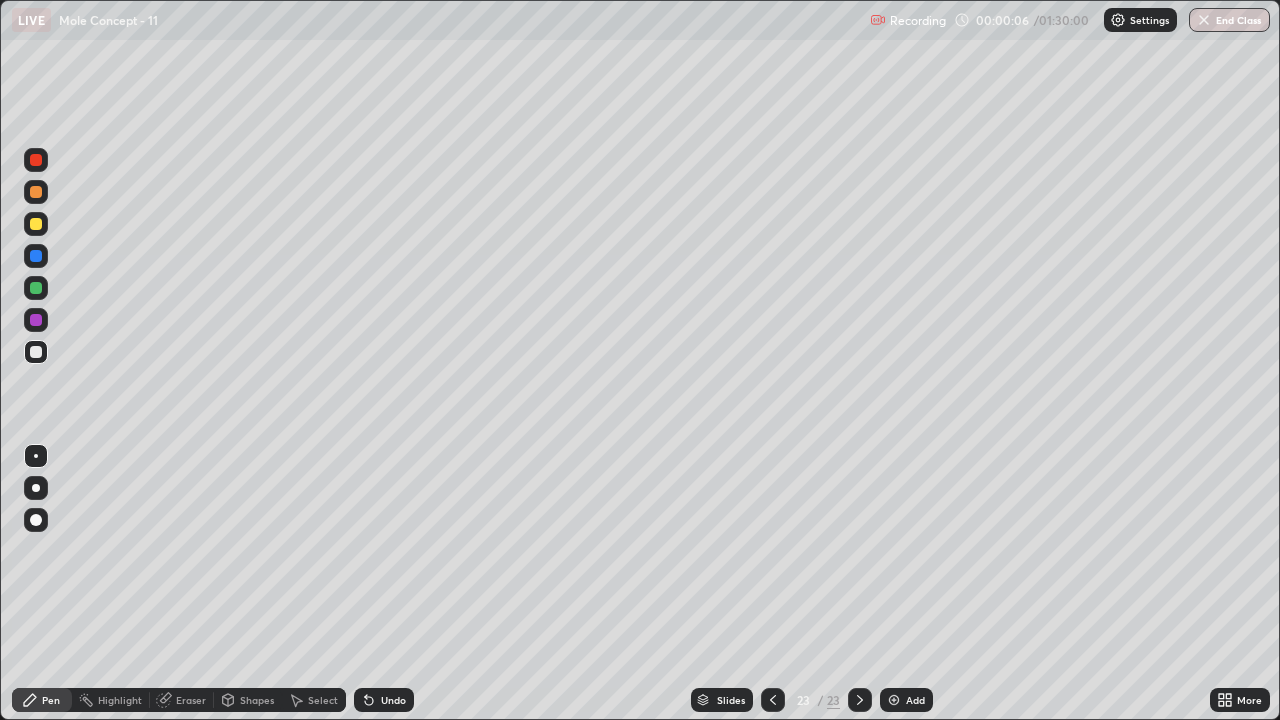 click at bounding box center [894, 700] 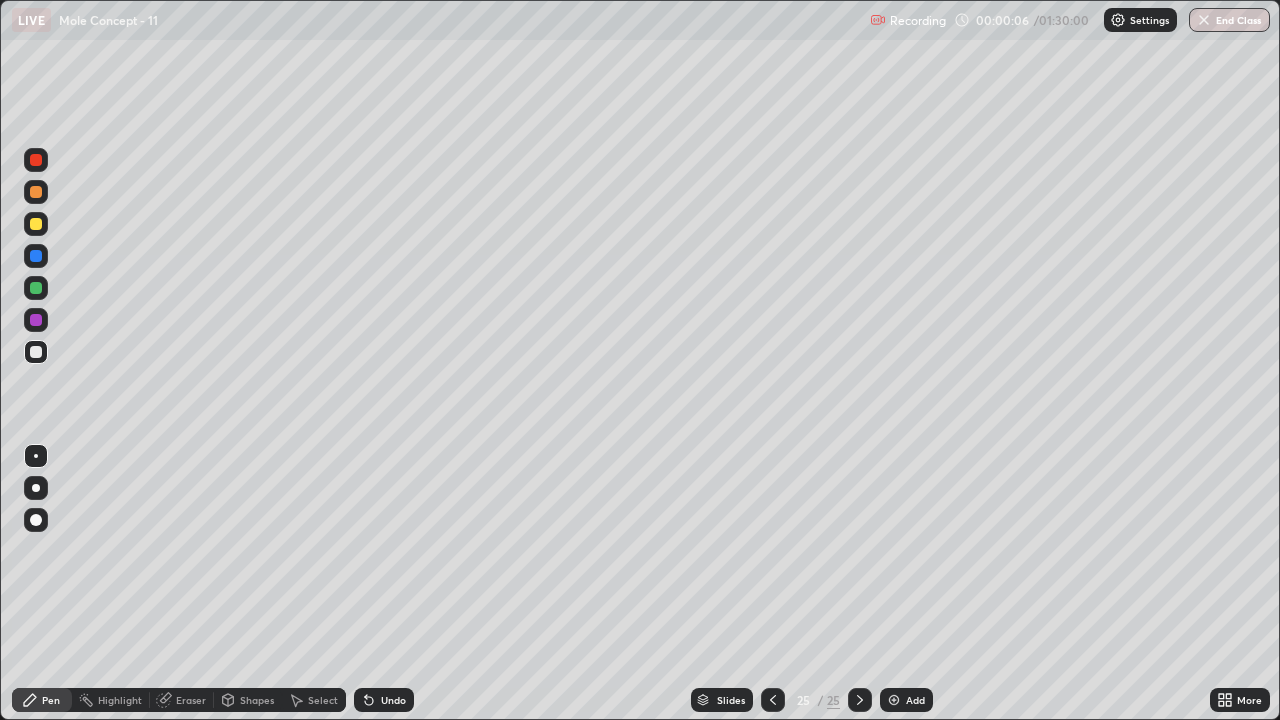 click at bounding box center (894, 700) 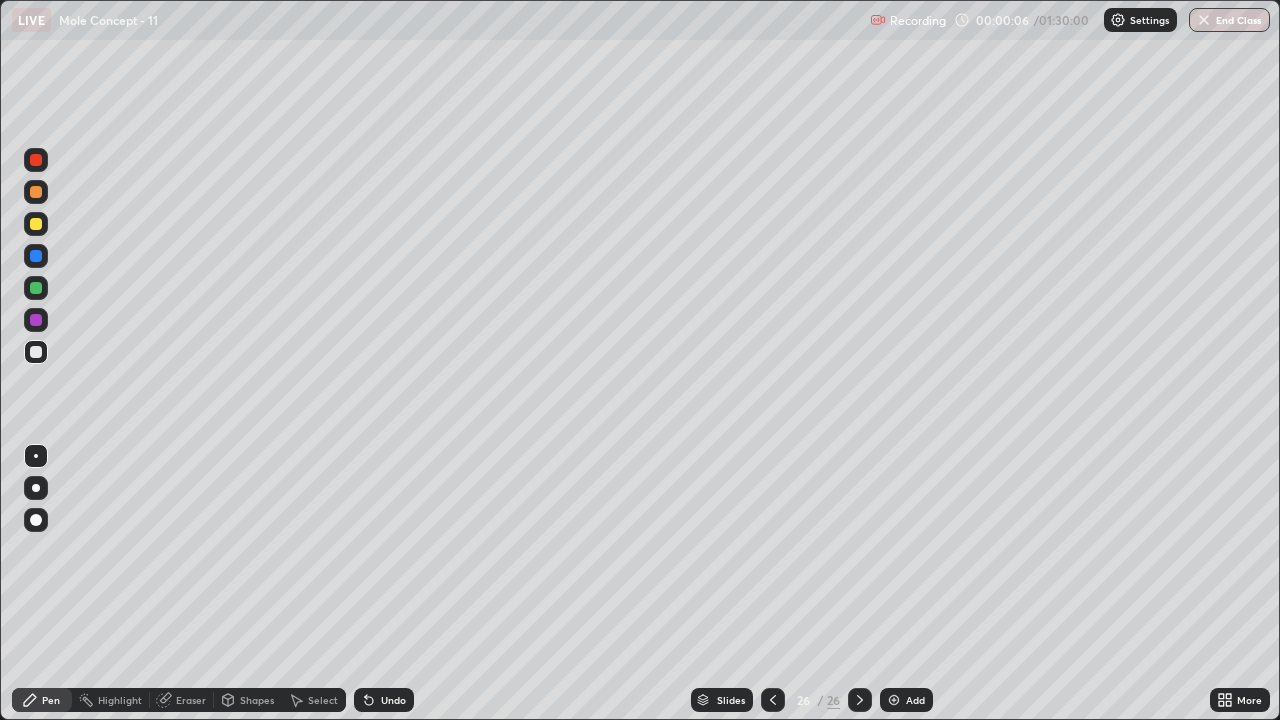 click at bounding box center [894, 700] 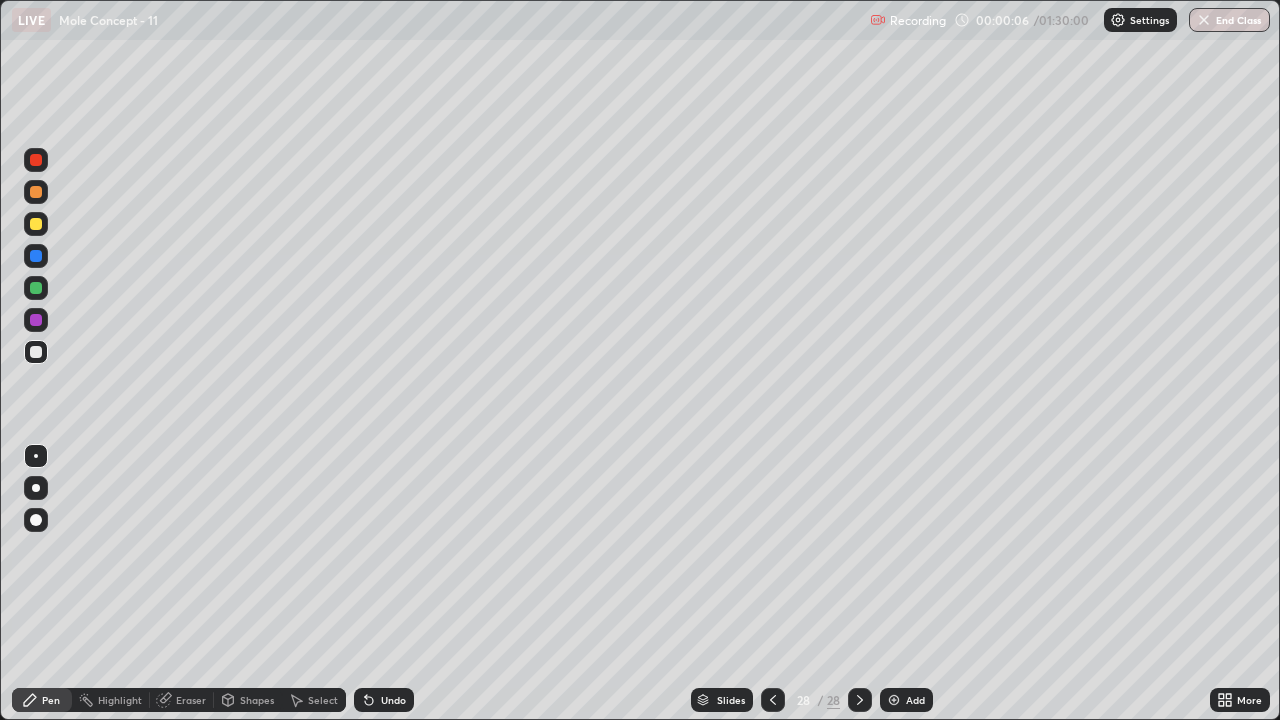click at bounding box center (894, 700) 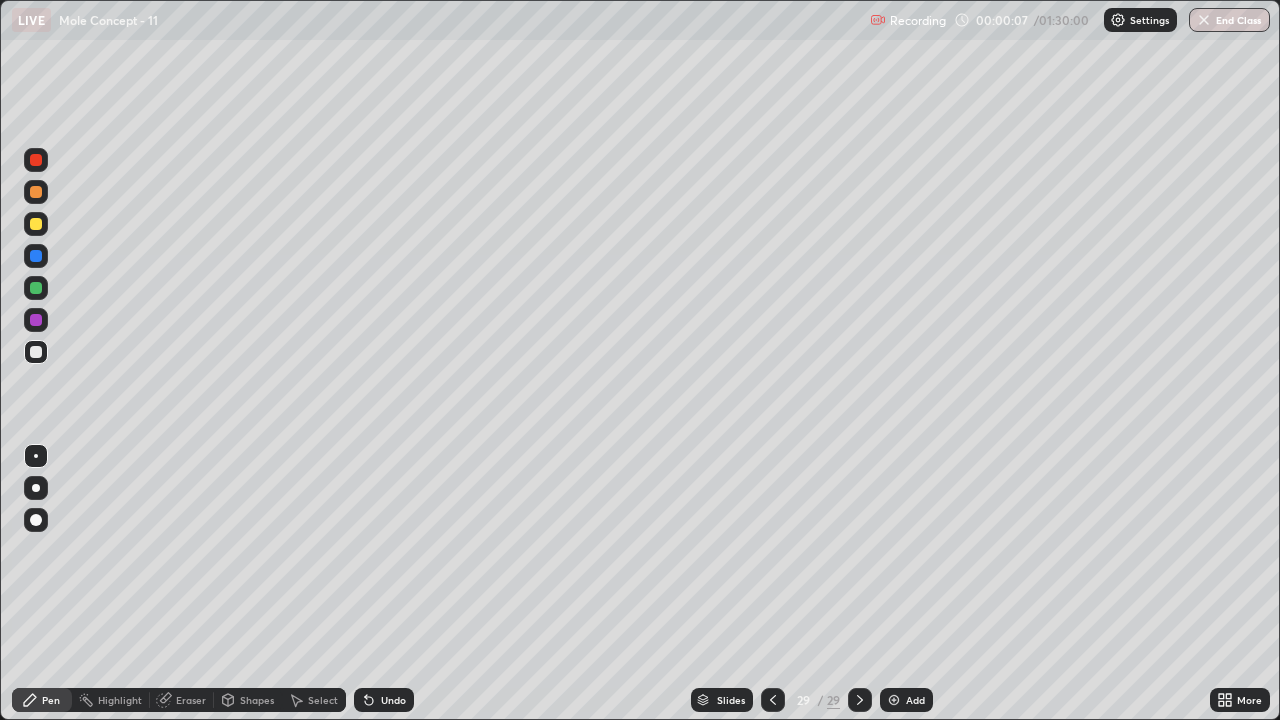 click at bounding box center [894, 700] 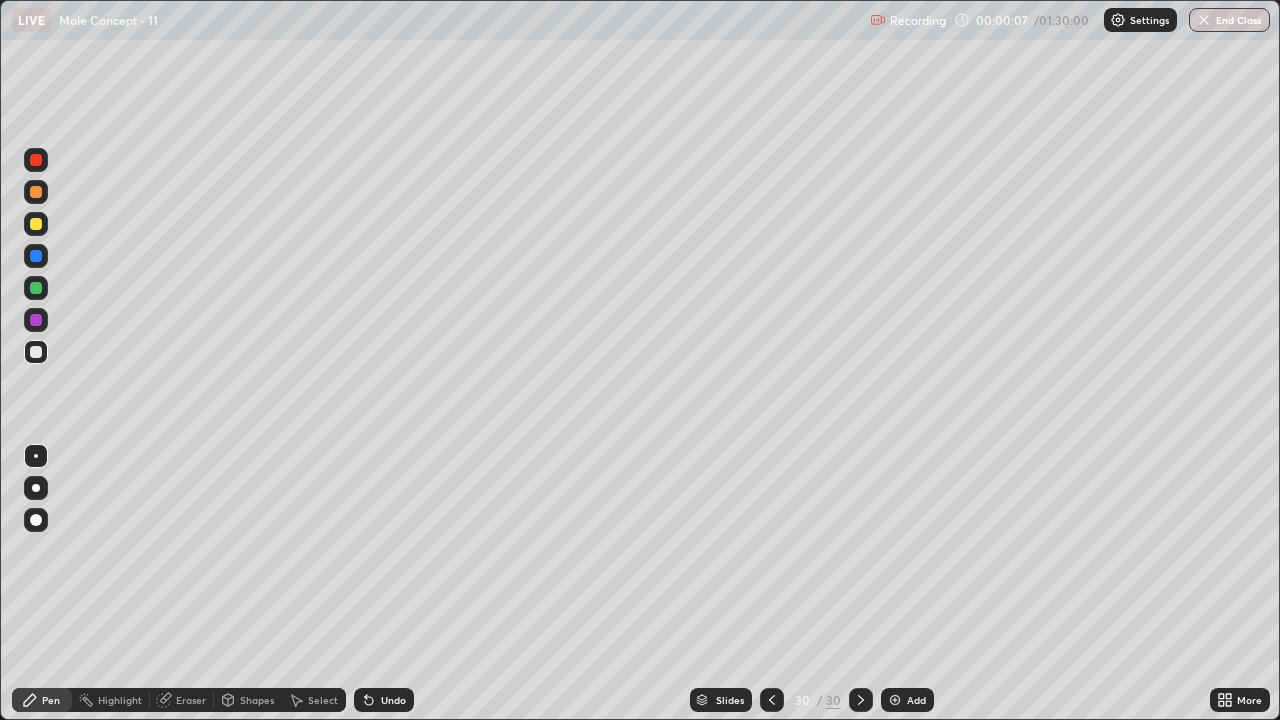 click at bounding box center (895, 700) 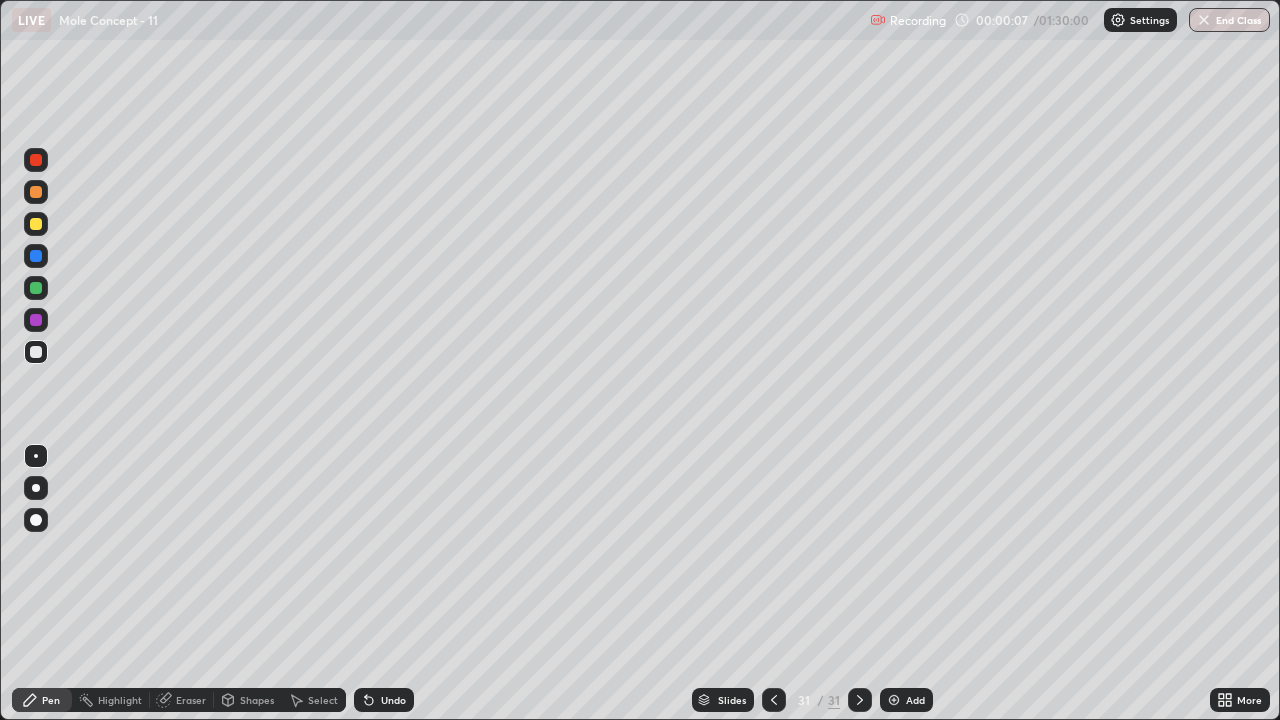 click at bounding box center (894, 700) 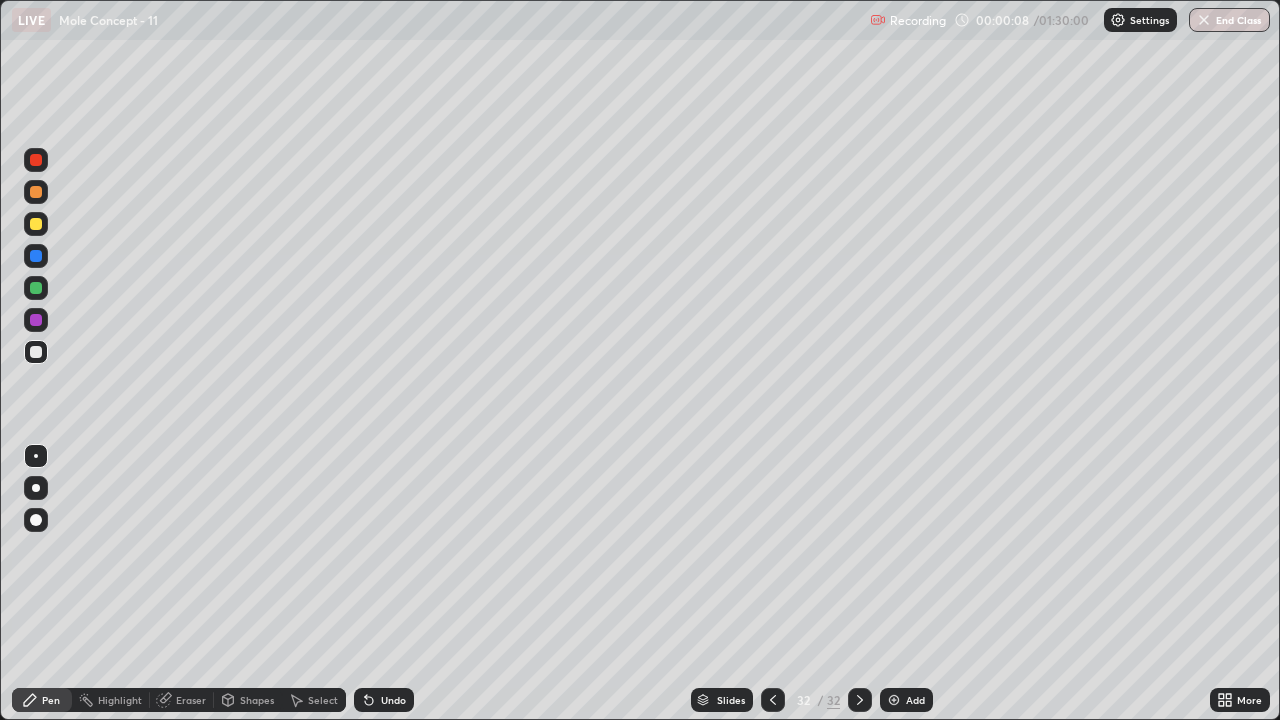 click 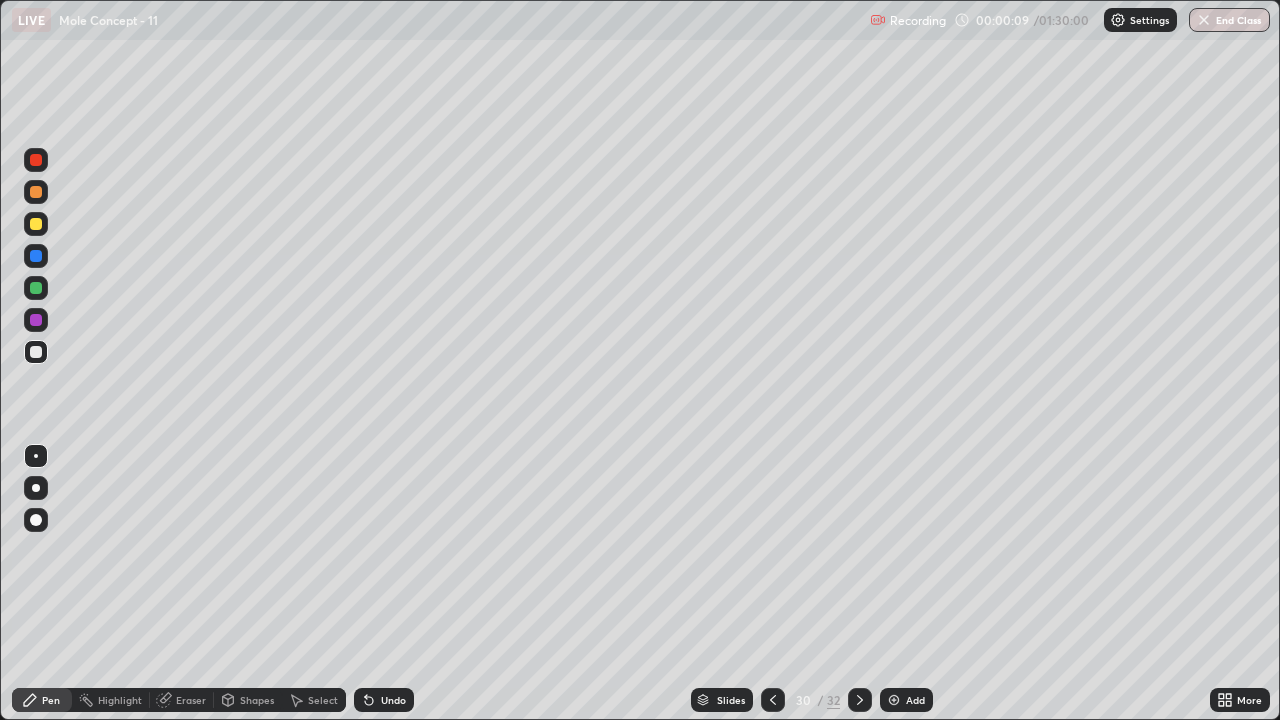 click 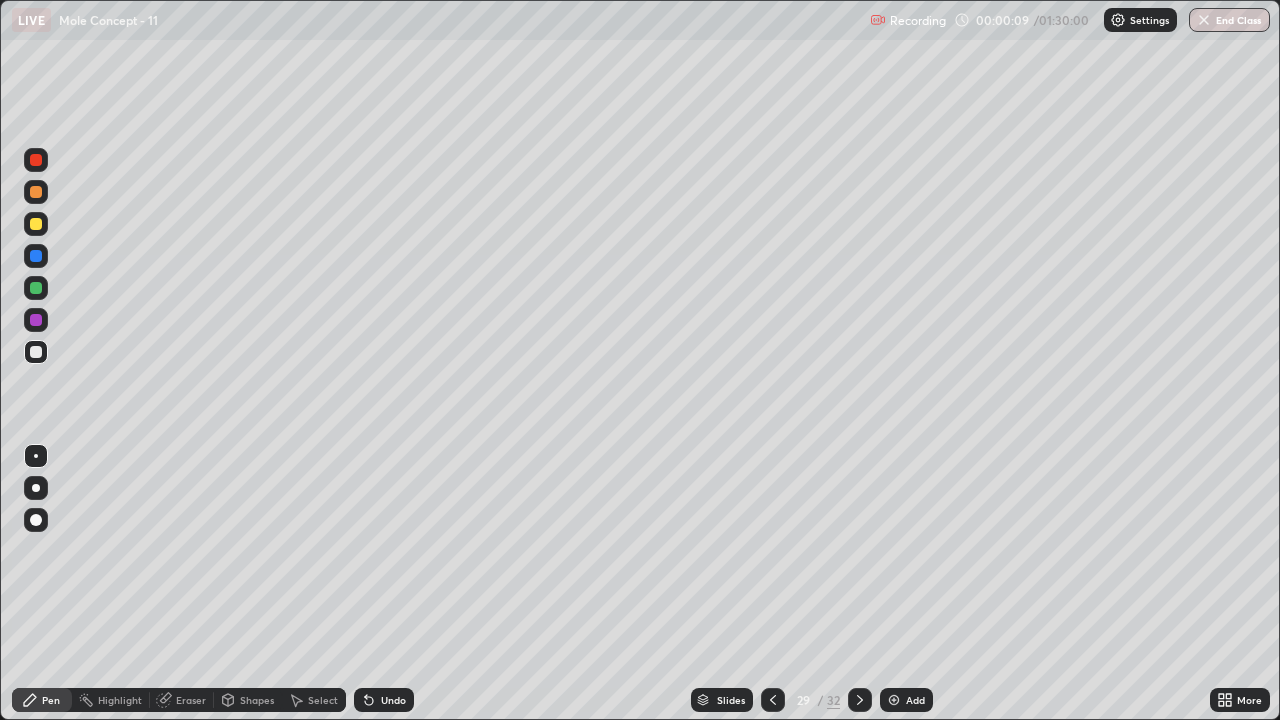 click 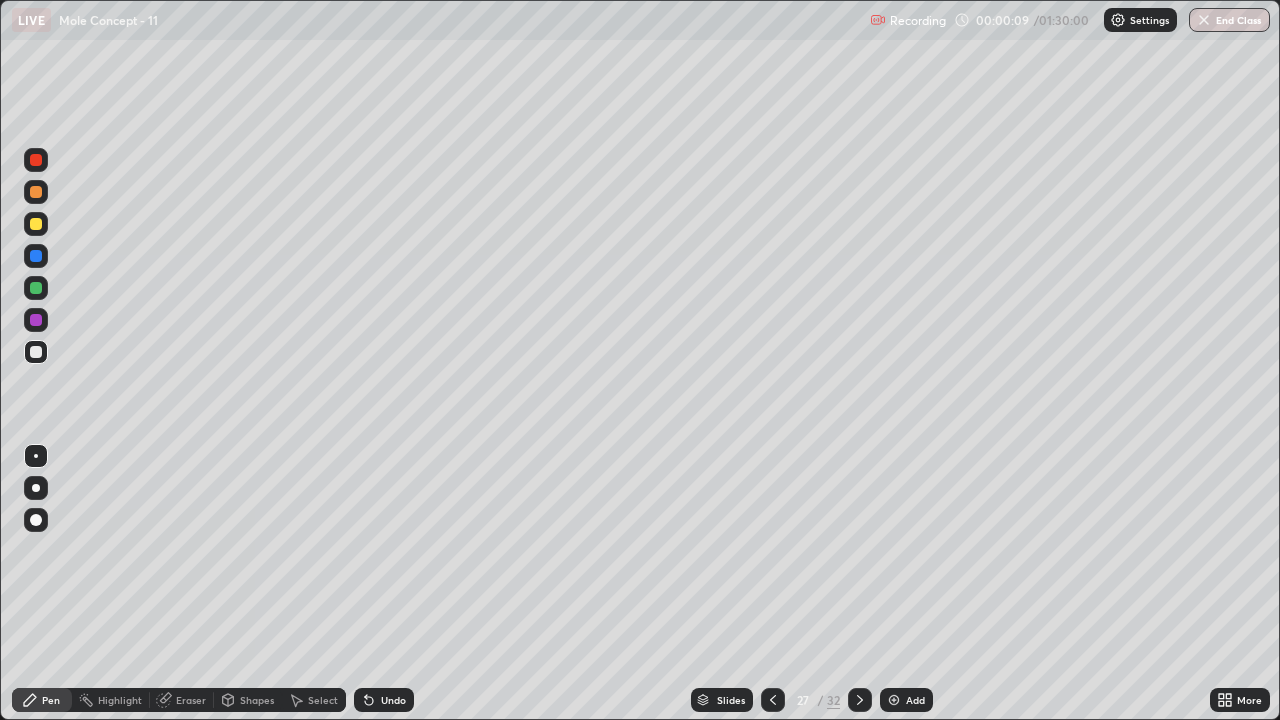 click 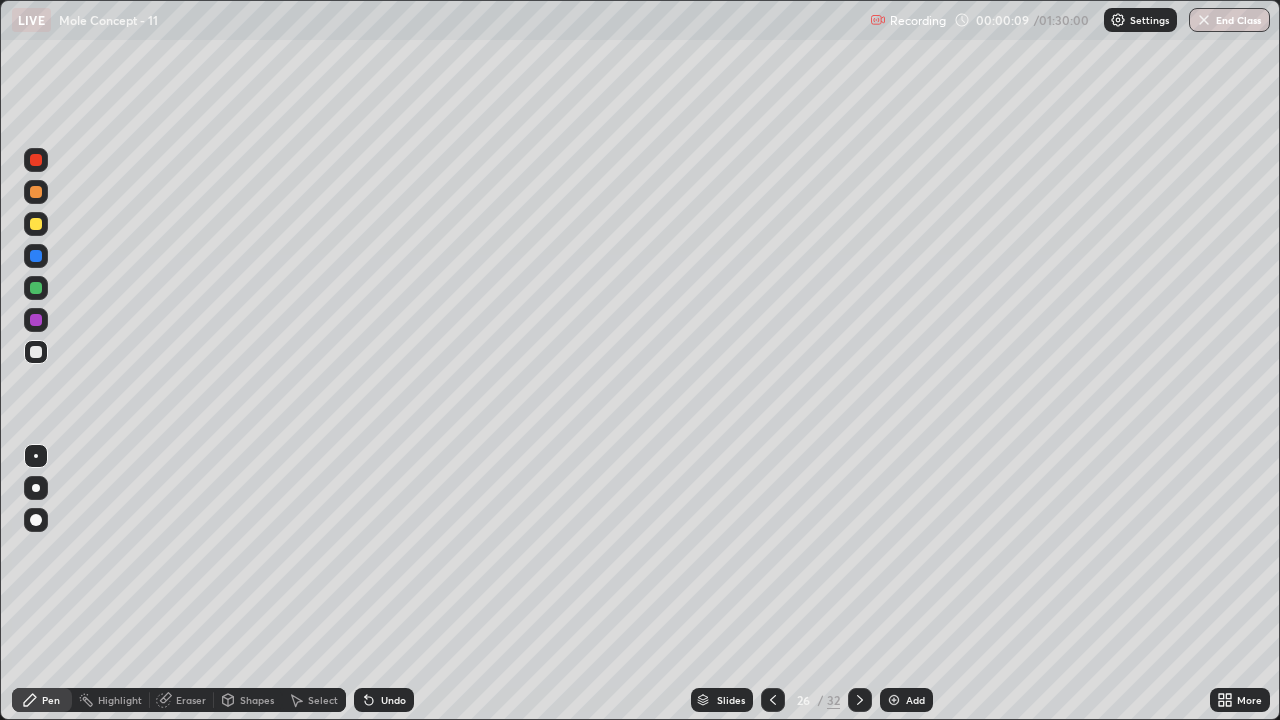 click 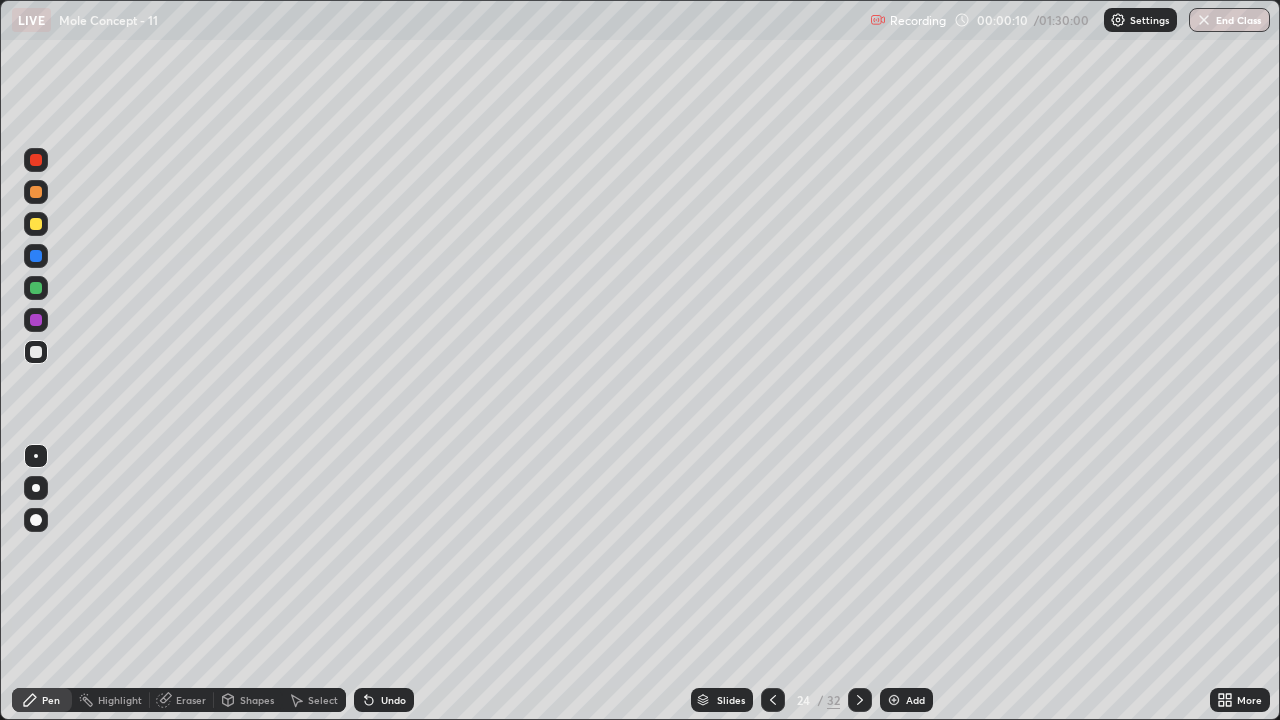 click 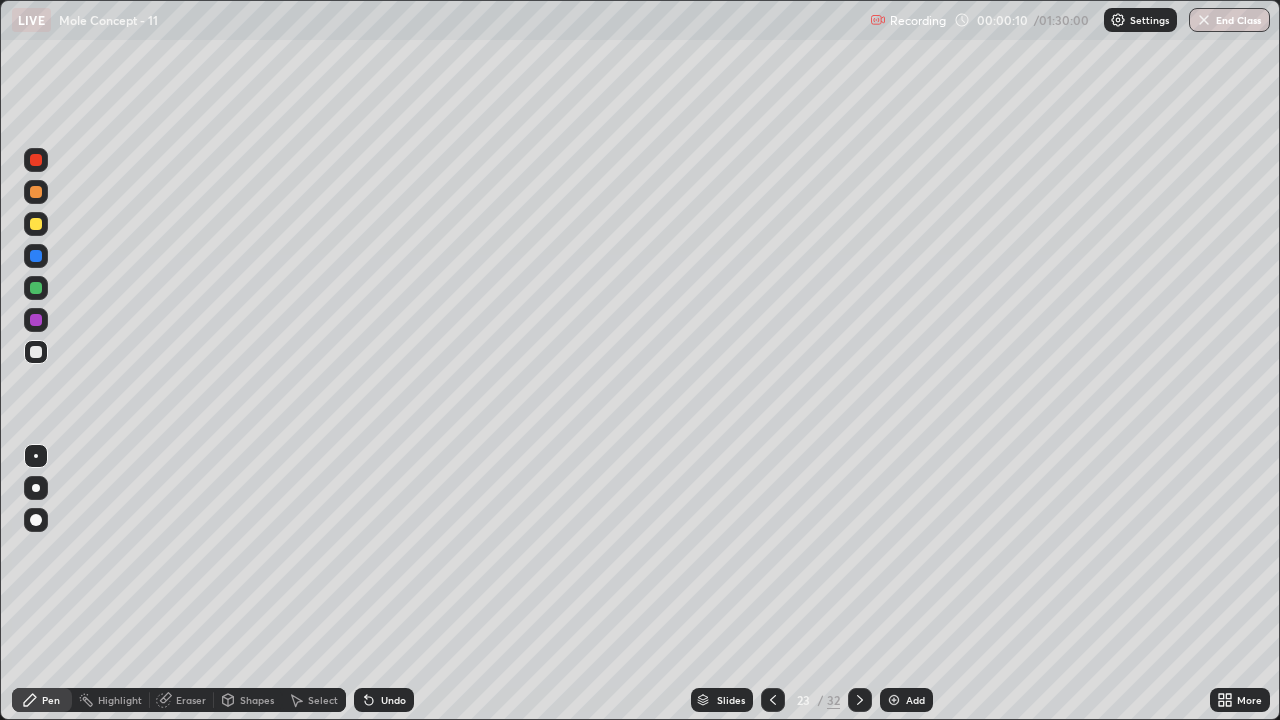 click 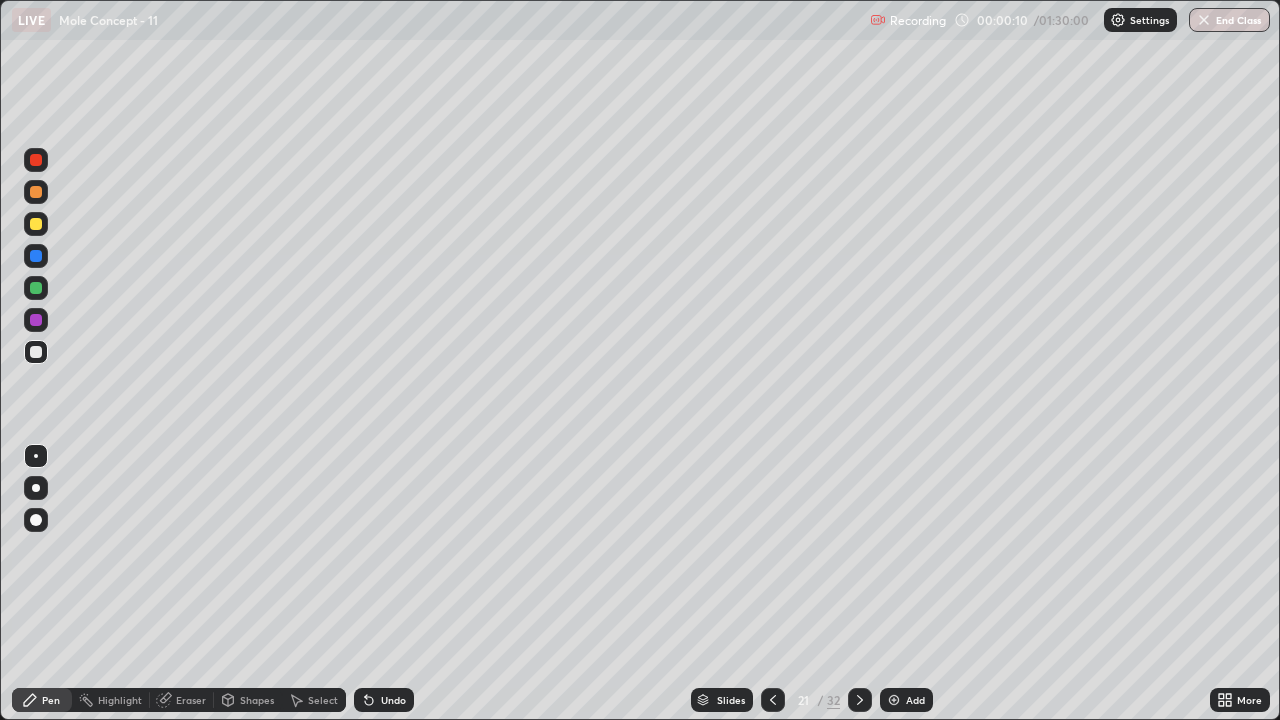 click 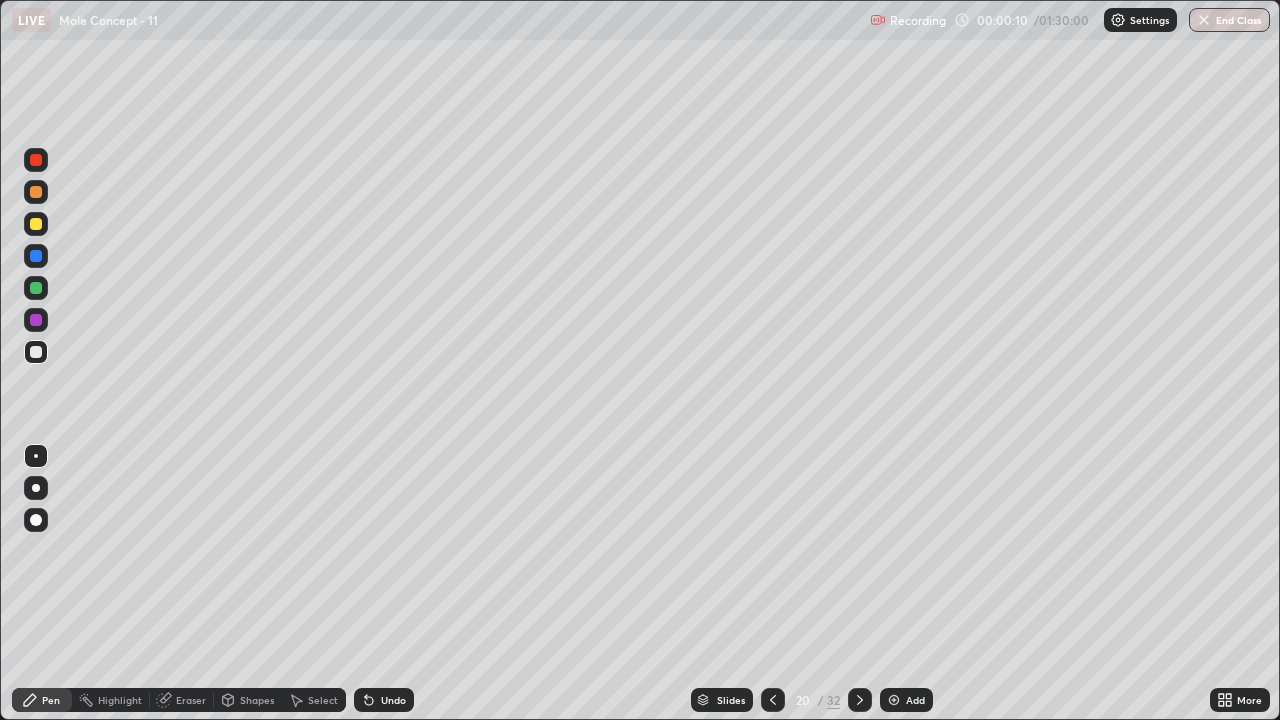 click 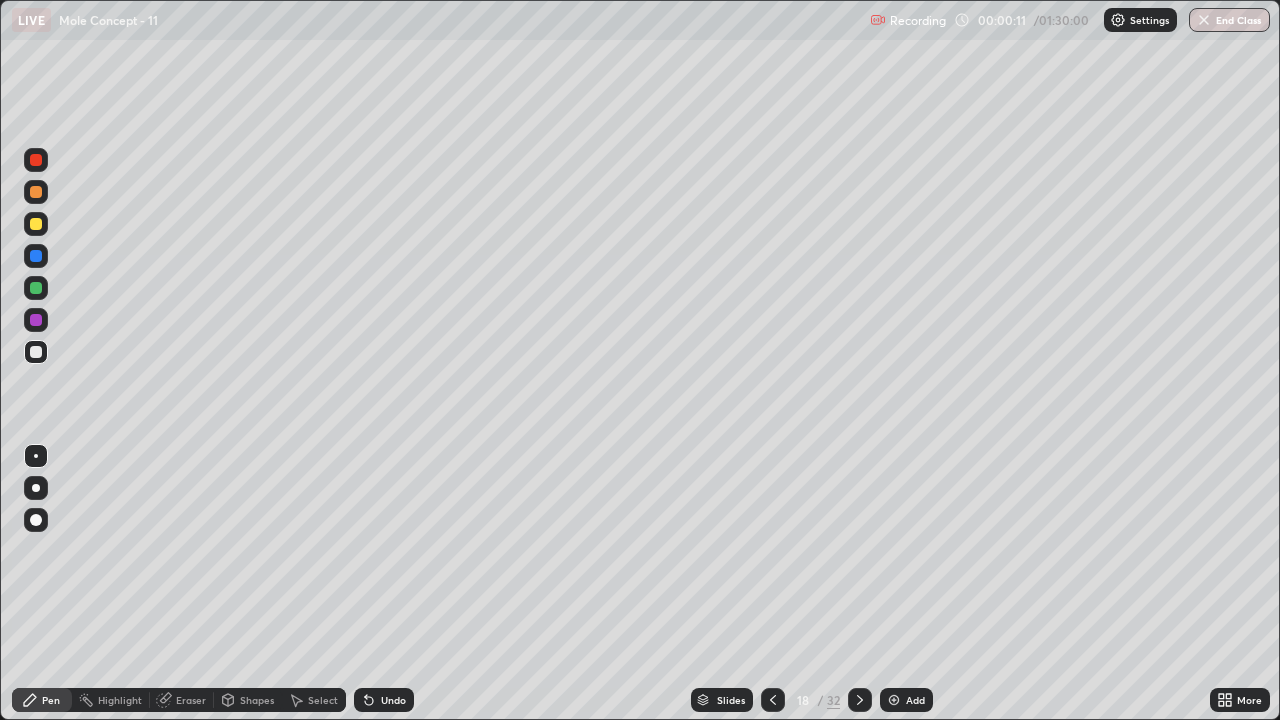 click 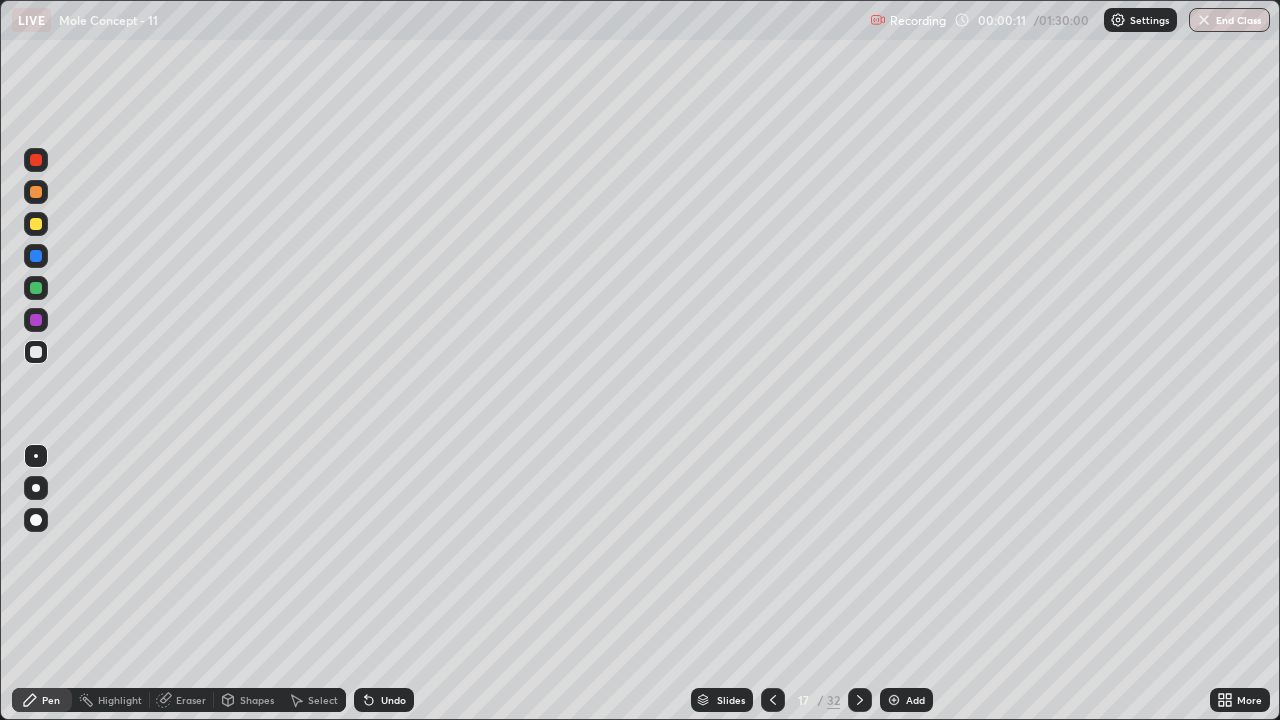 click 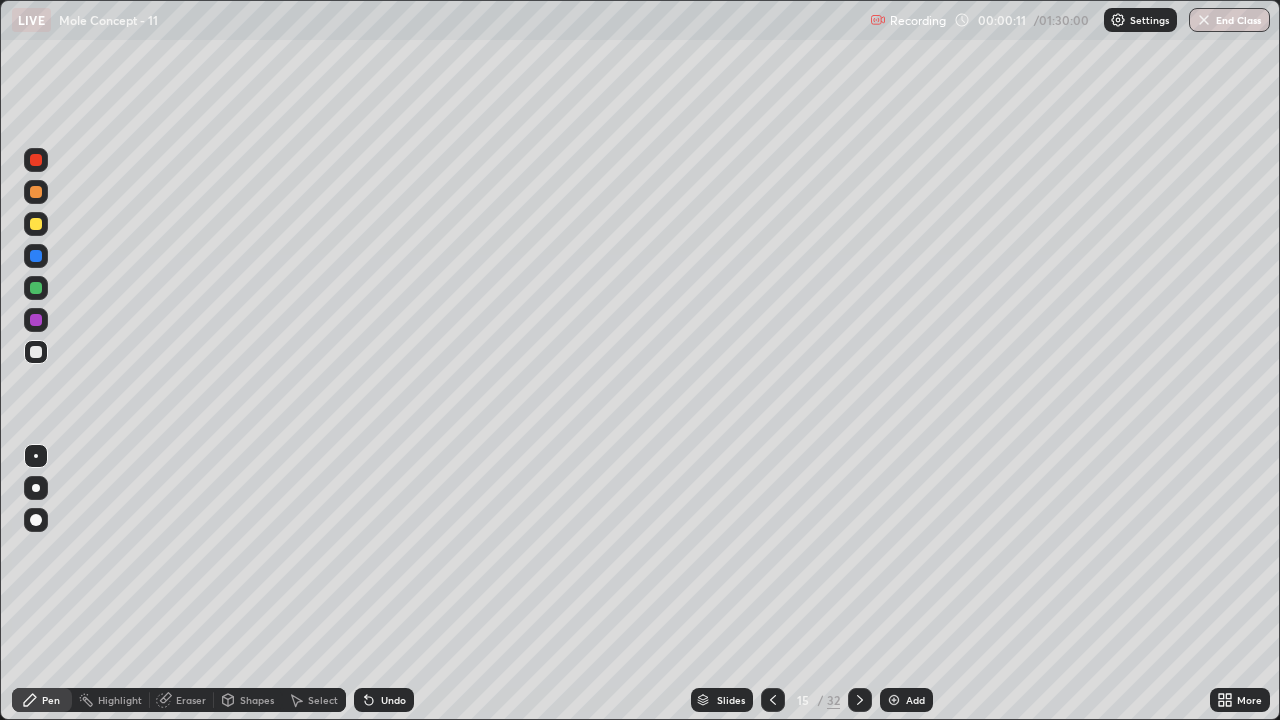 click 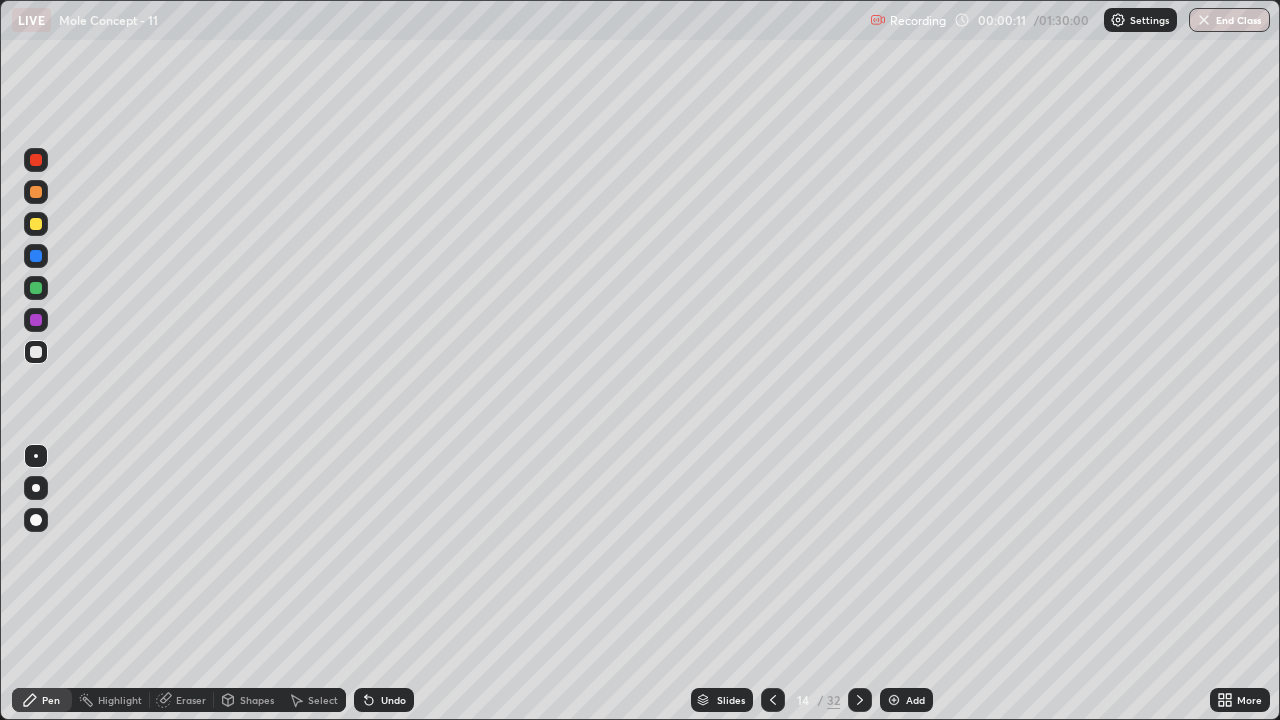 click 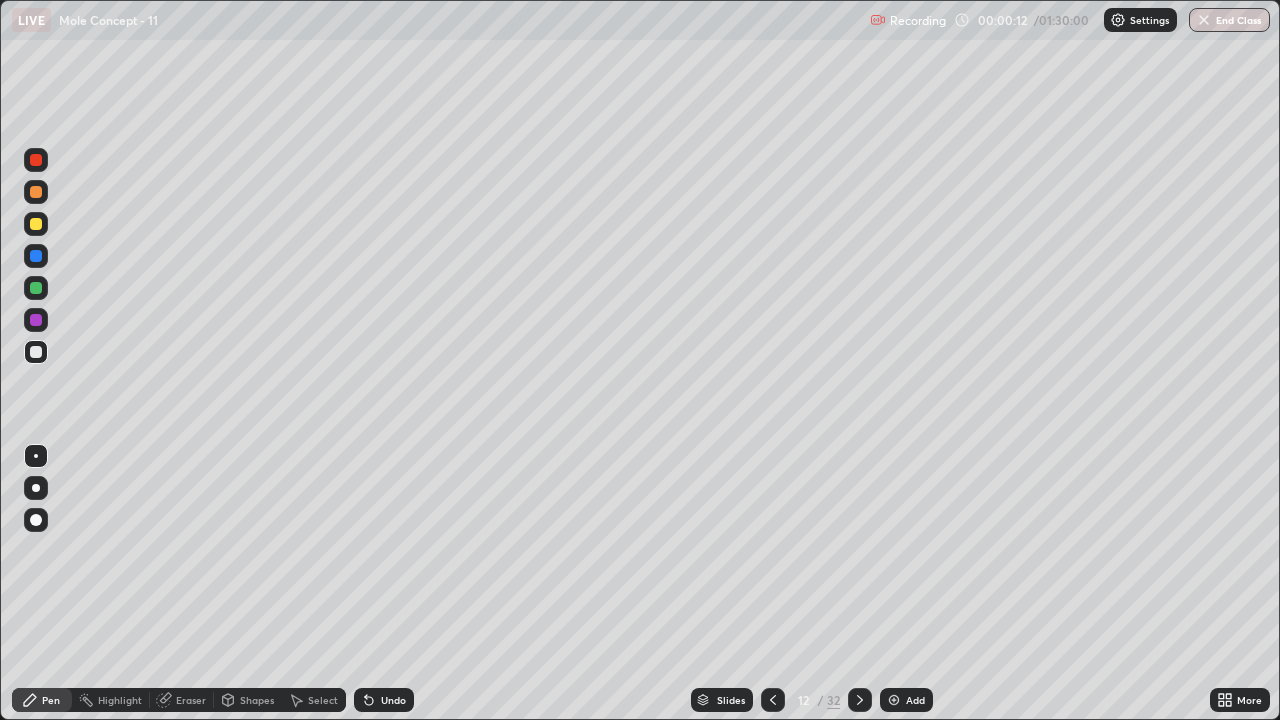 click 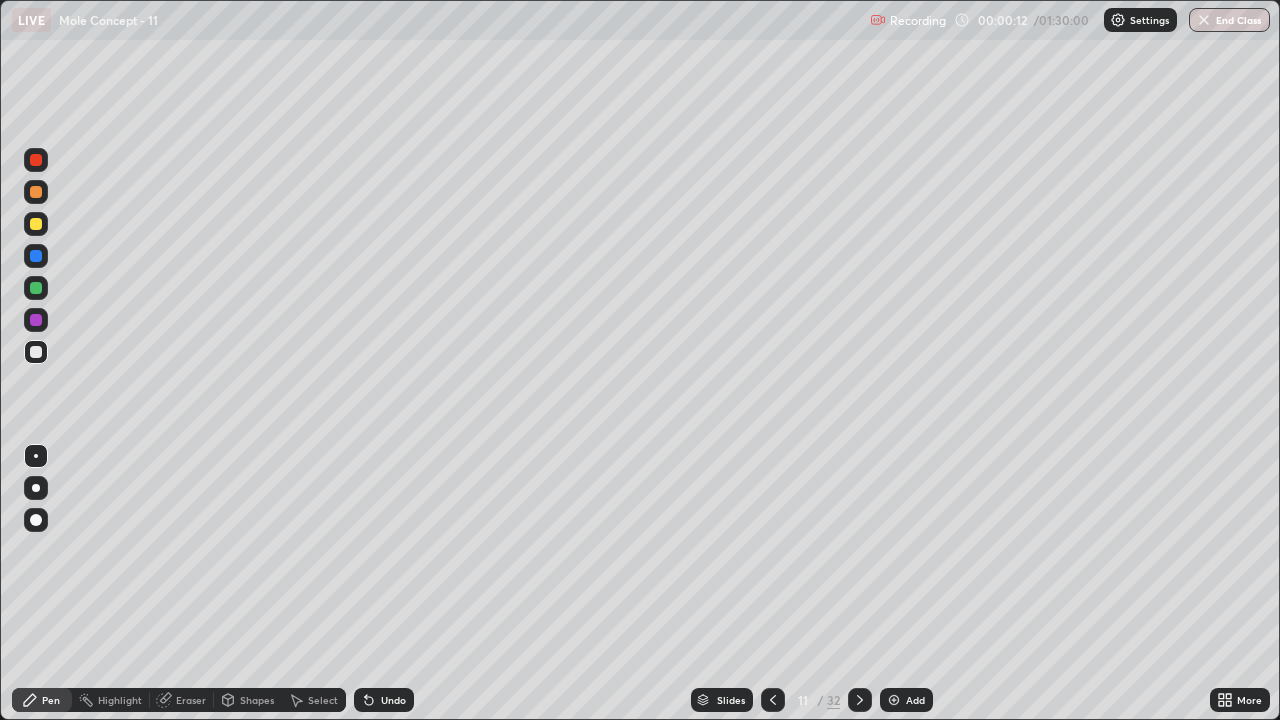 click 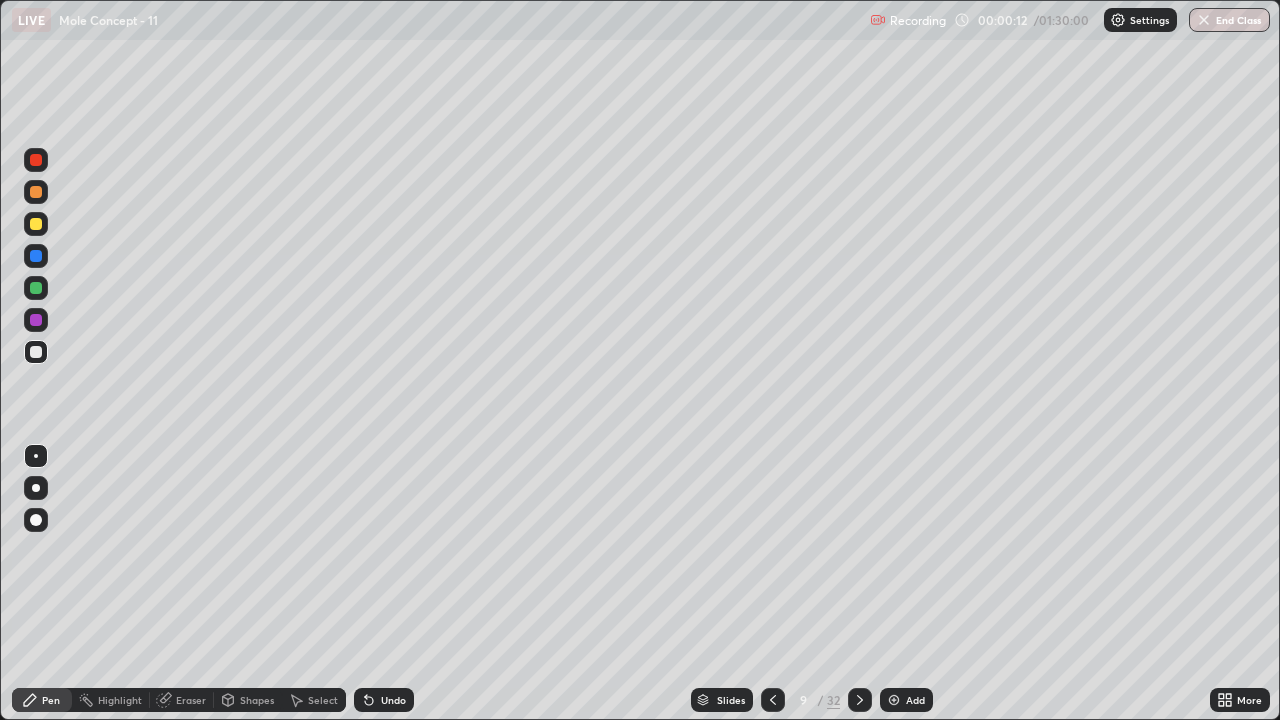 click 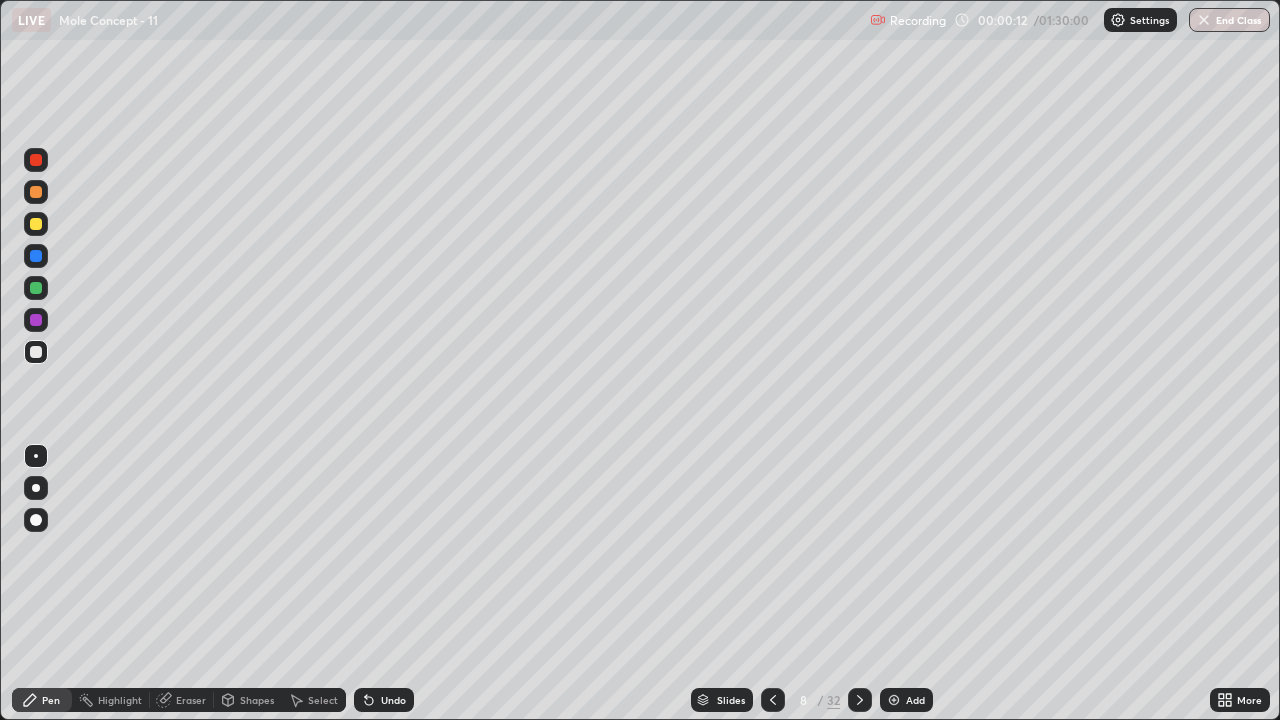 click 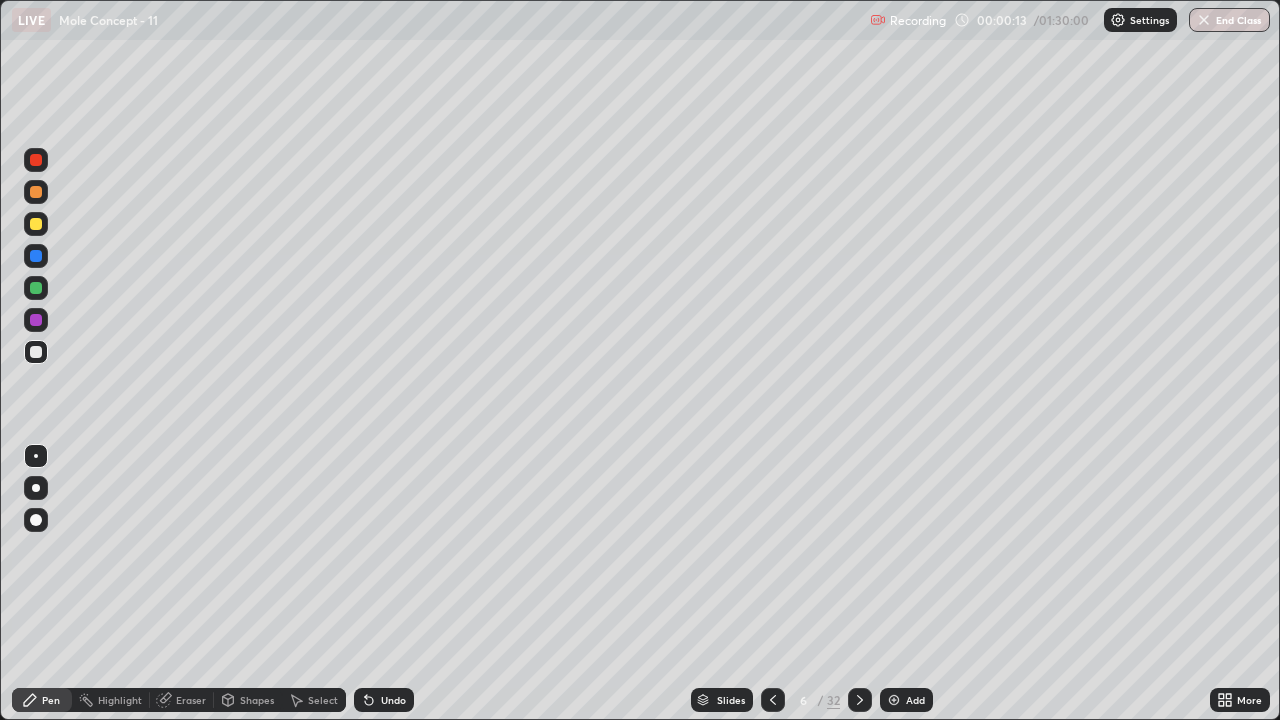 click 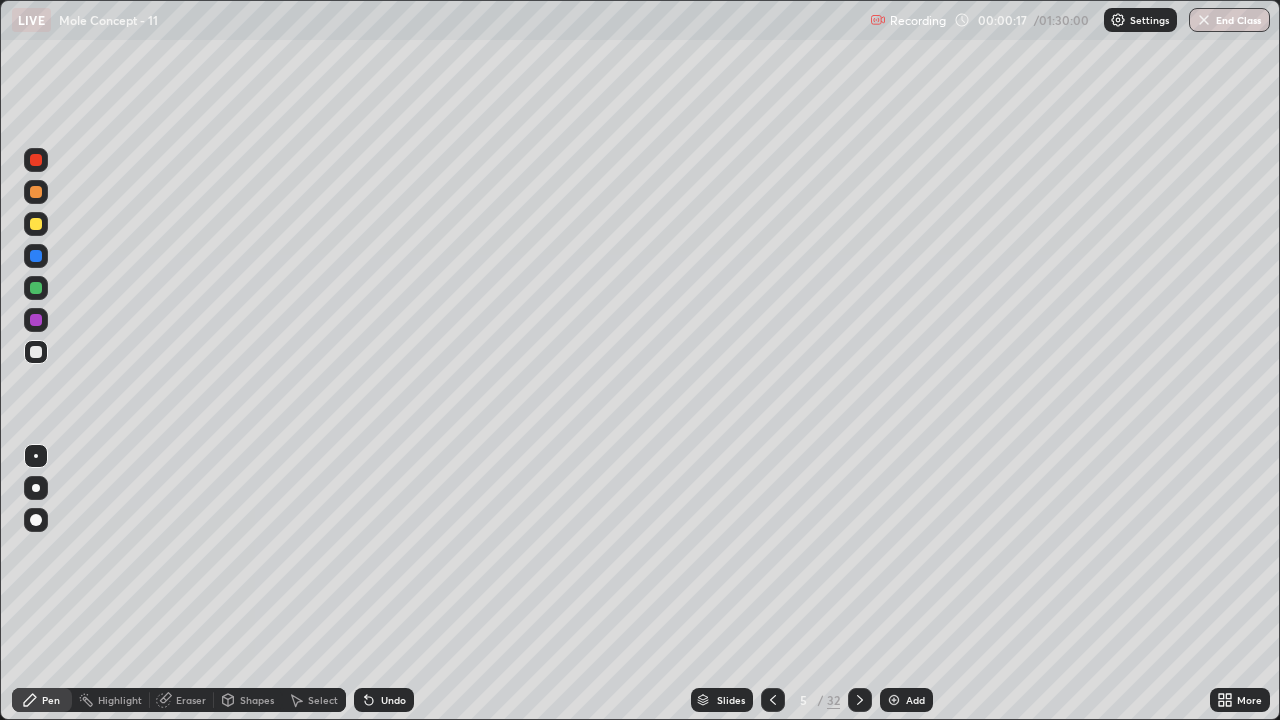 click at bounding box center (36, 488) 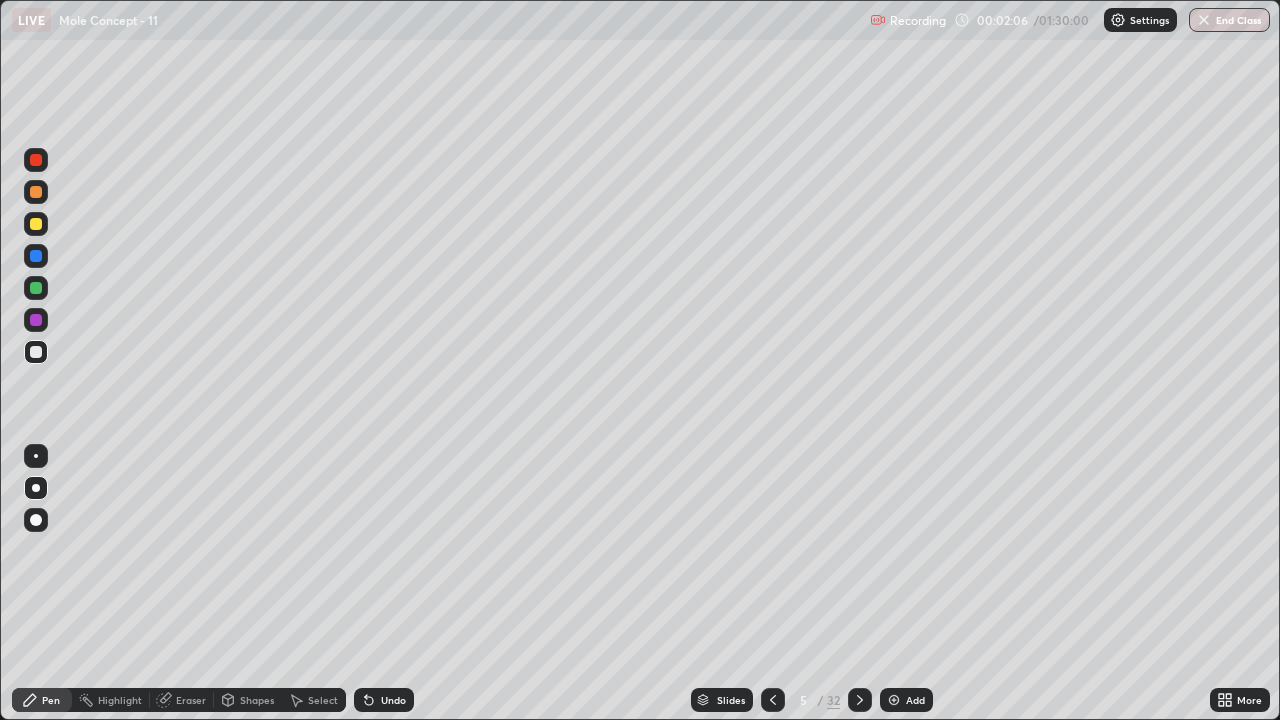 click 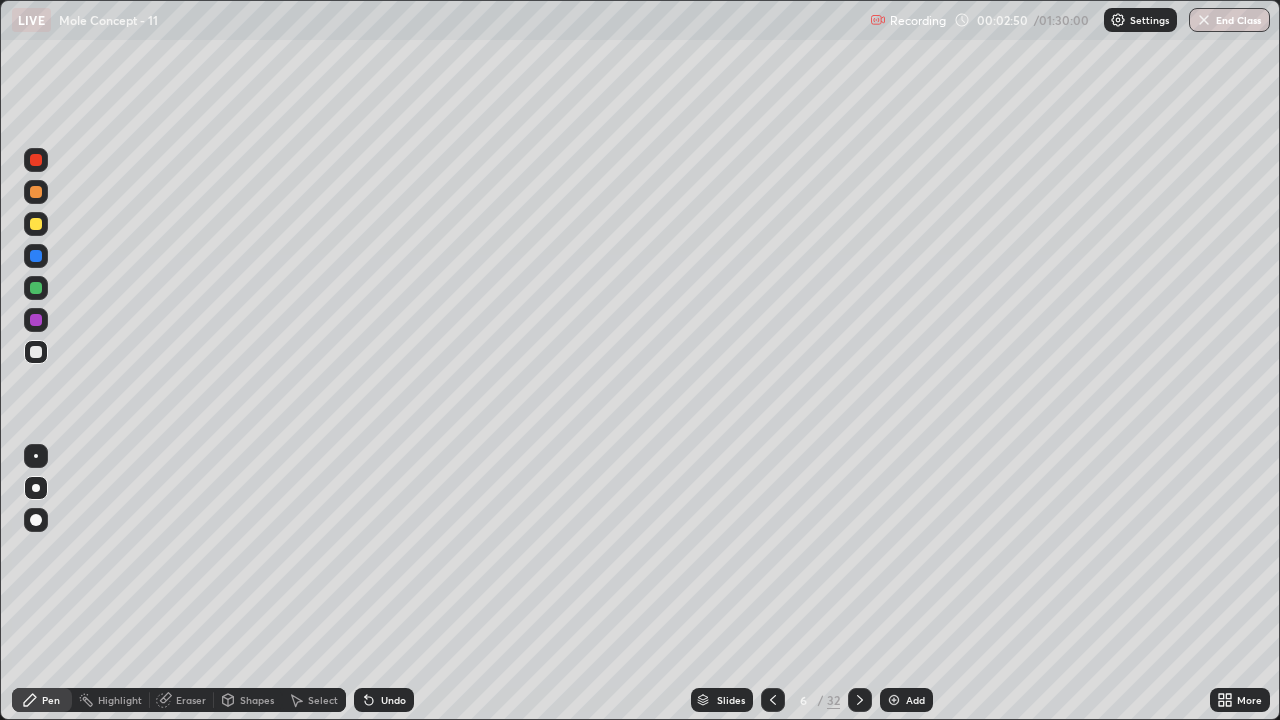 click on "Eraser" at bounding box center (191, 700) 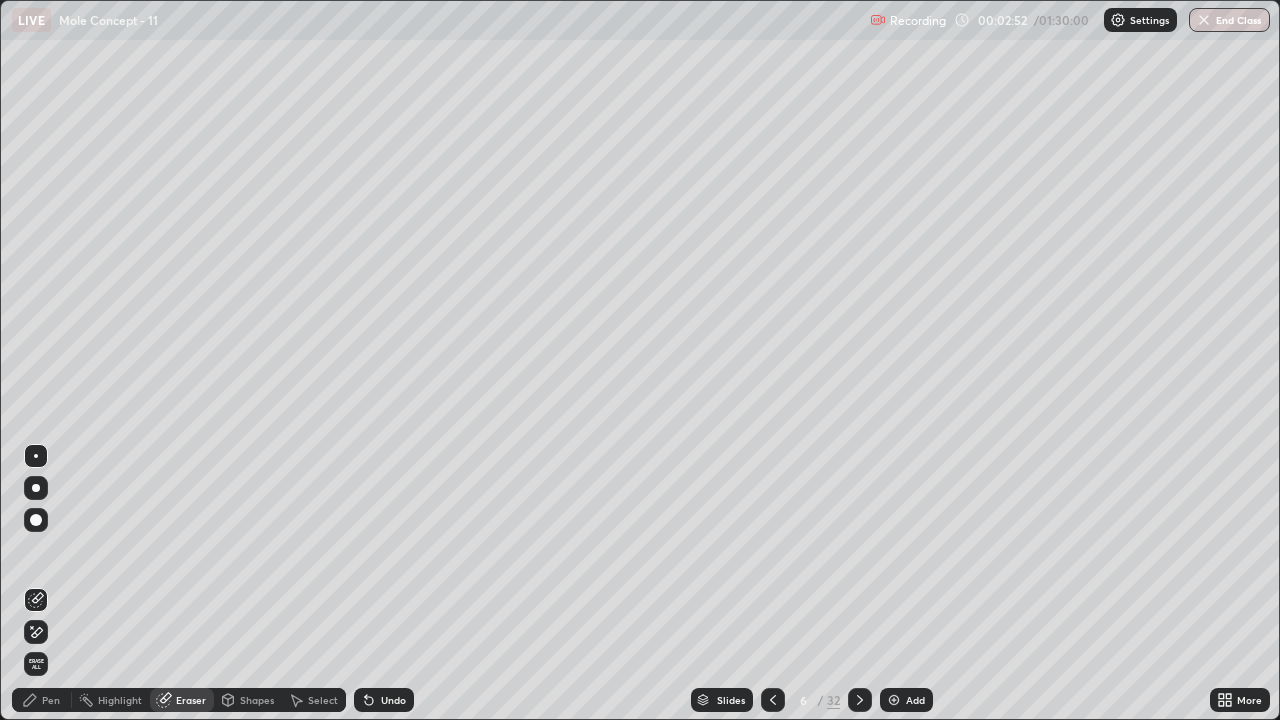click on "Pen" at bounding box center (51, 700) 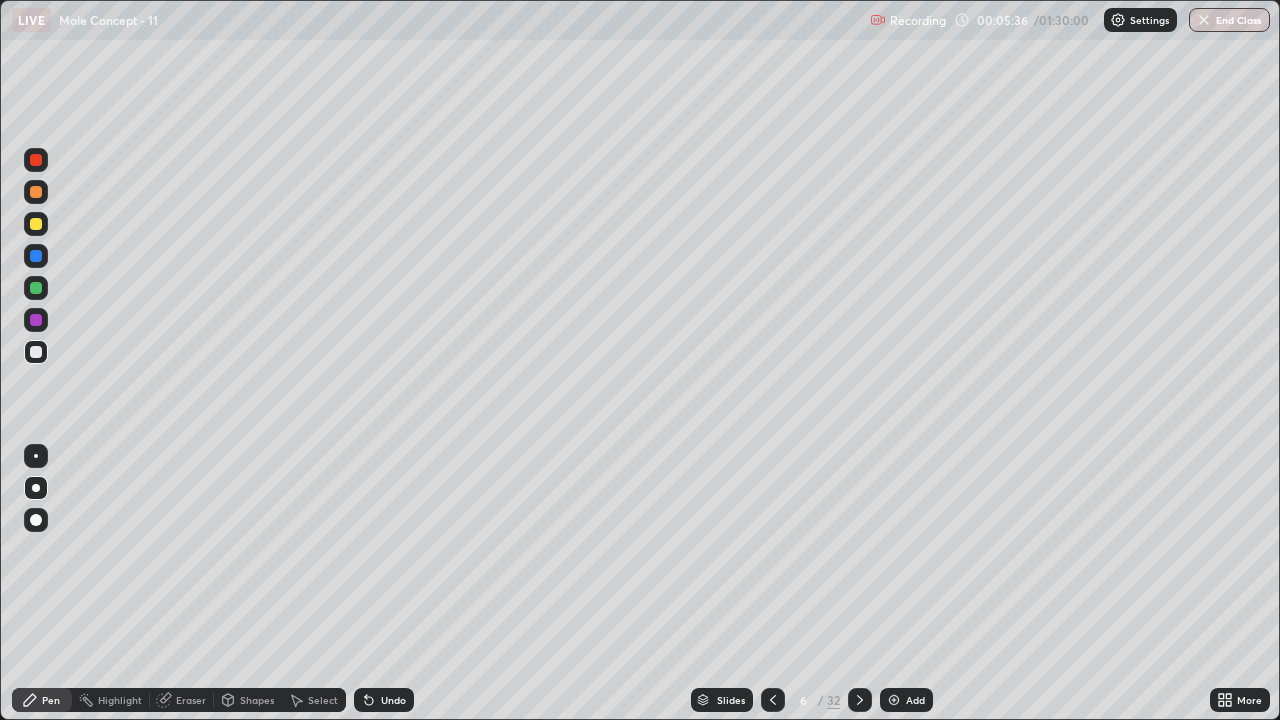 click on "Eraser" at bounding box center [191, 700] 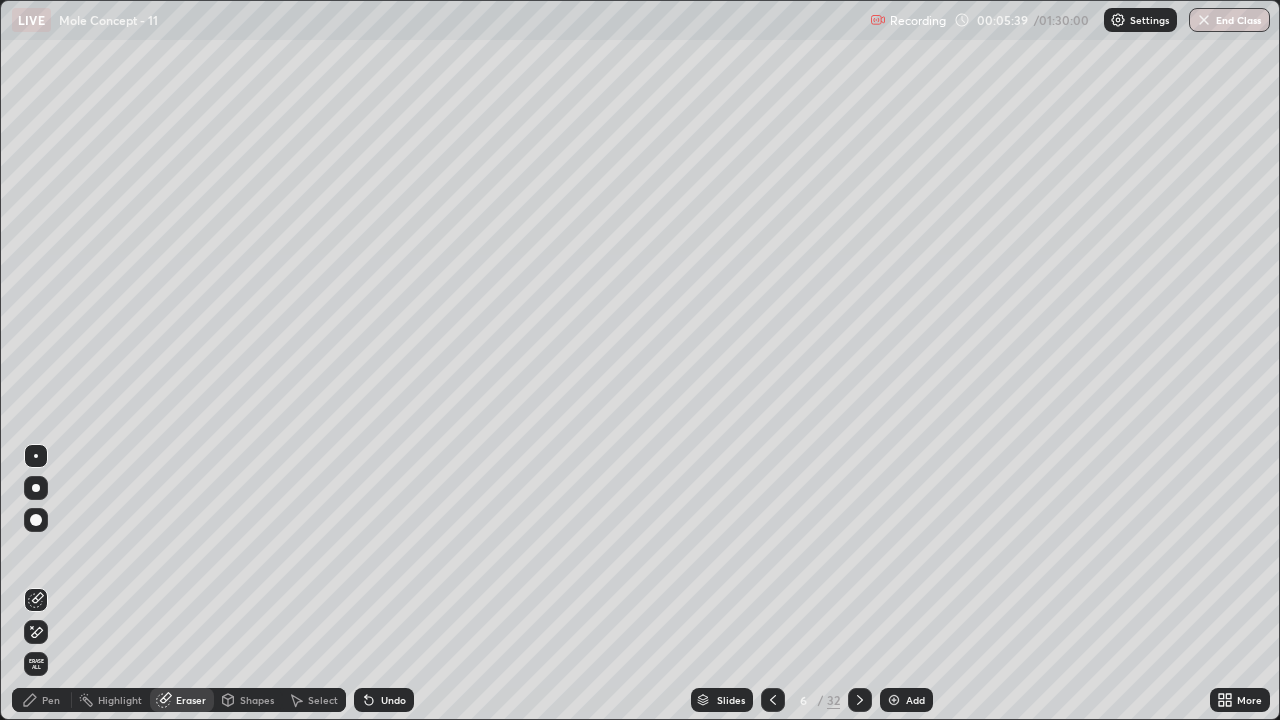 click on "Pen" at bounding box center [42, 700] 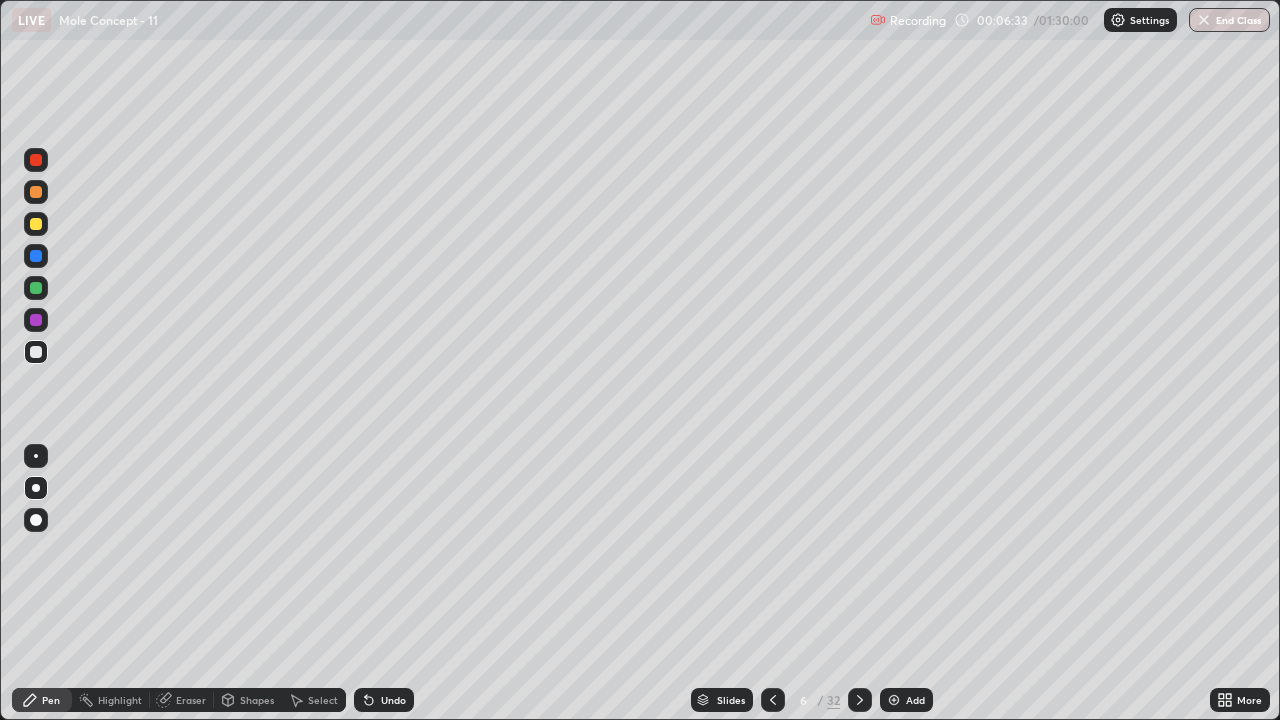 click on "Eraser" at bounding box center [182, 700] 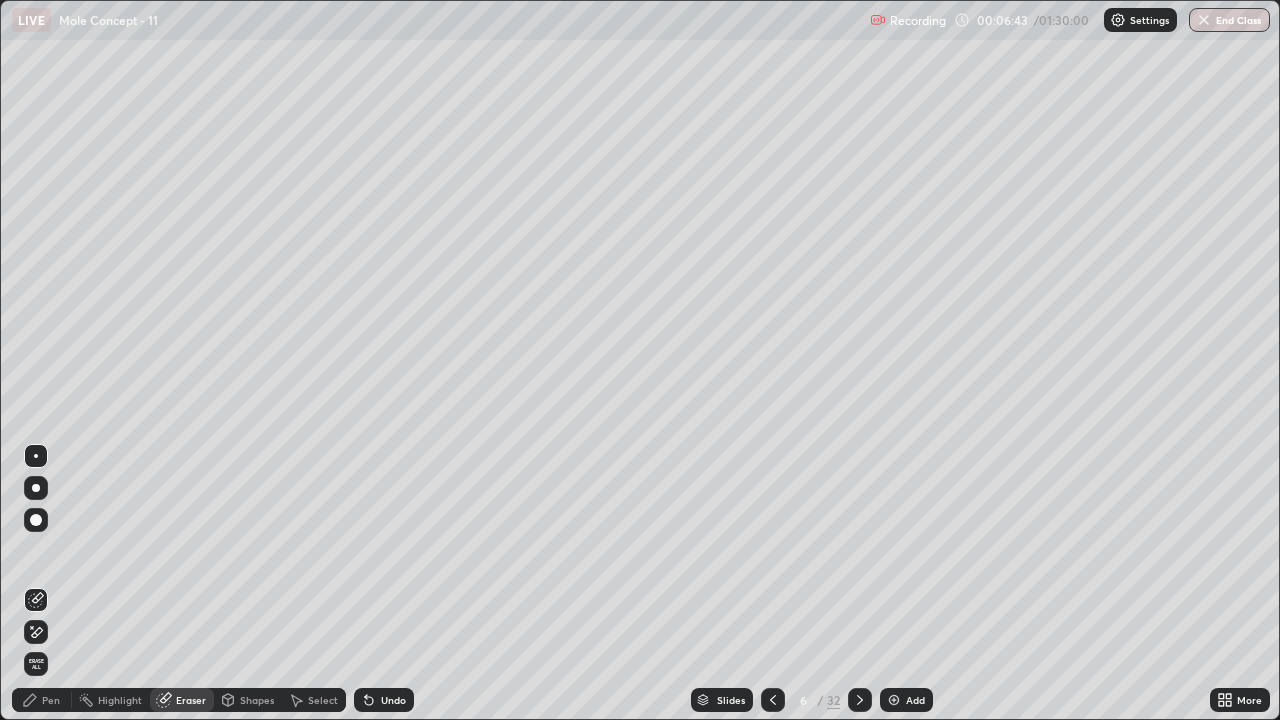 click on "Pen" at bounding box center [42, 700] 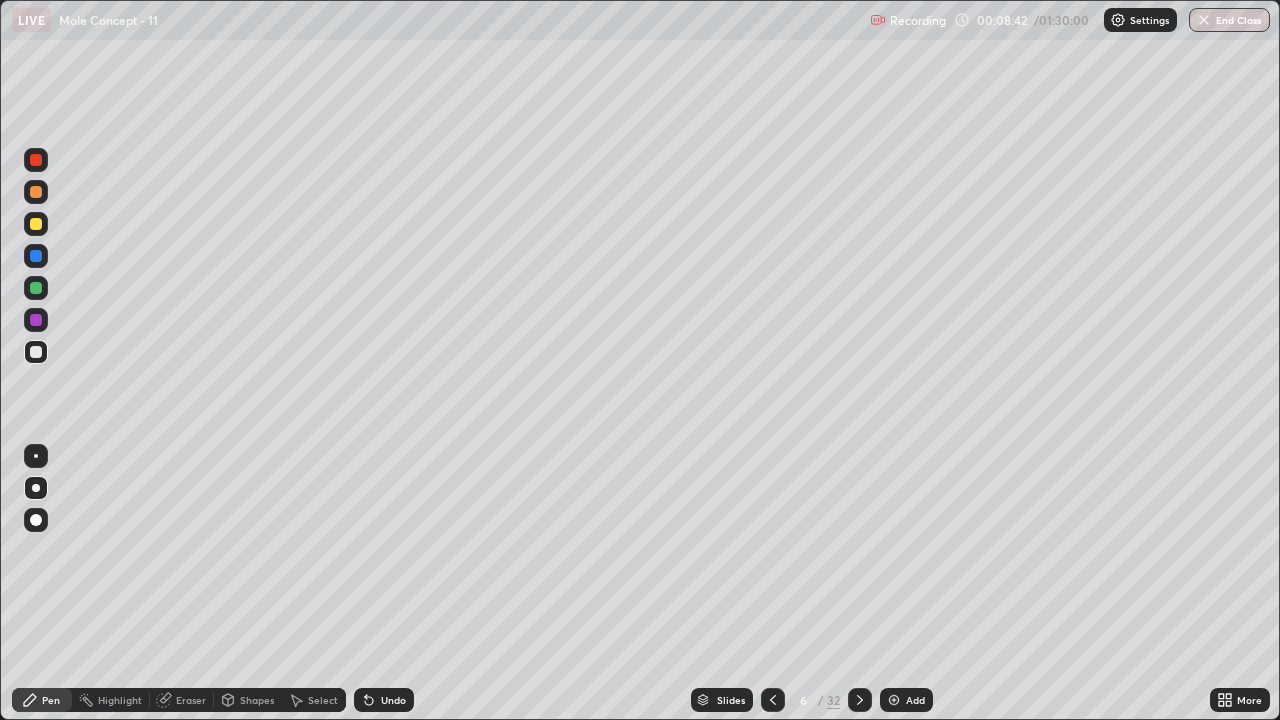 click on "Eraser" at bounding box center (191, 700) 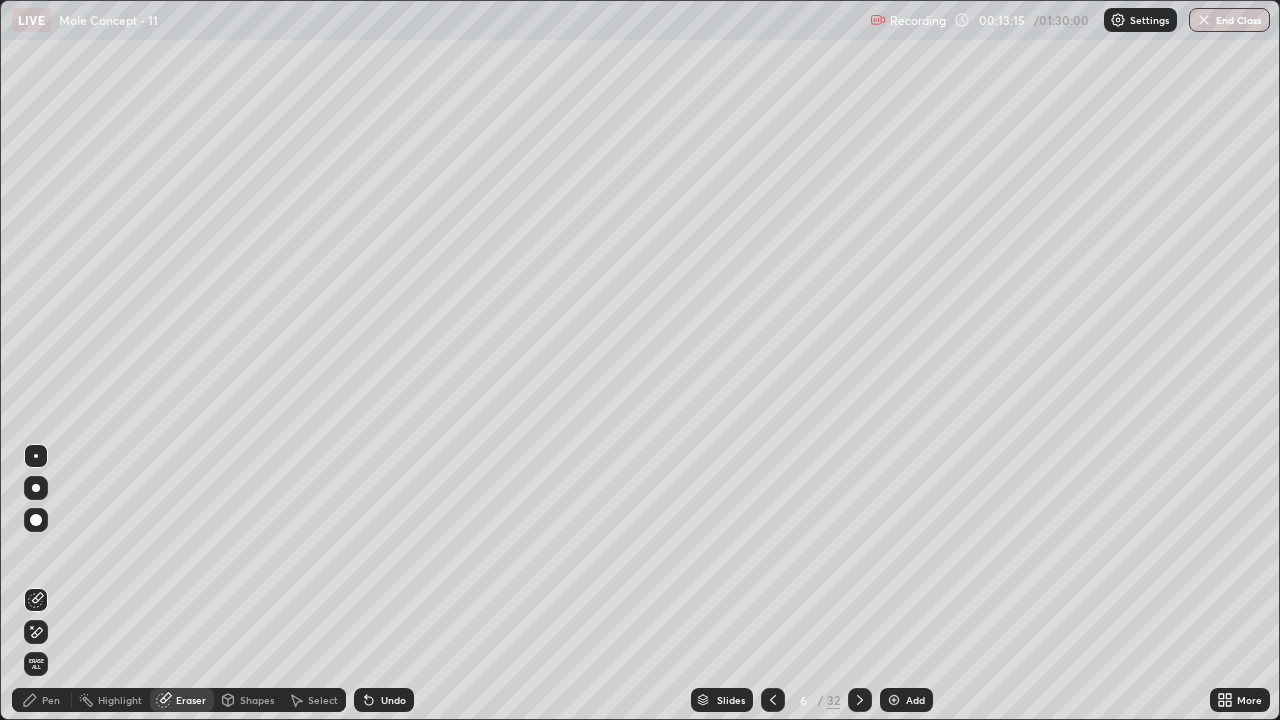 click 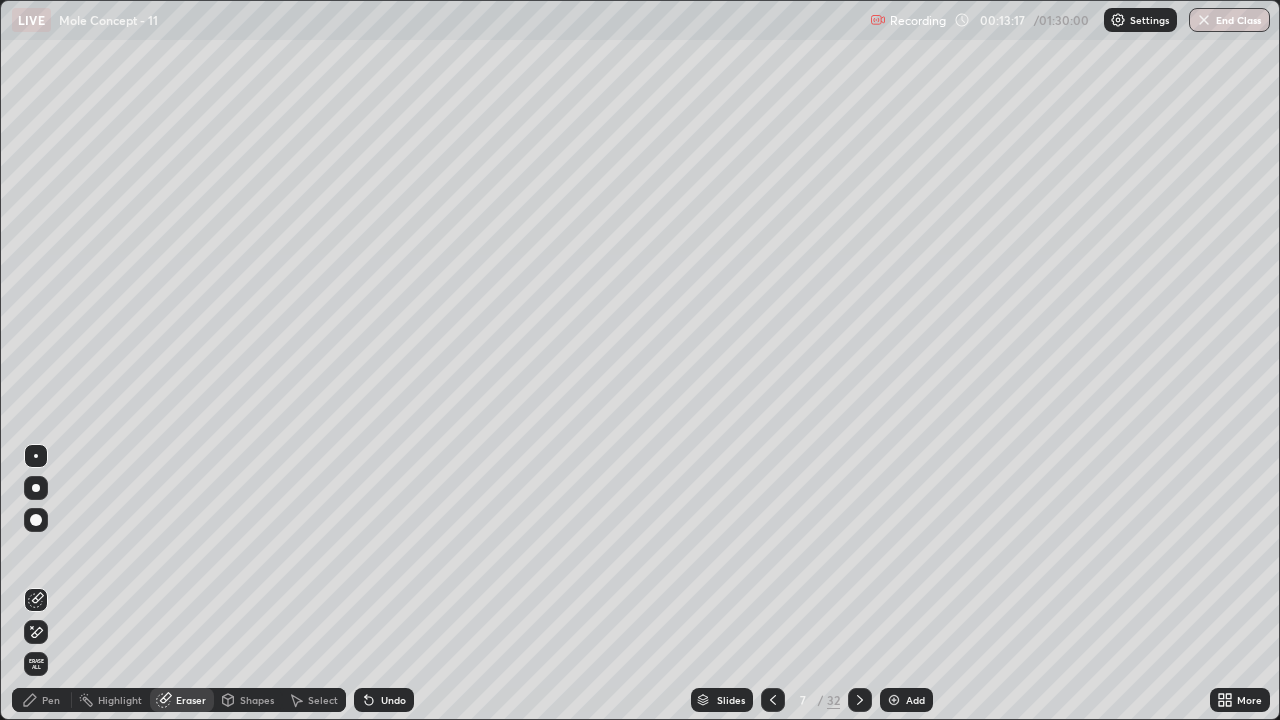 click on "Pen" at bounding box center (51, 700) 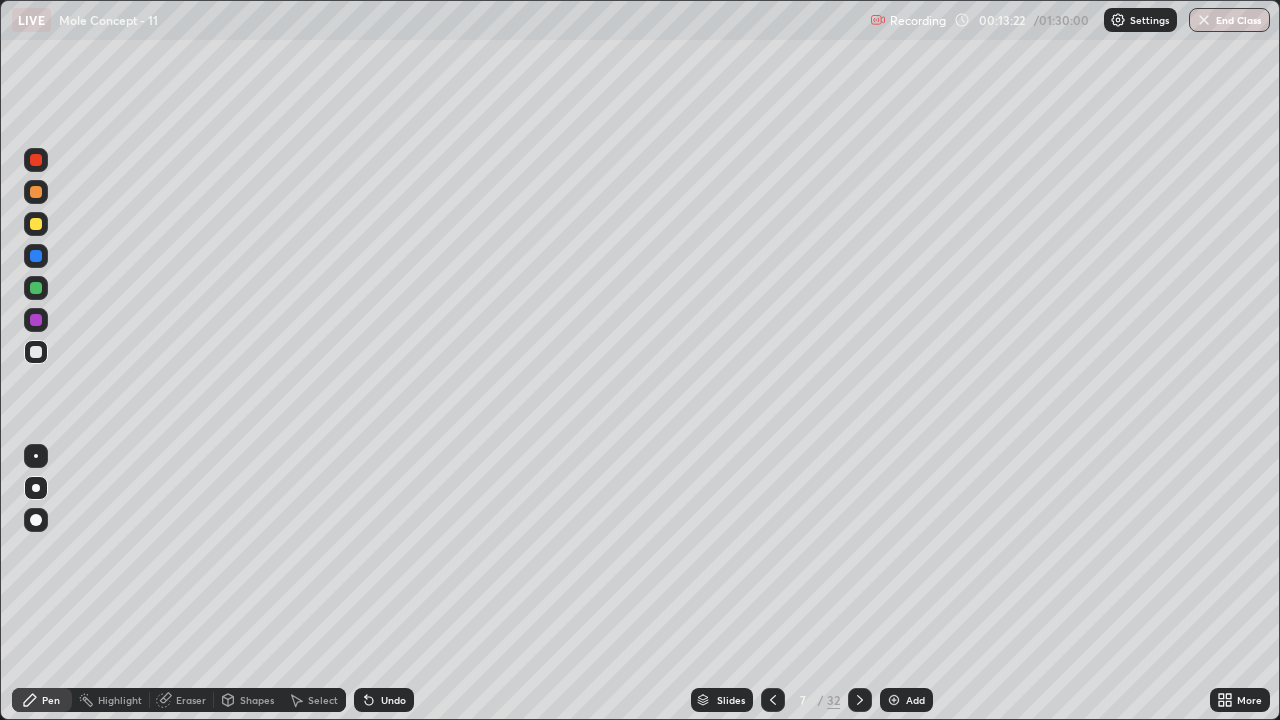 click on "Eraser" at bounding box center [191, 700] 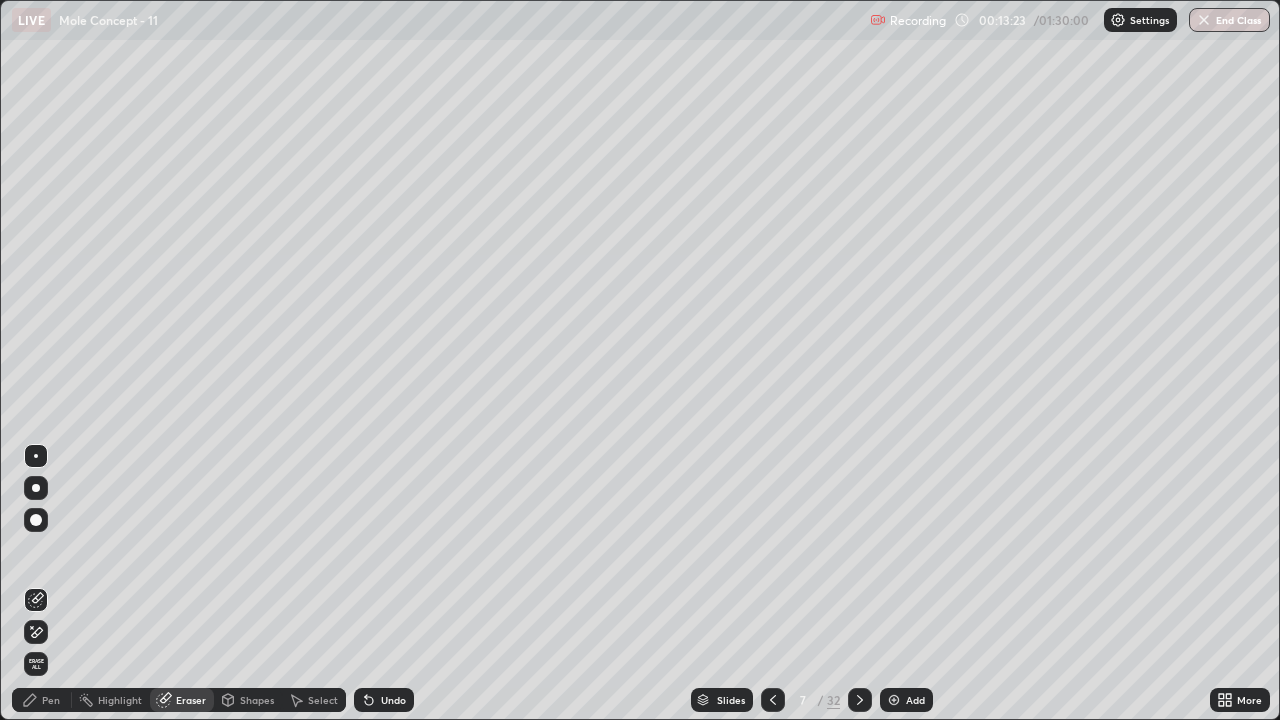 click on "Pen" at bounding box center [42, 700] 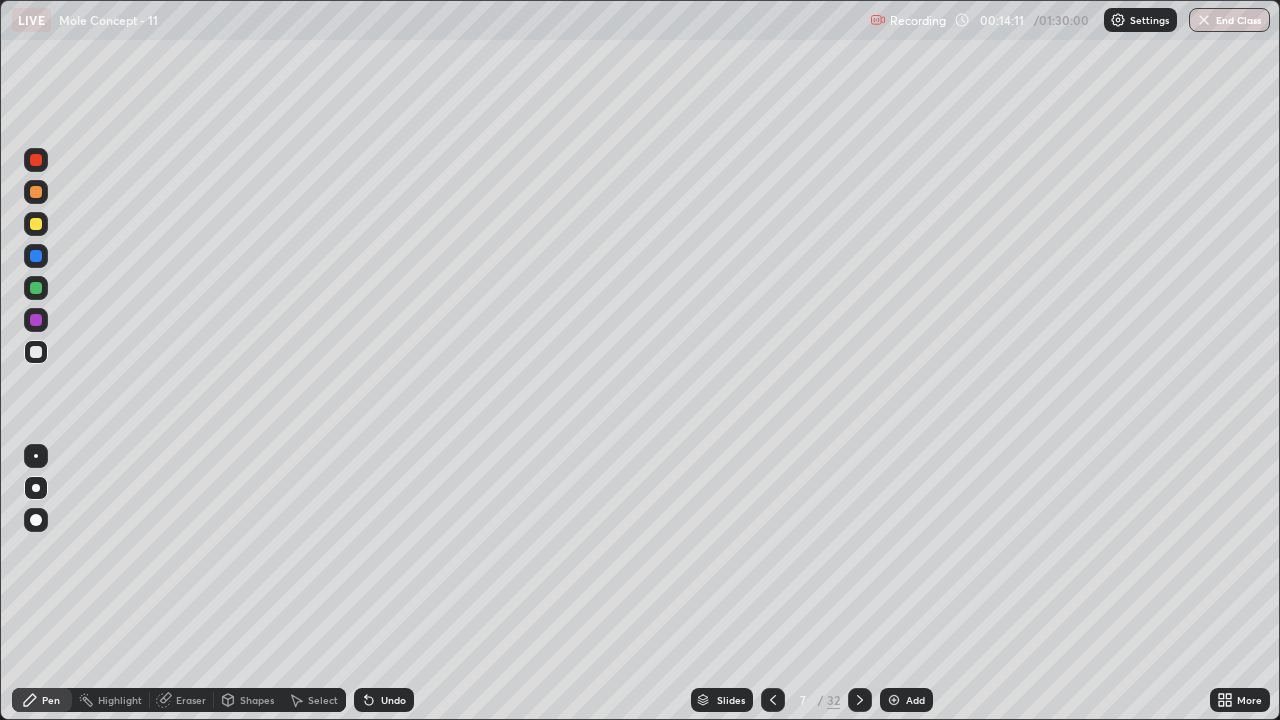 click on "Eraser" at bounding box center [182, 700] 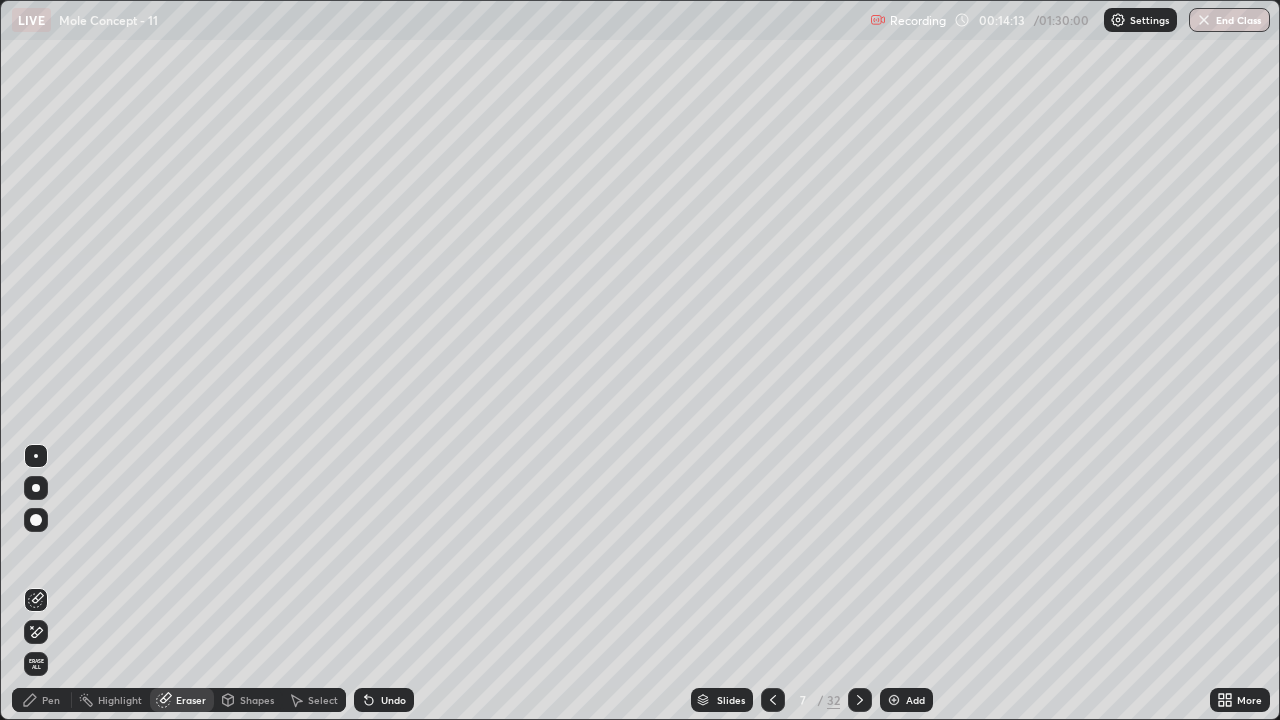 click on "Pen" at bounding box center [51, 700] 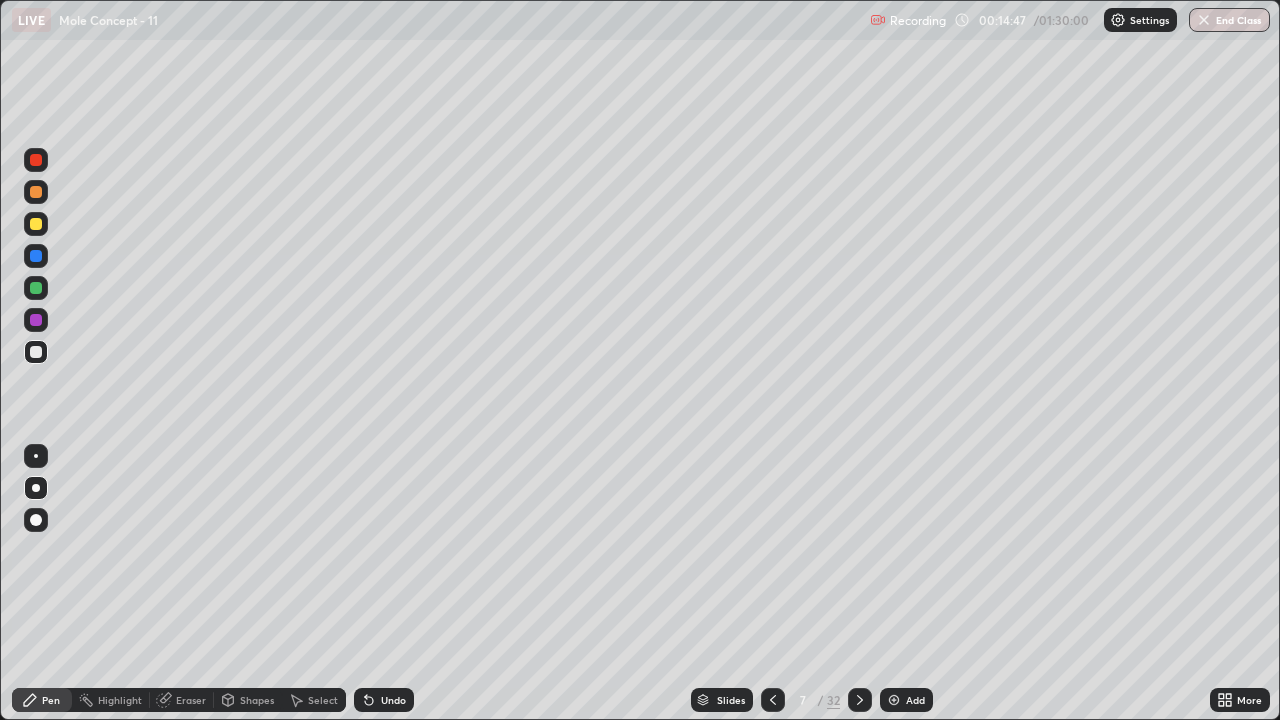 click on "Eraser" at bounding box center (191, 700) 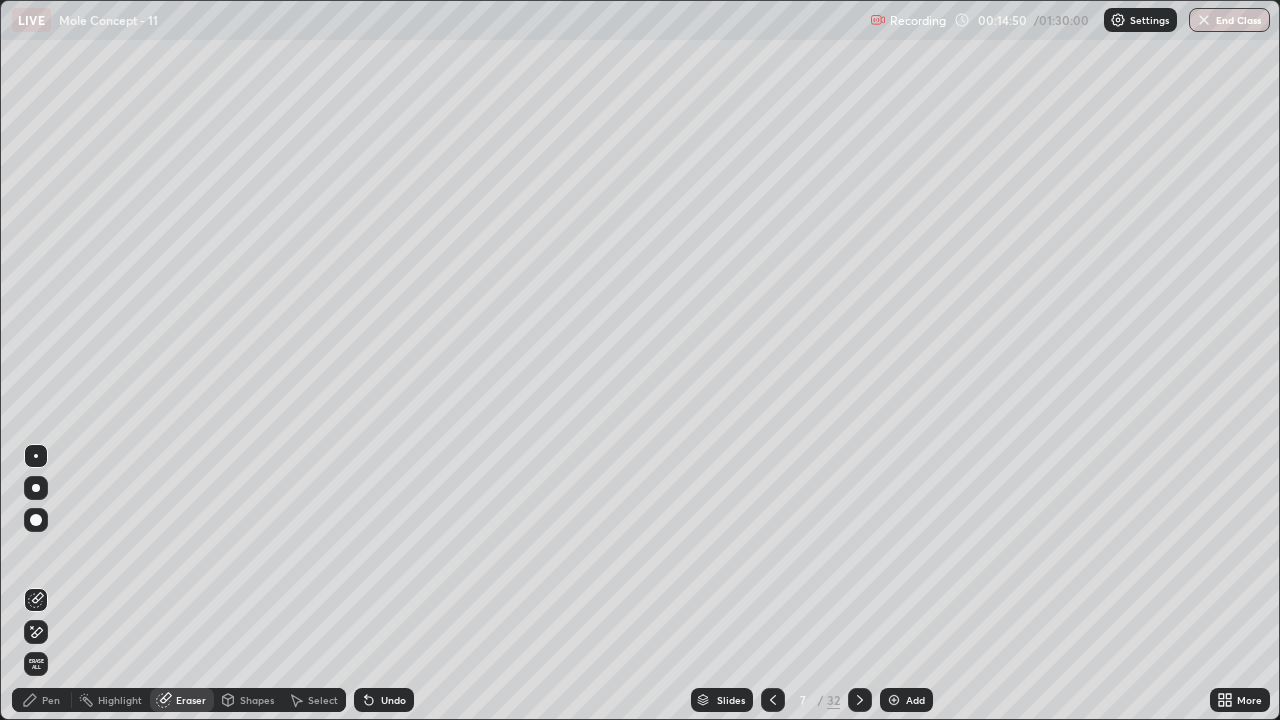click on "Pen" at bounding box center (51, 700) 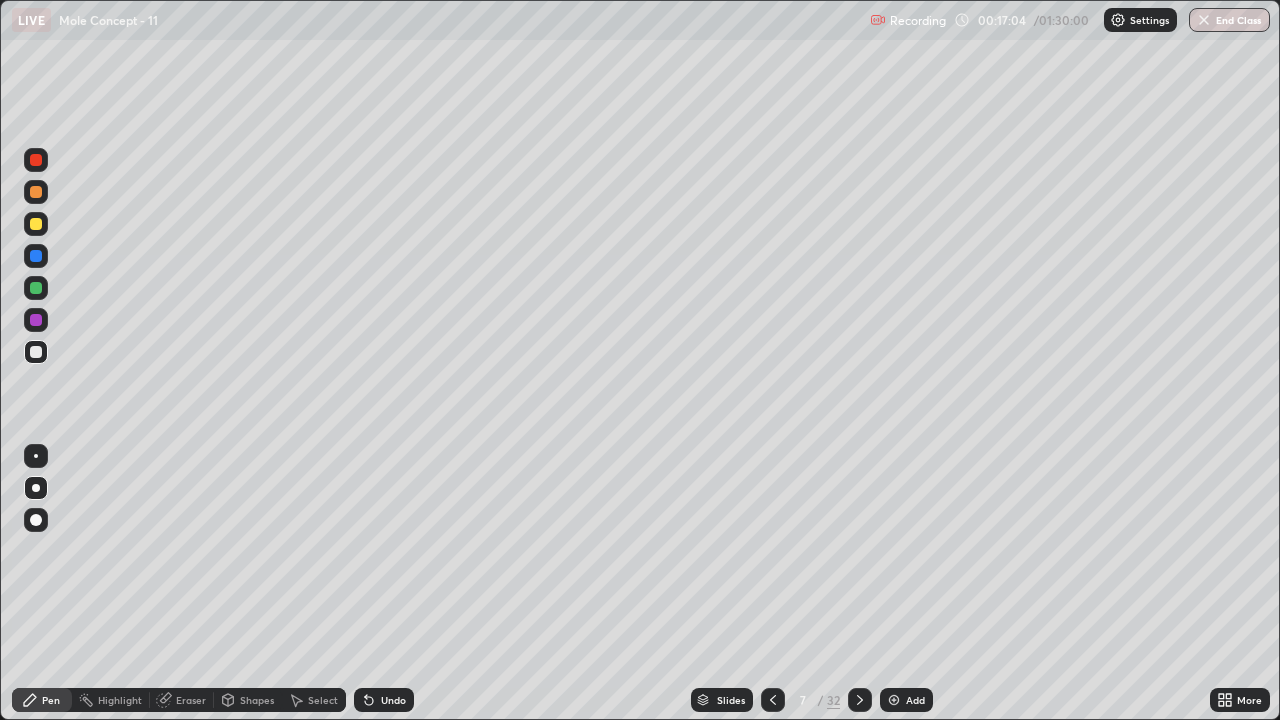 click on "Eraser" at bounding box center (191, 700) 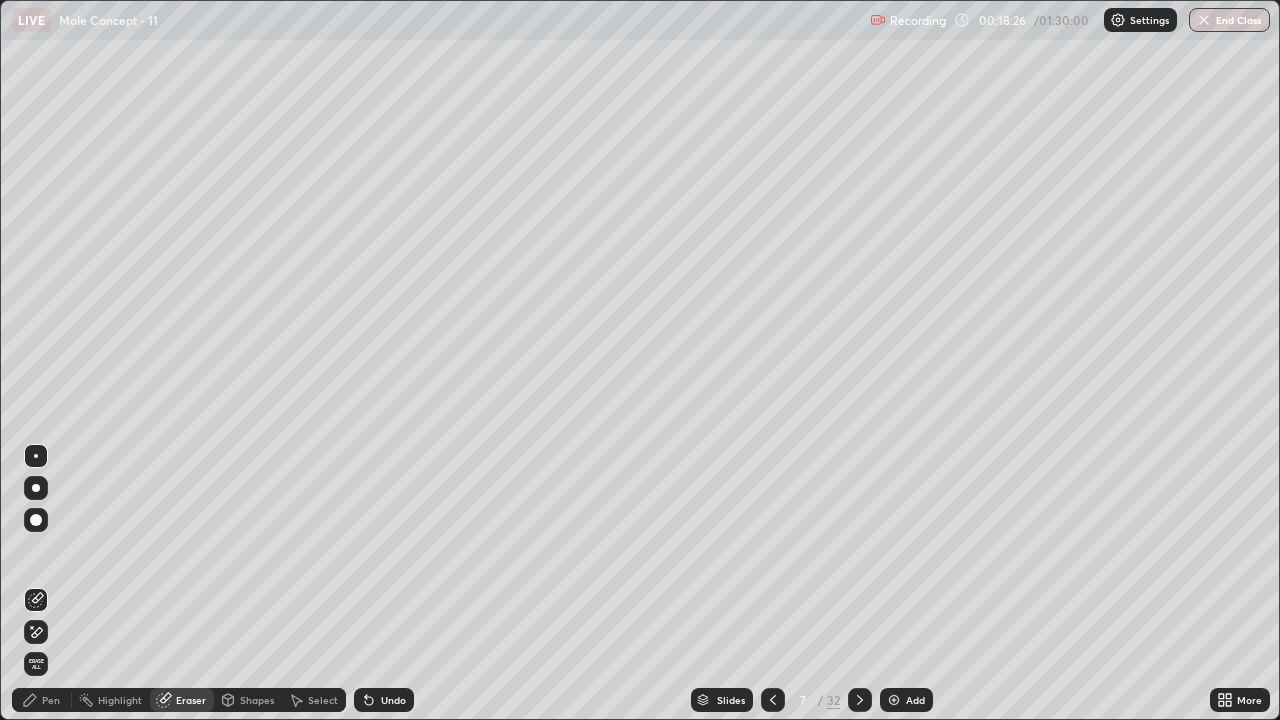 click 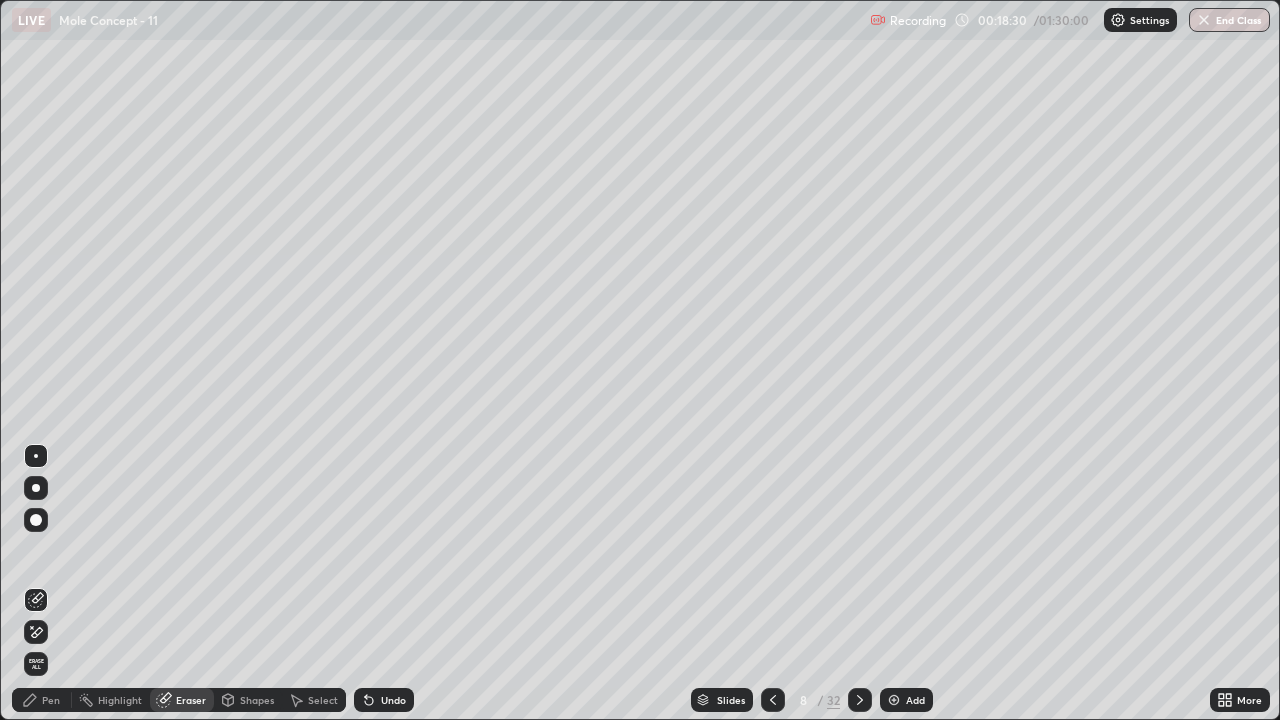 click on "Pen" at bounding box center (51, 700) 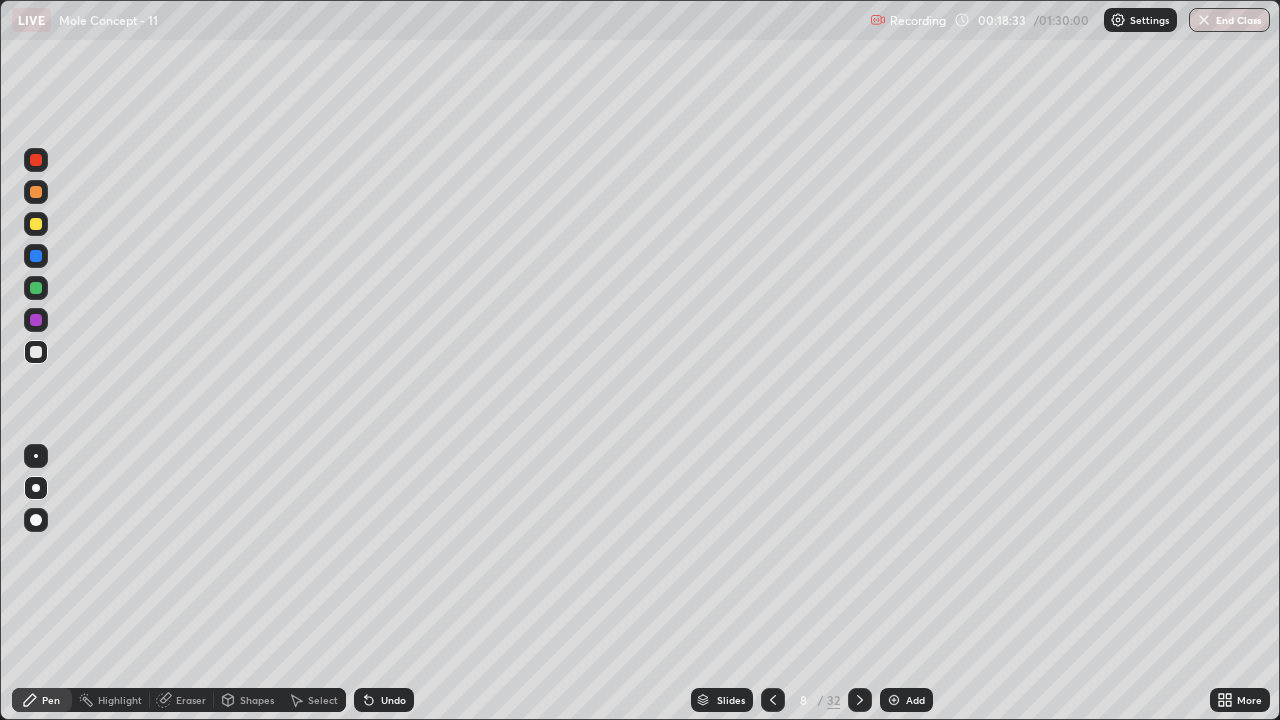 click on "Eraser" at bounding box center [191, 700] 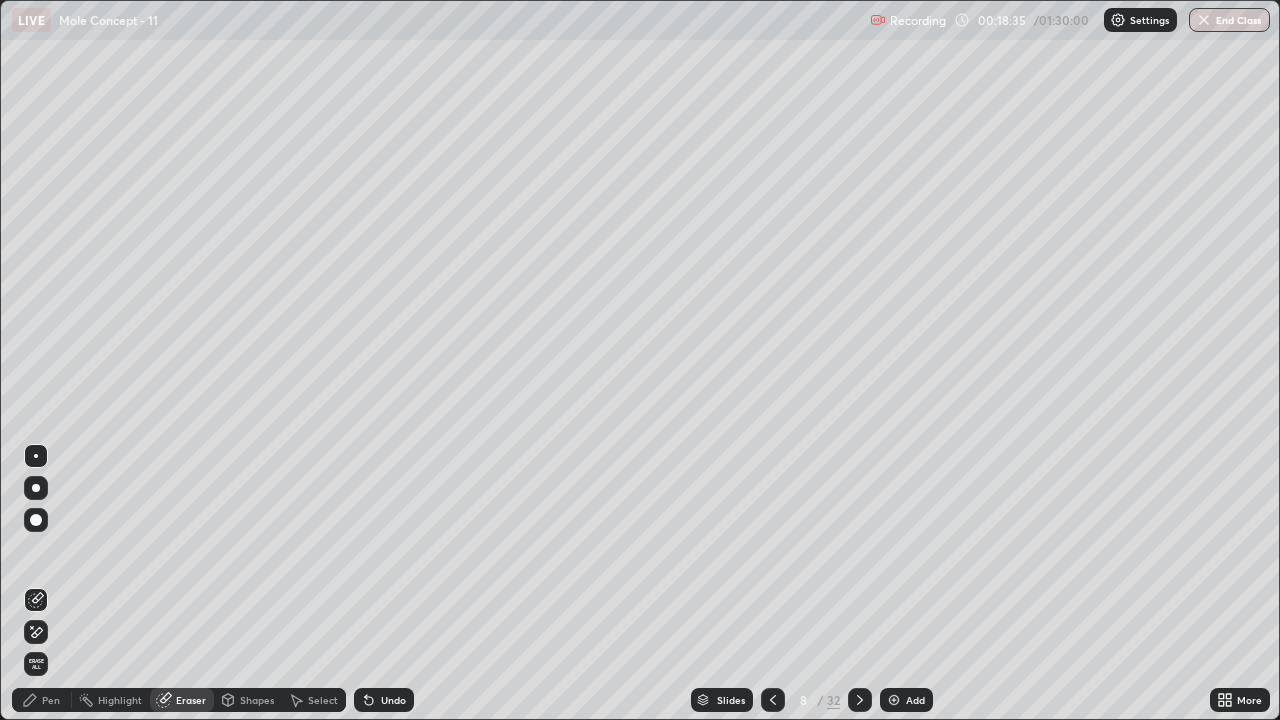 click on "Pen" at bounding box center (42, 700) 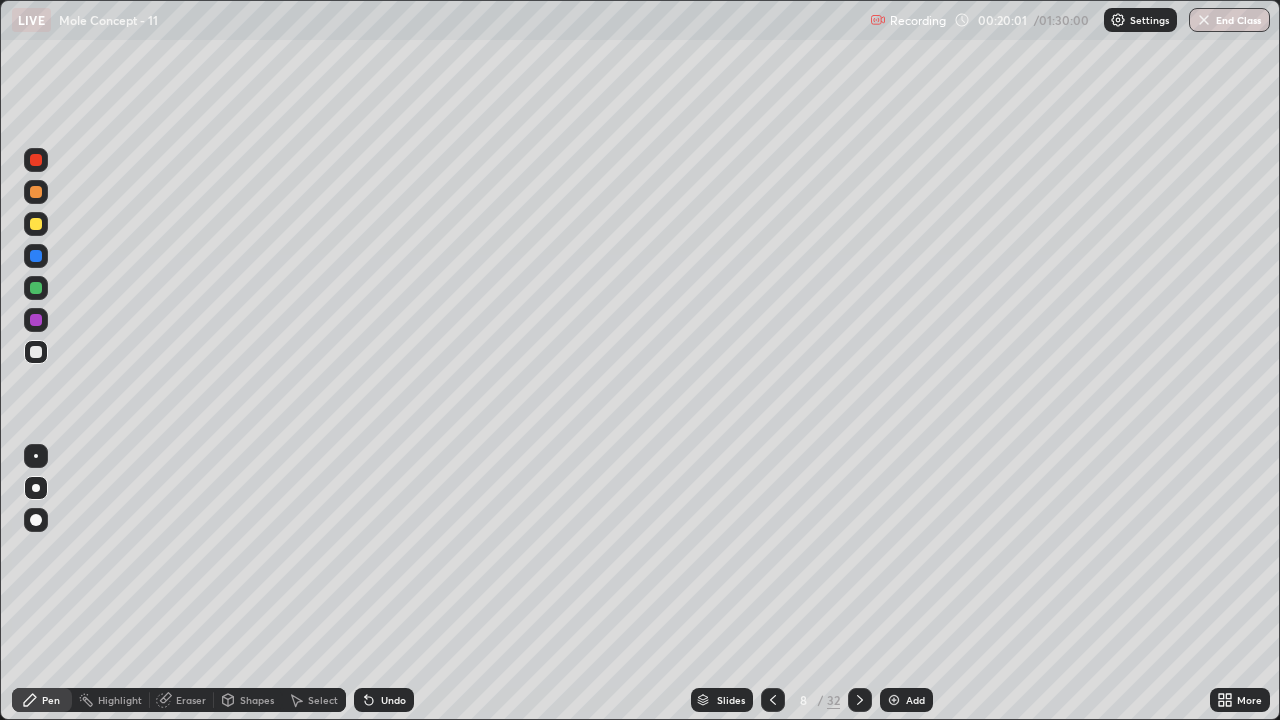 click on "Eraser" at bounding box center (182, 700) 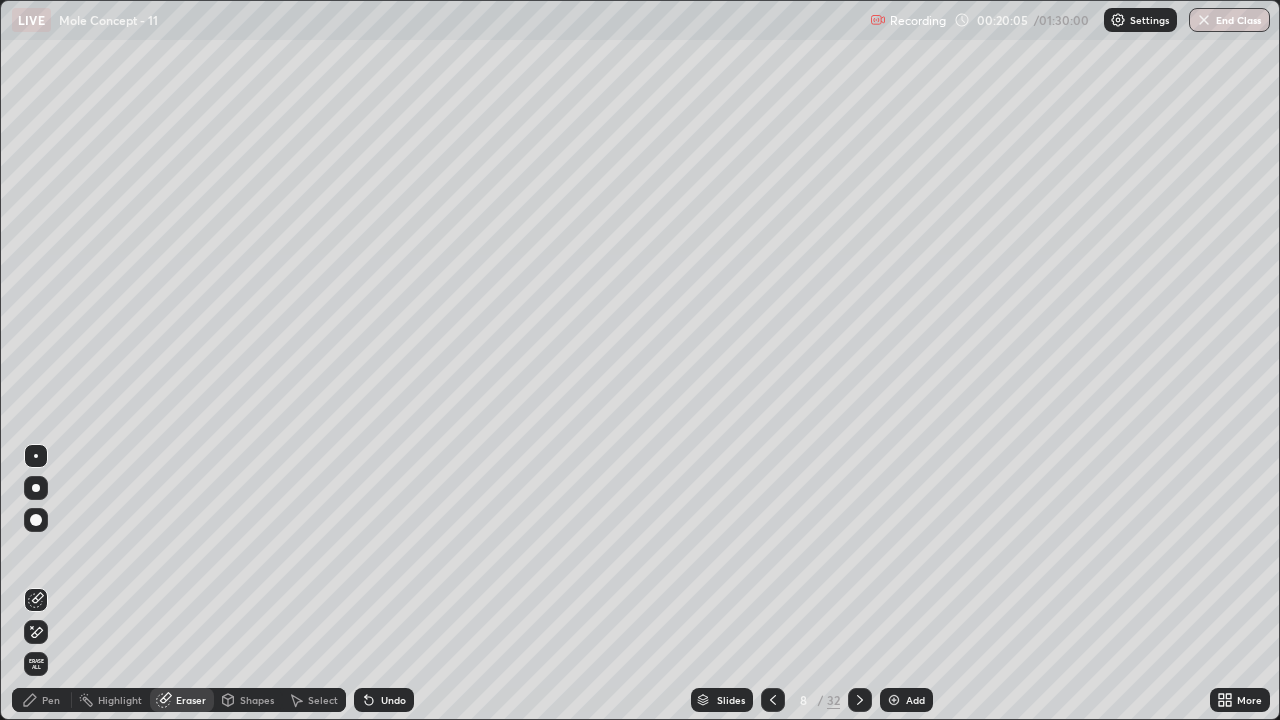 click on "Pen" at bounding box center [51, 700] 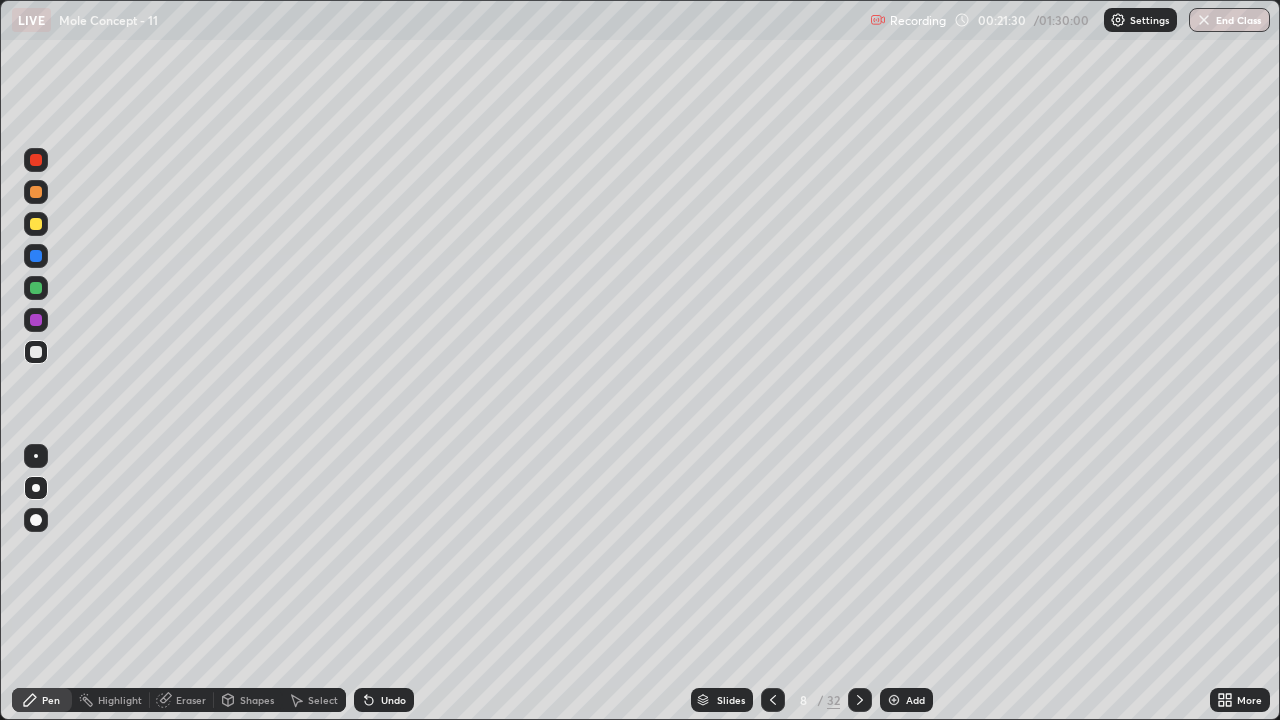 click 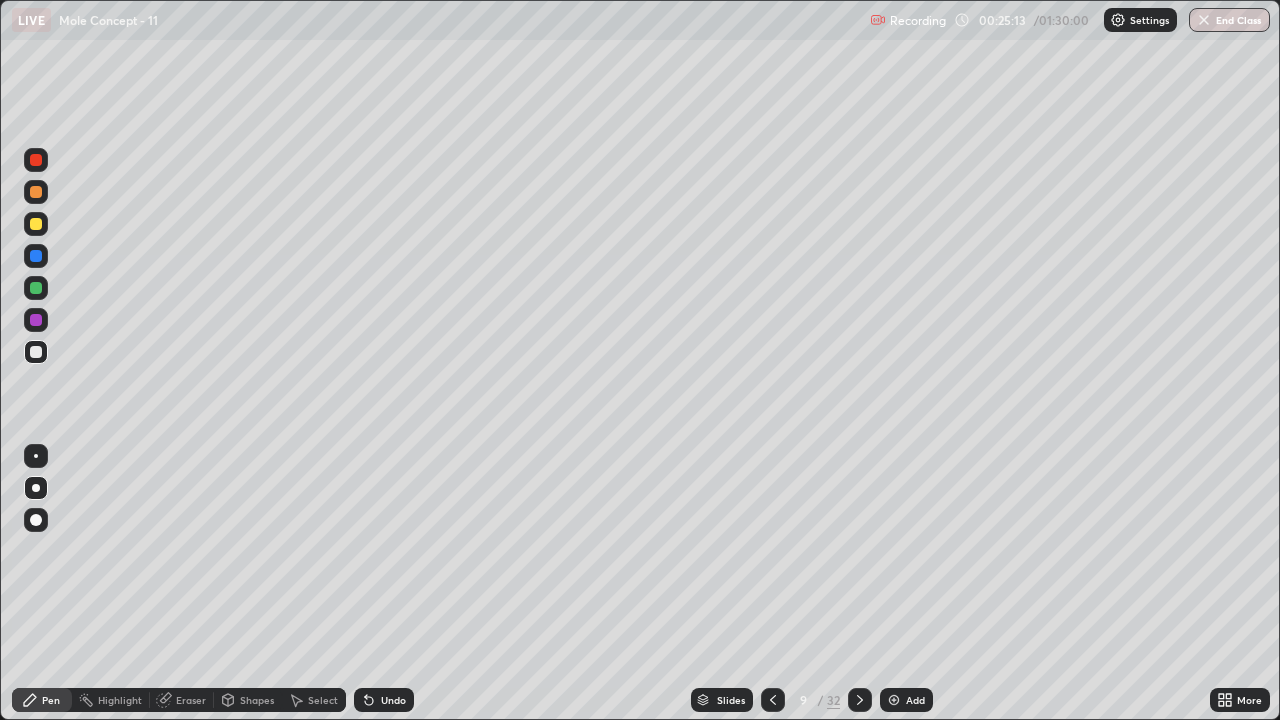 click 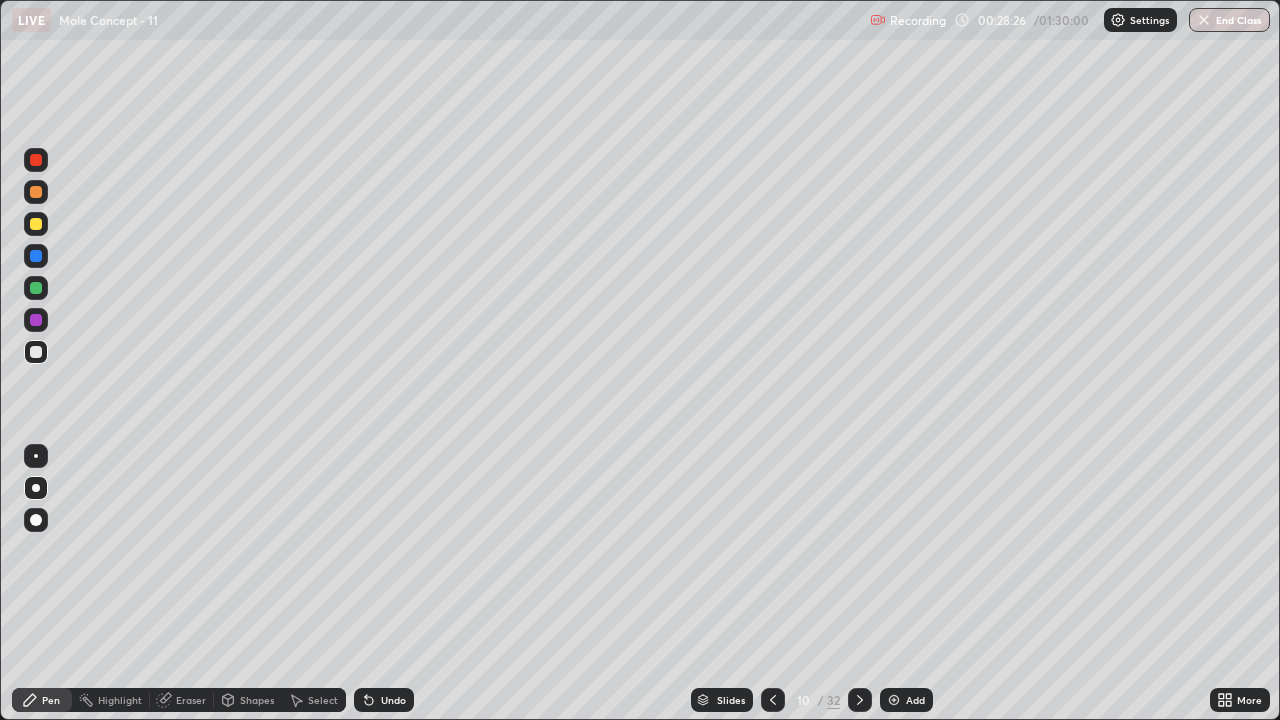 click on "Slides 10 / 32 Add" at bounding box center (812, 700) 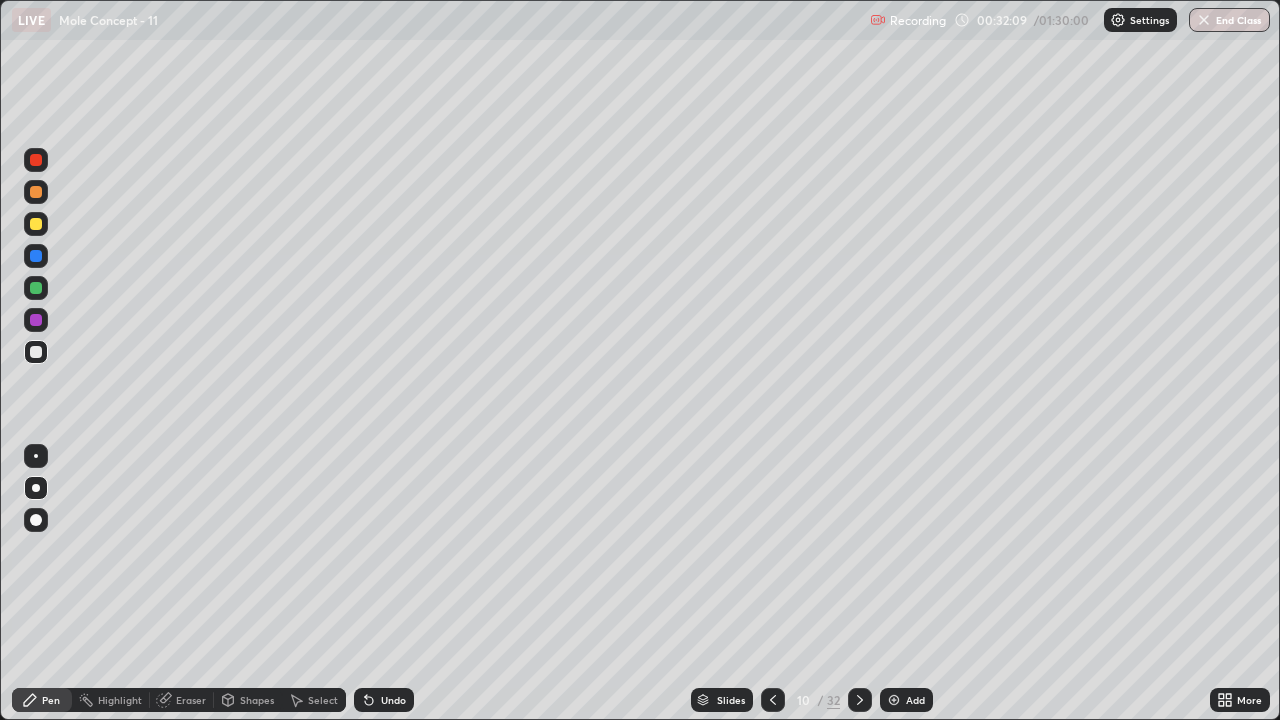 click 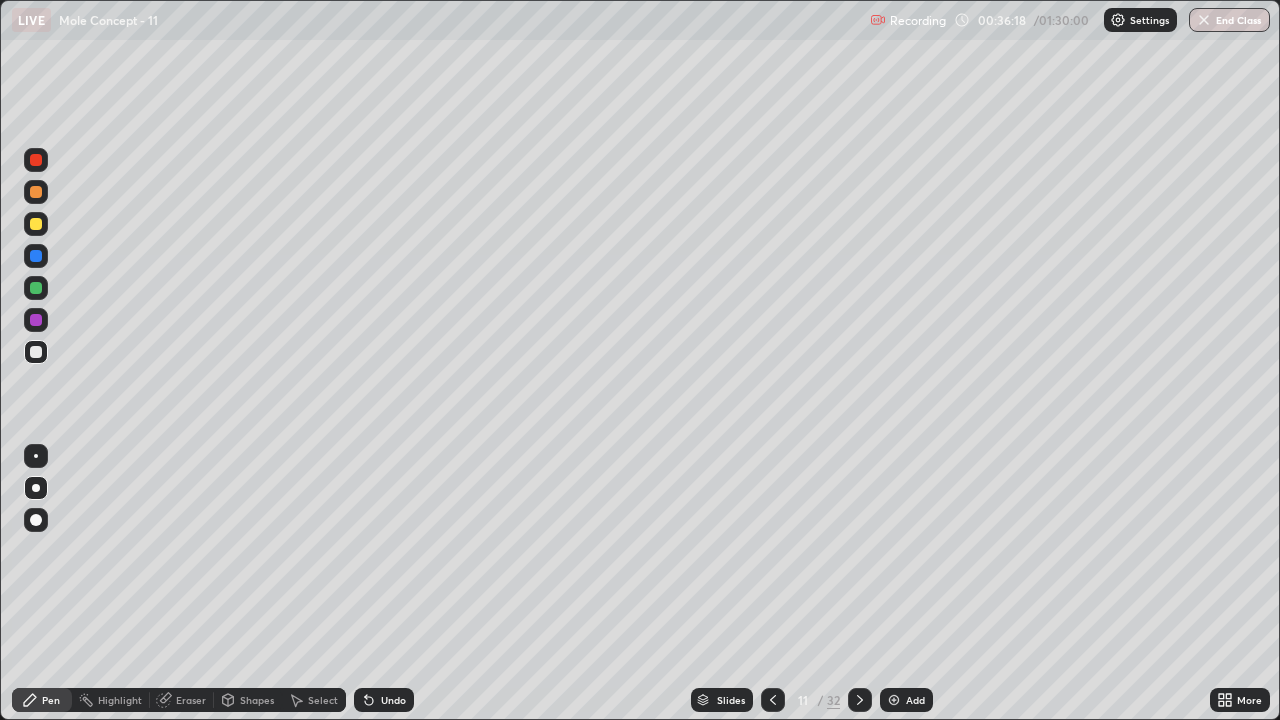 click 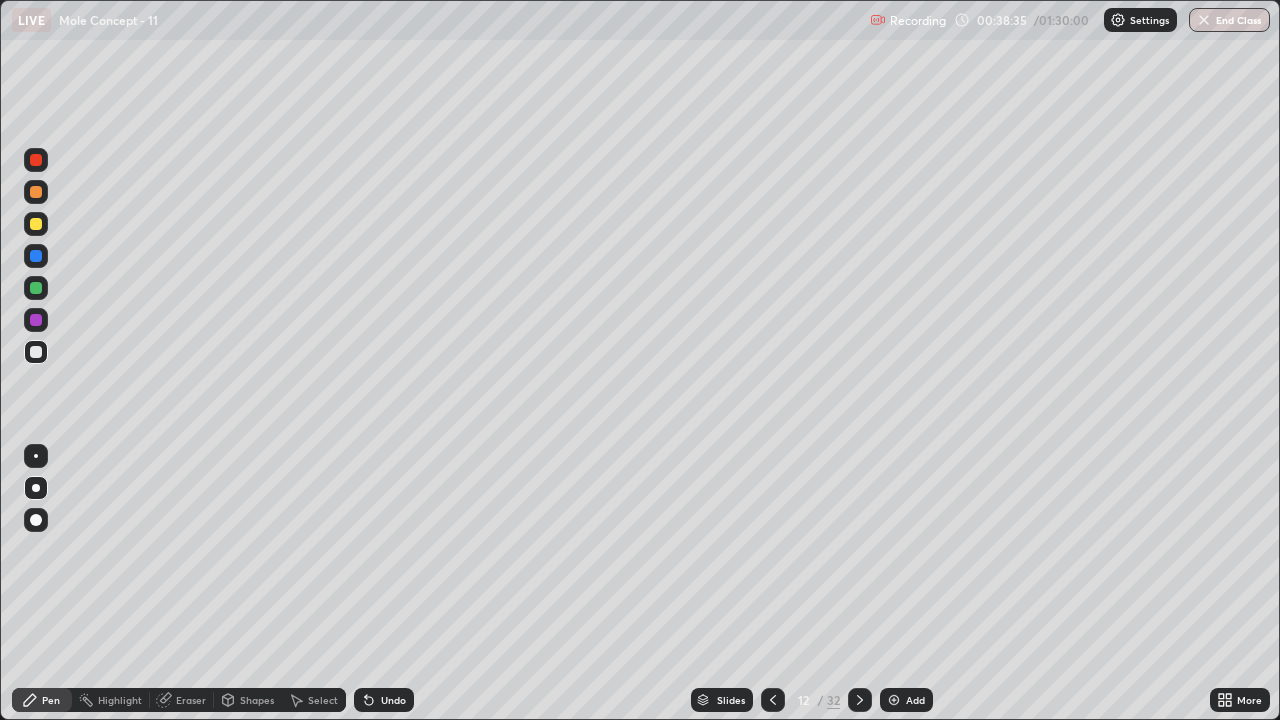 click 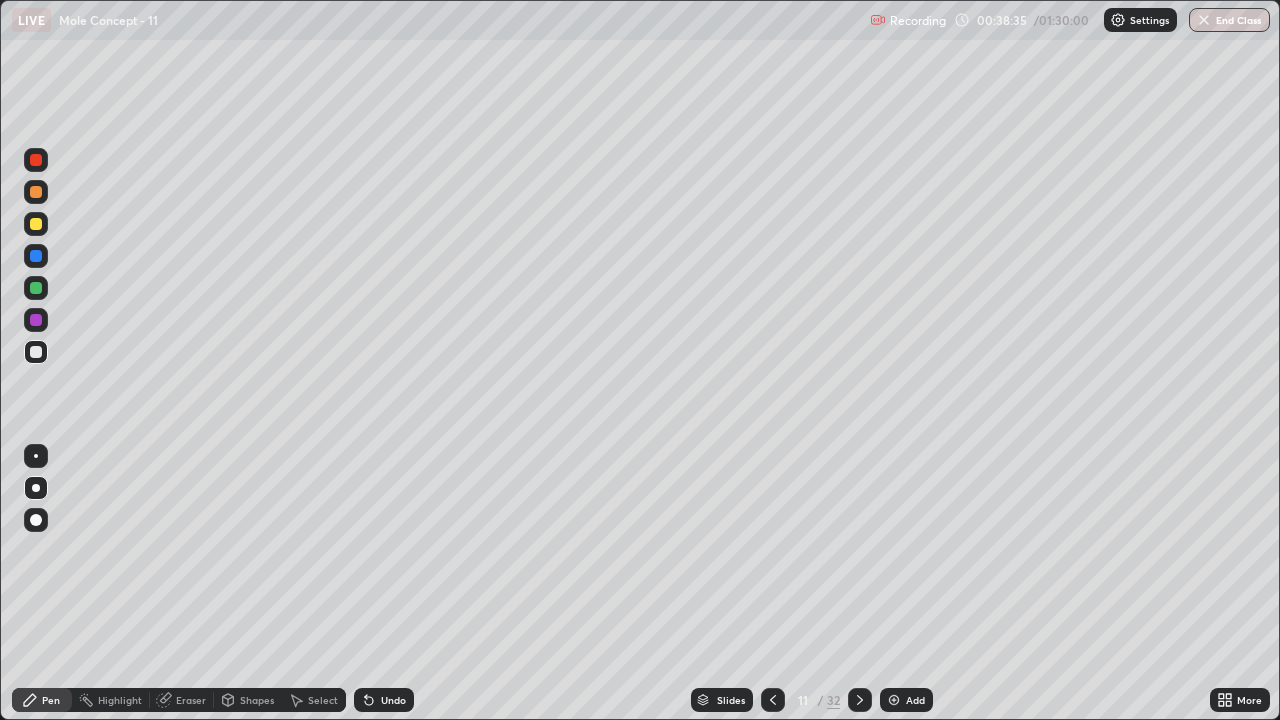 click 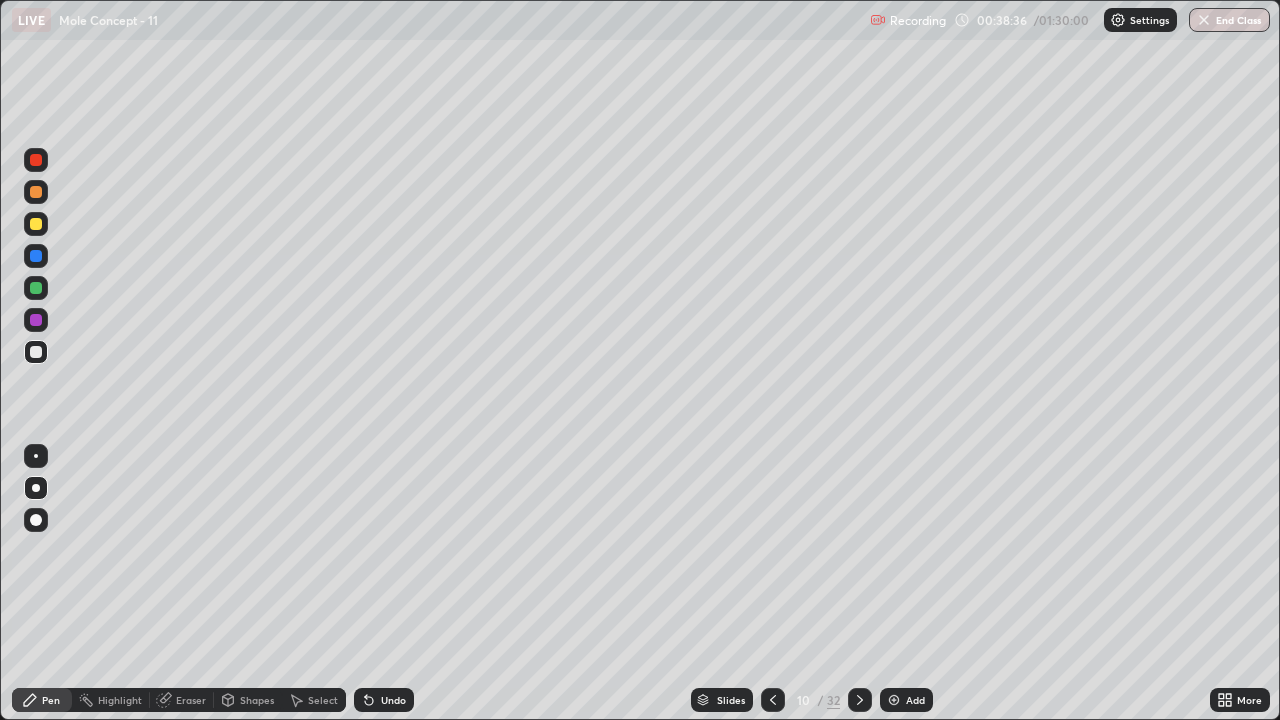 click 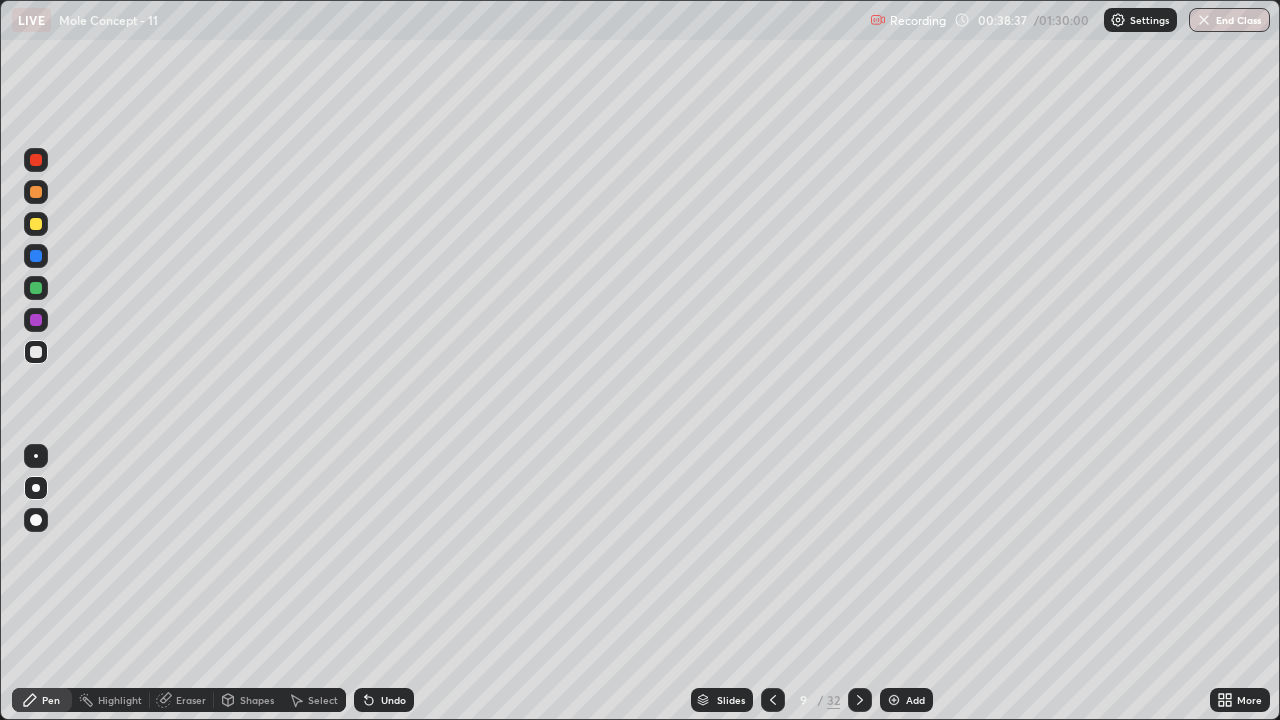 click 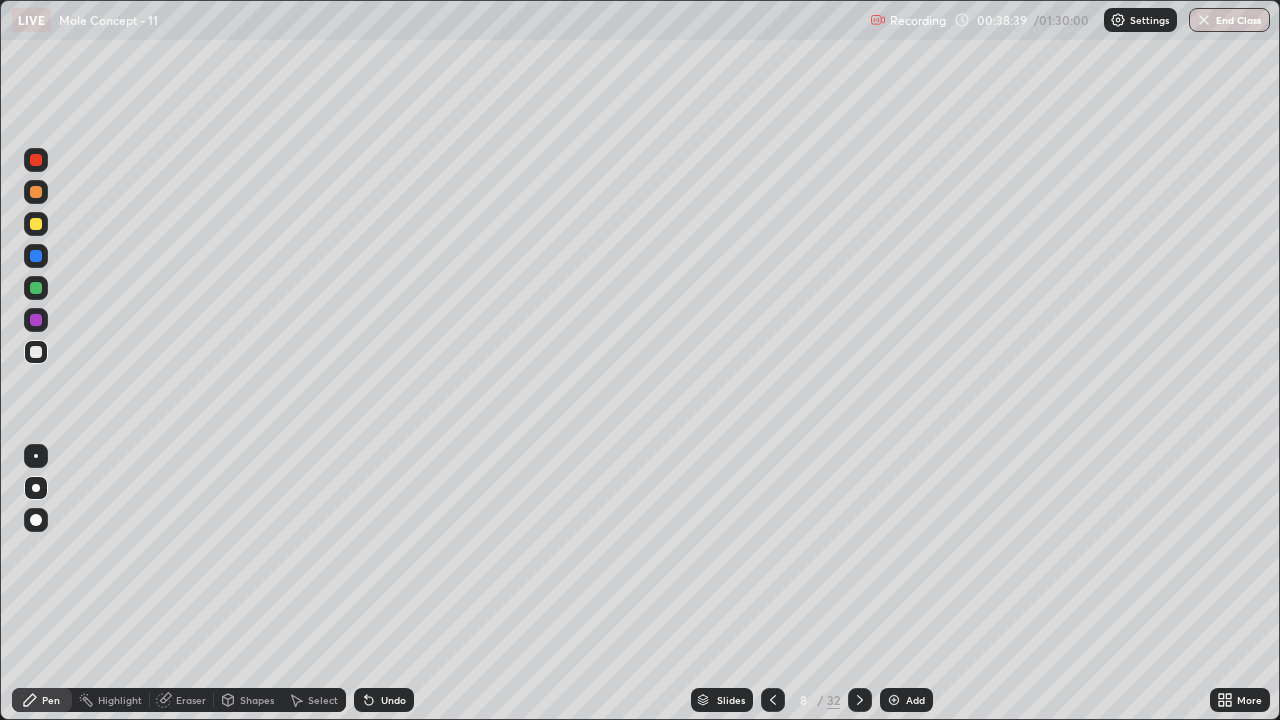 click 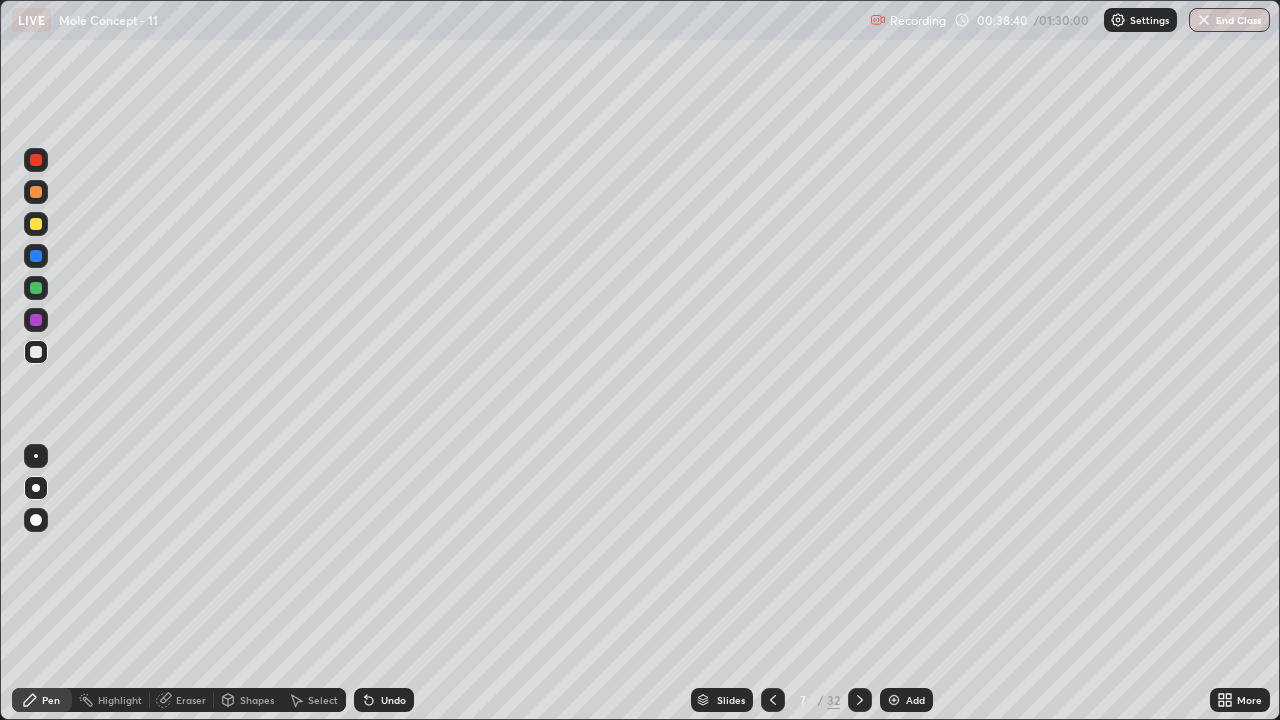 click 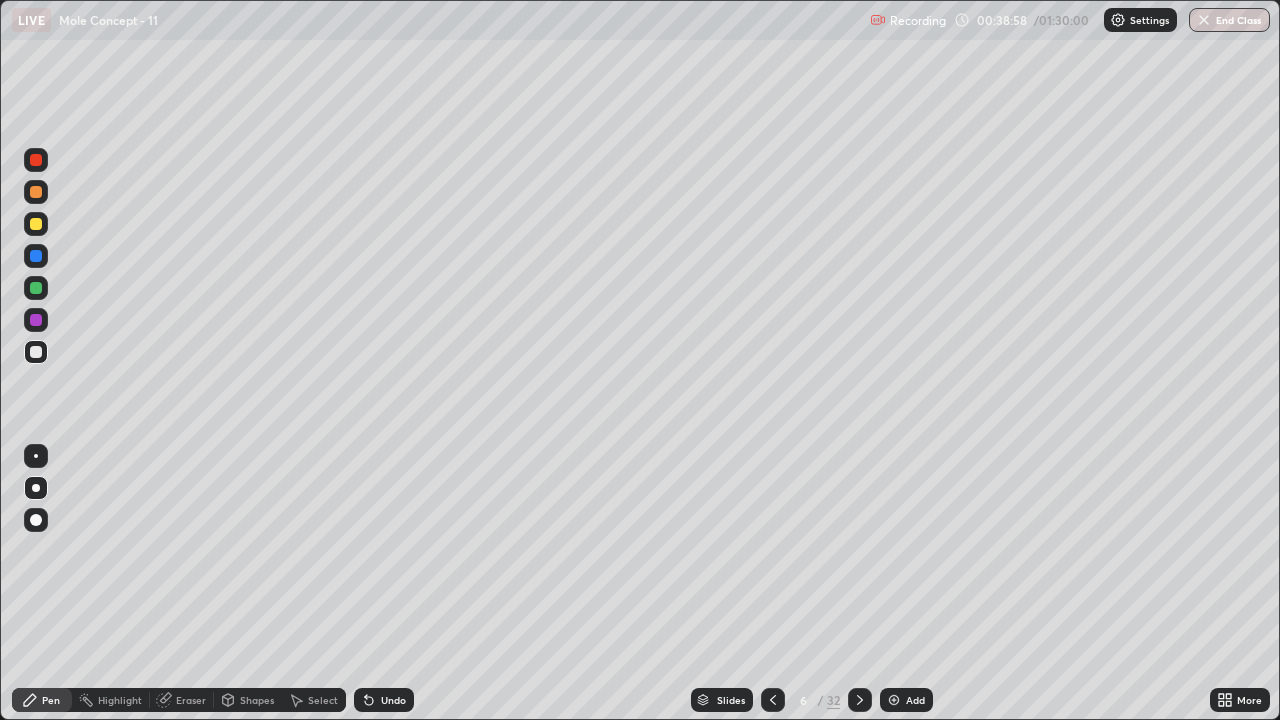 click 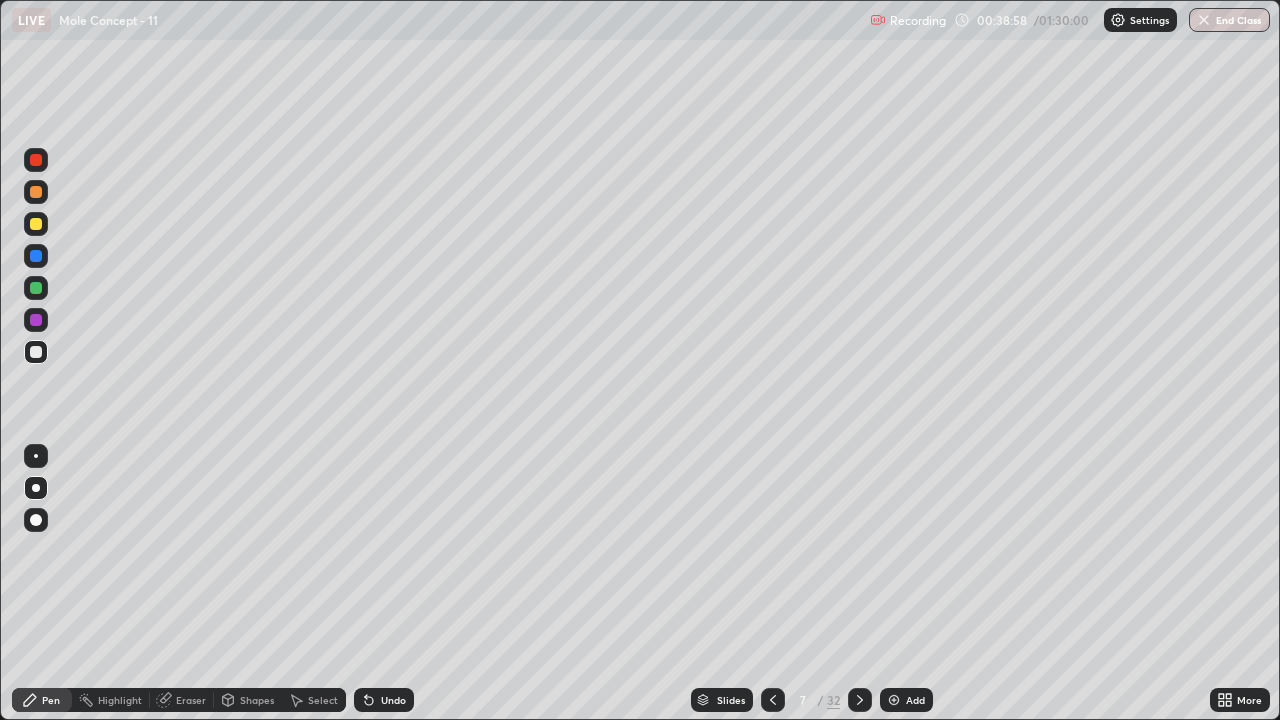 click 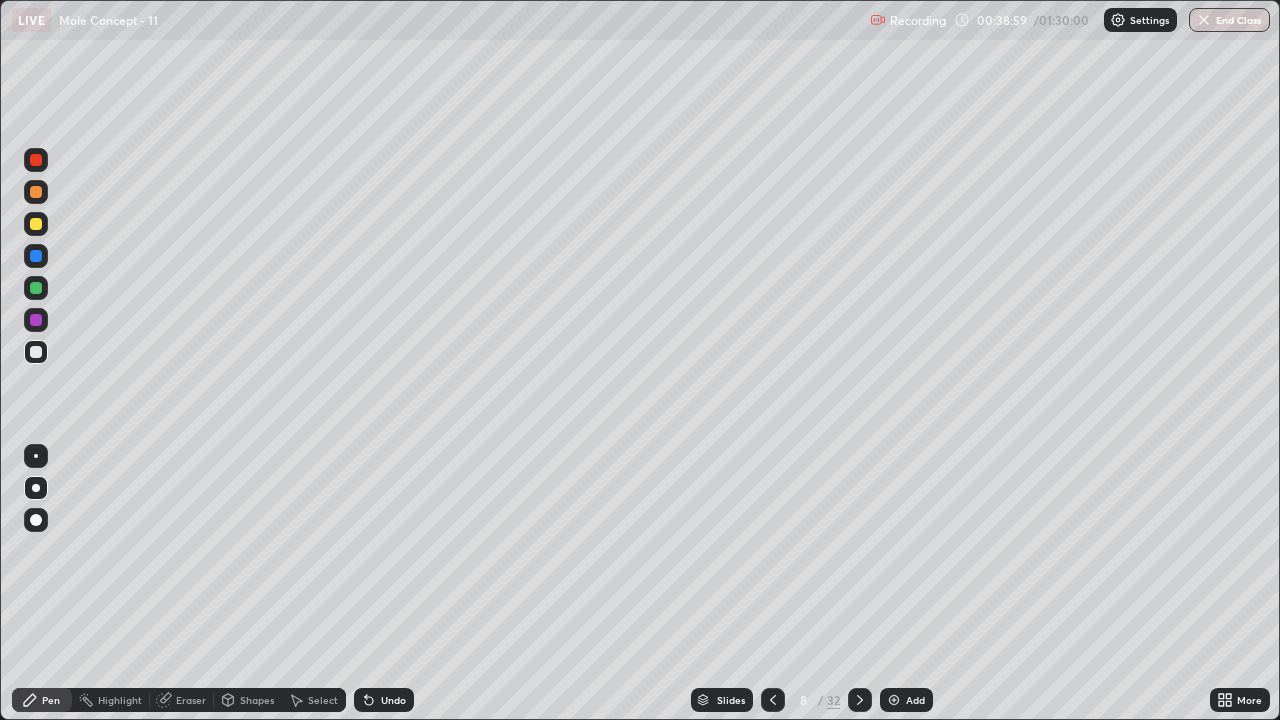 click 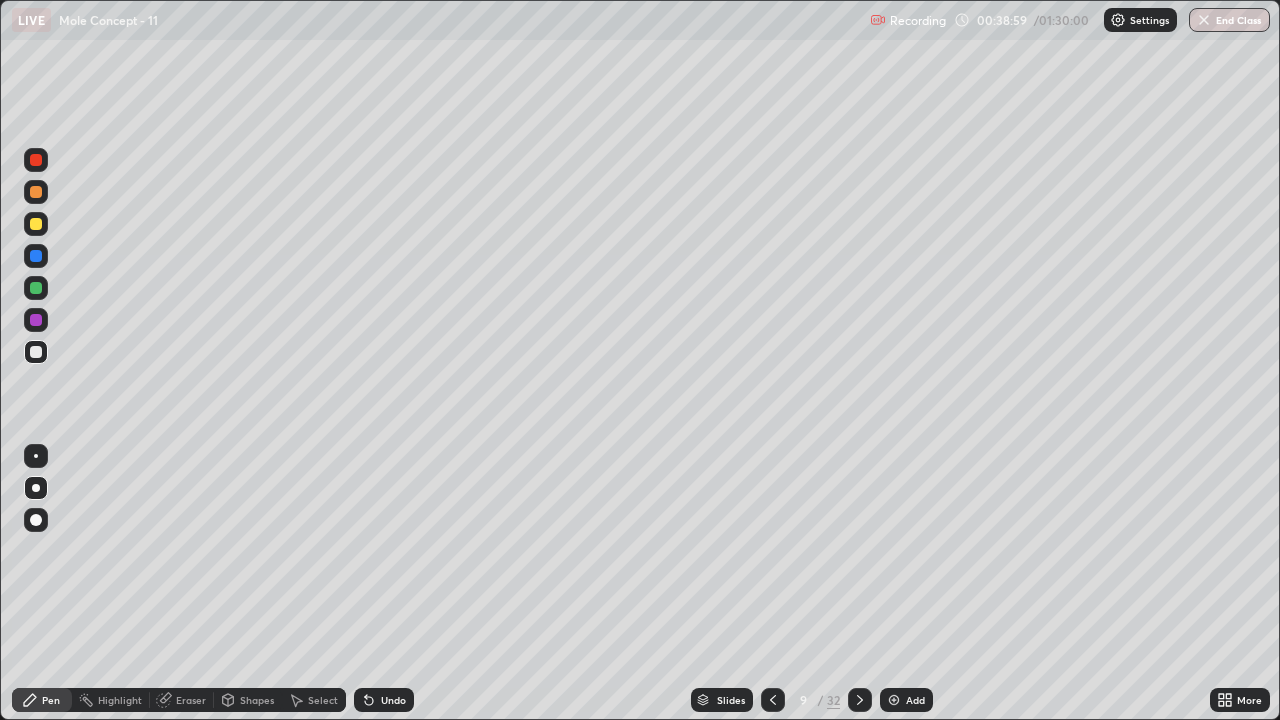 click 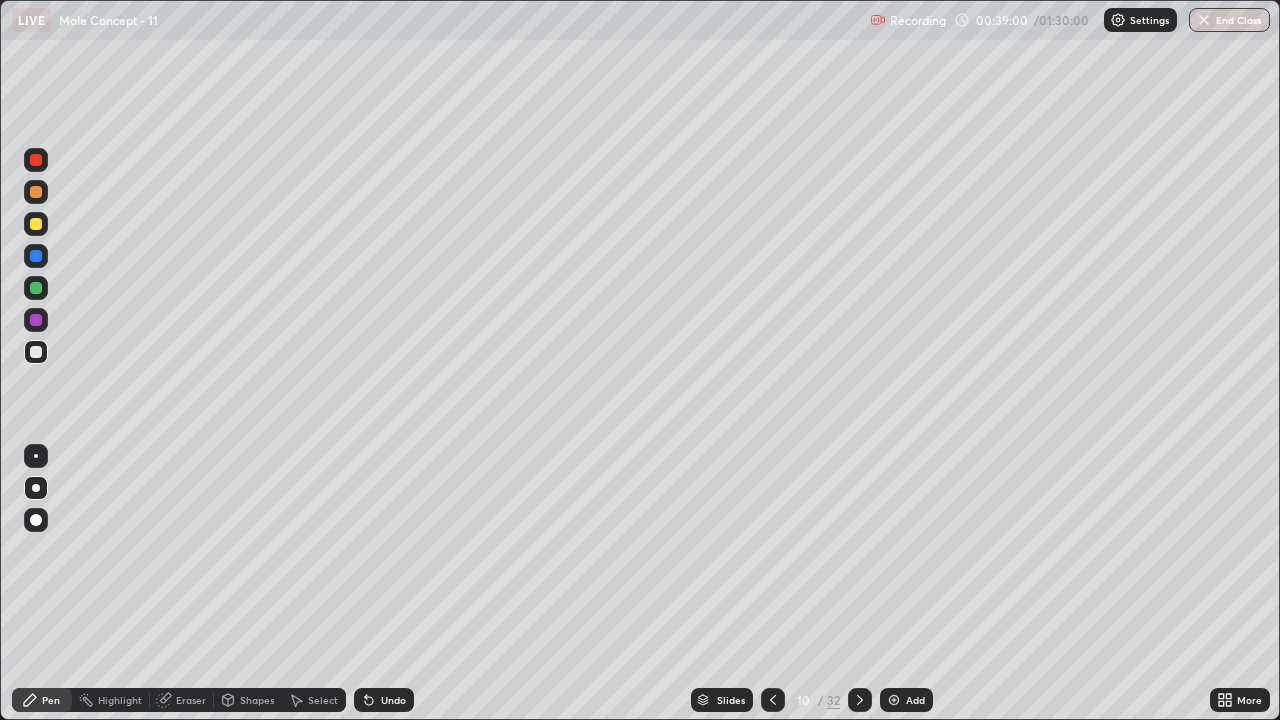 click 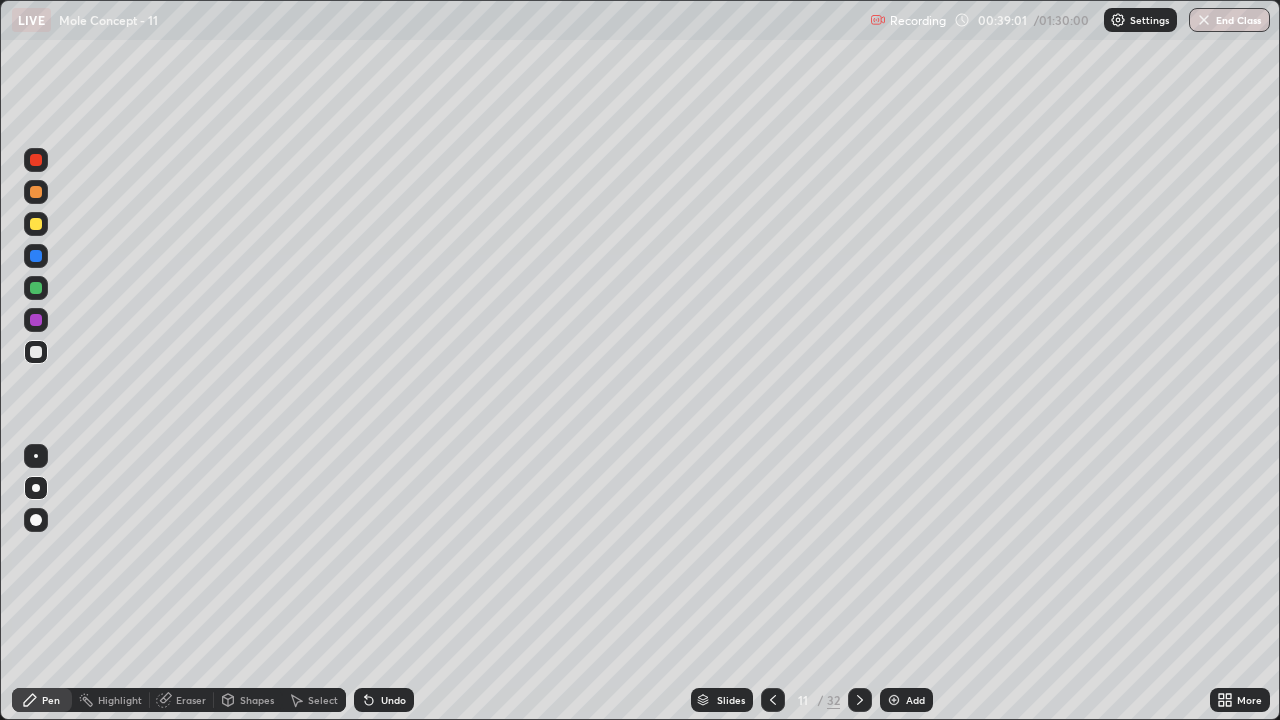 click 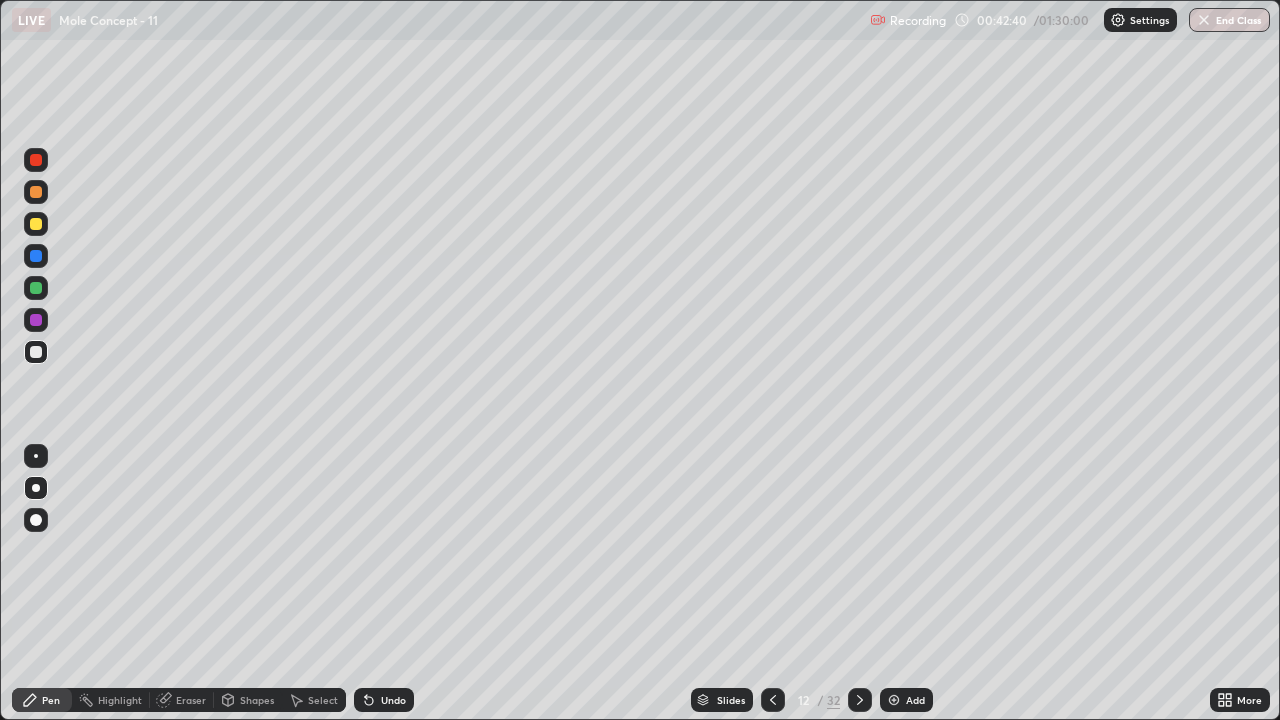 click 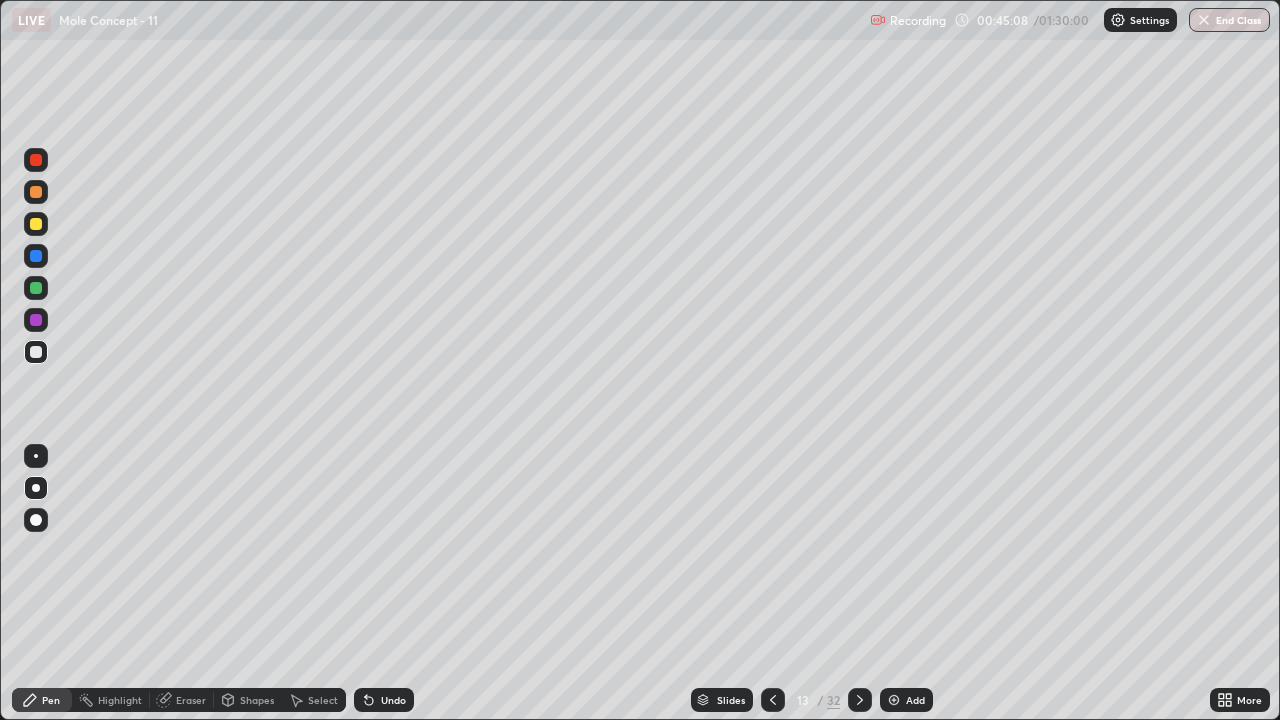 click on "Eraser" at bounding box center [191, 700] 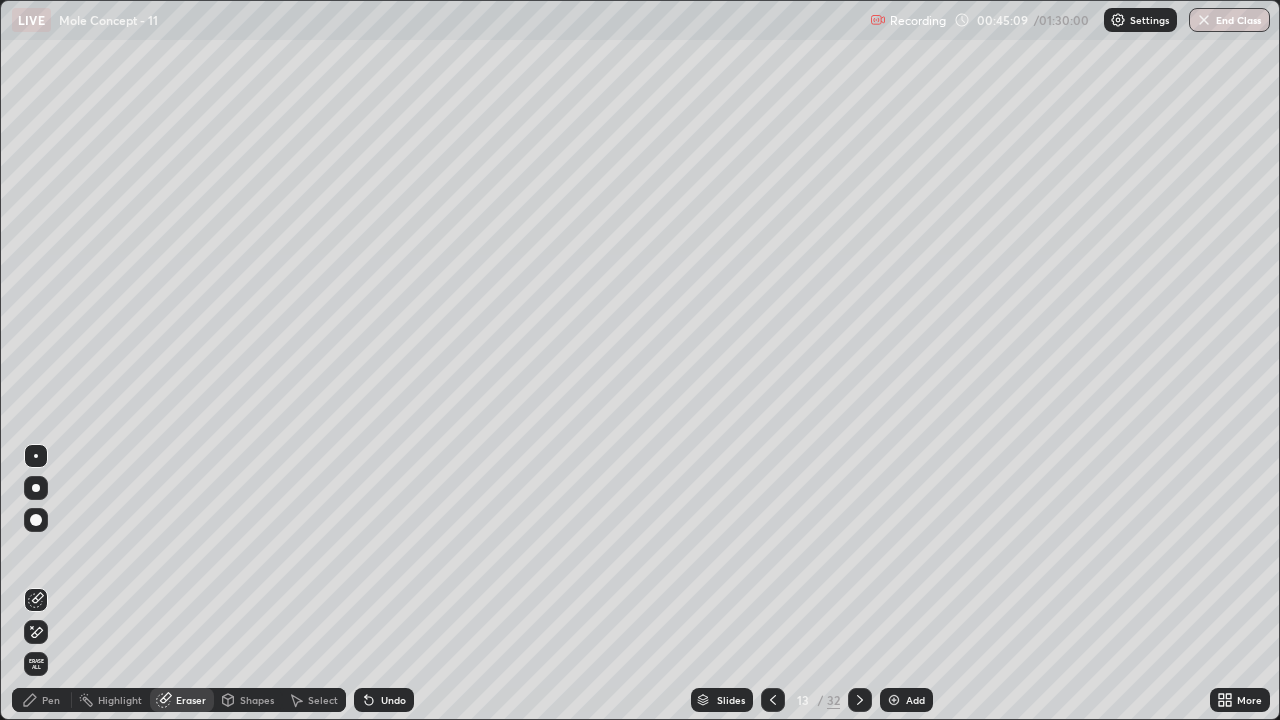 click on "Pen" at bounding box center (51, 700) 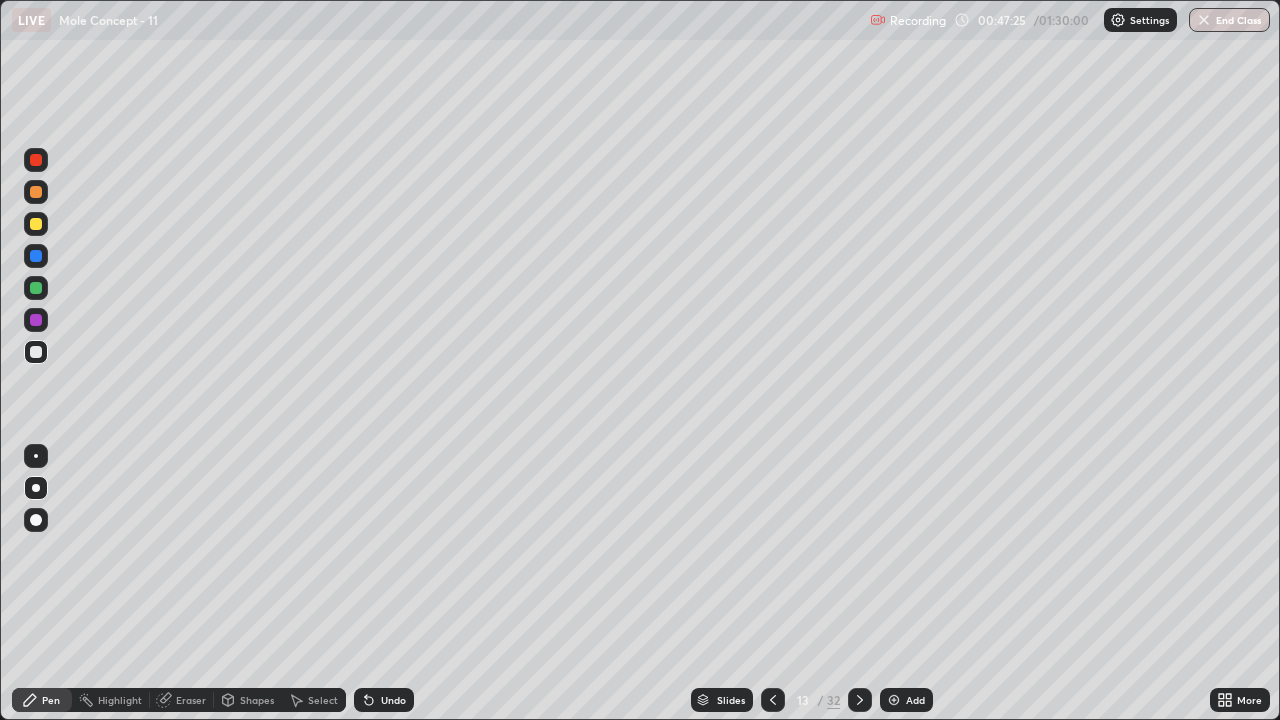 click 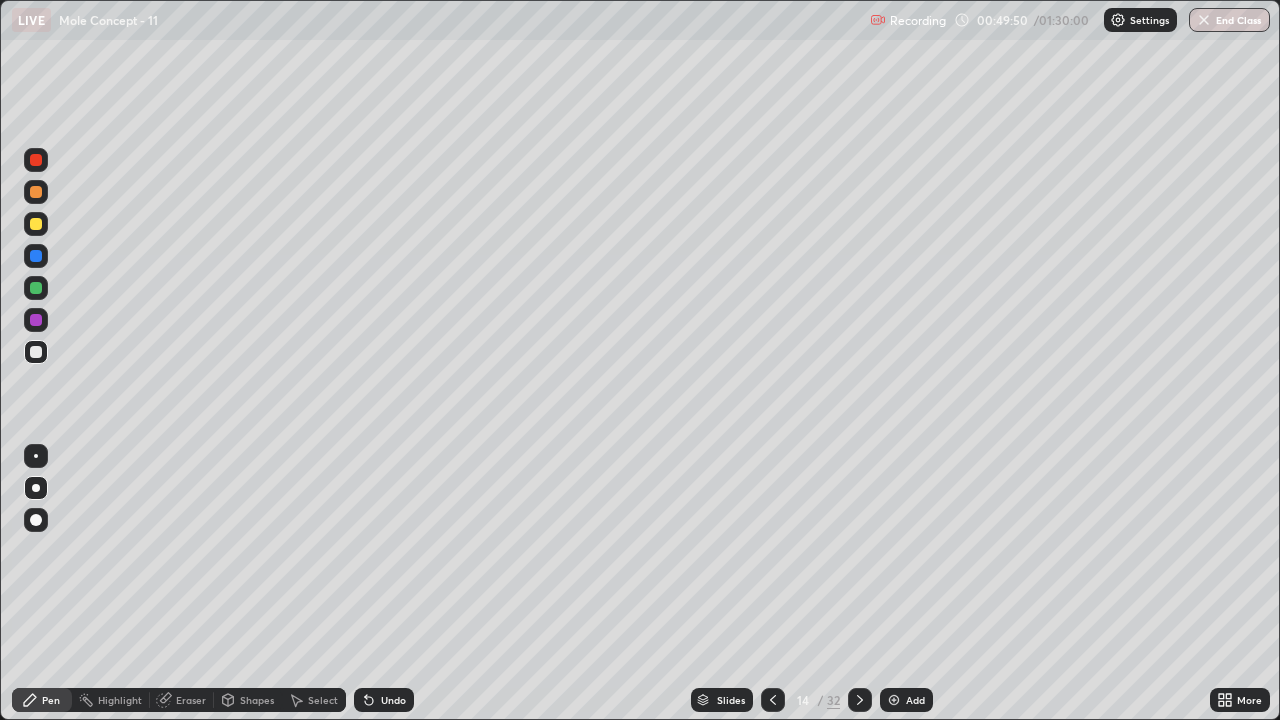 click on "Slides 14 / 32 Add" at bounding box center (812, 700) 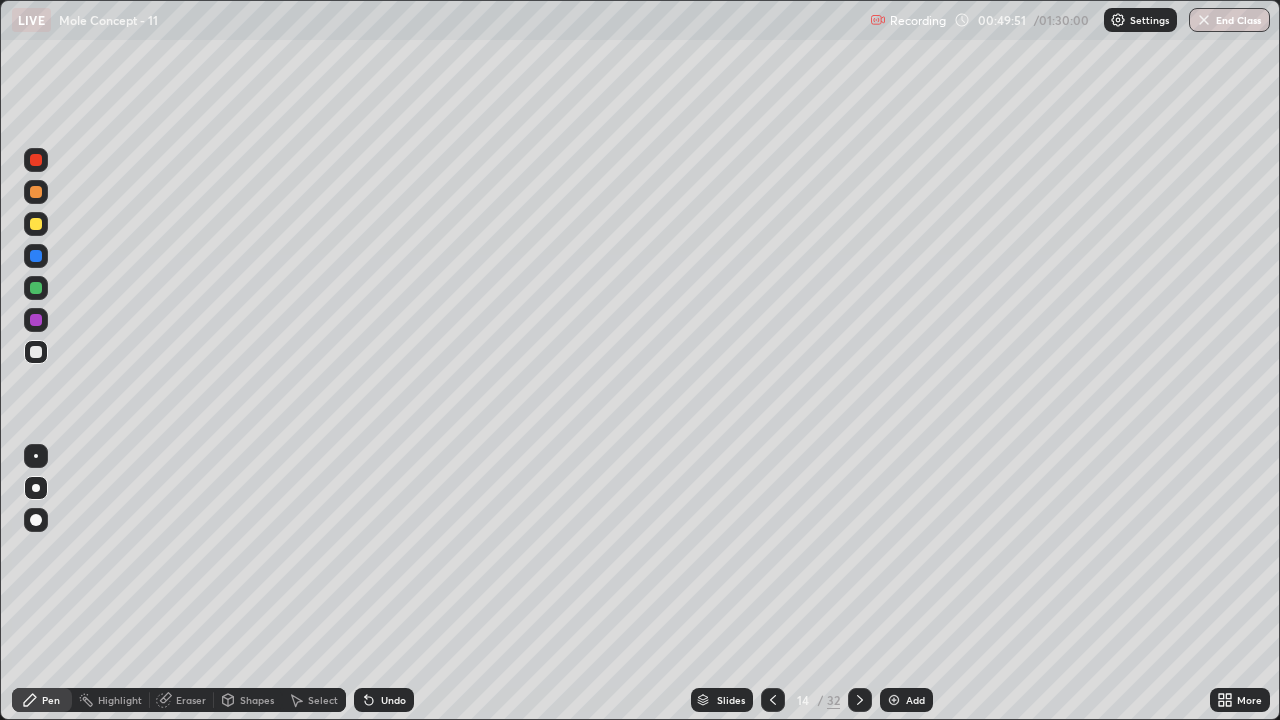 click on "Slides 14 / 32 Add" at bounding box center (812, 700) 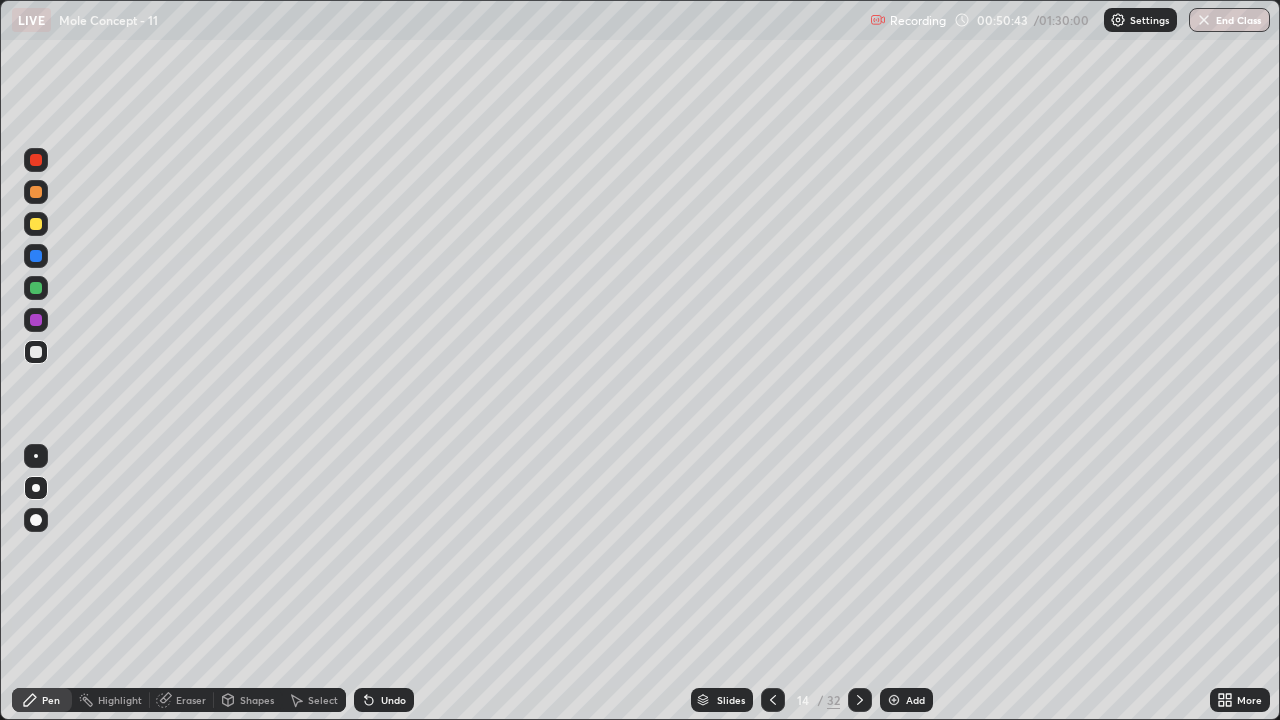 click 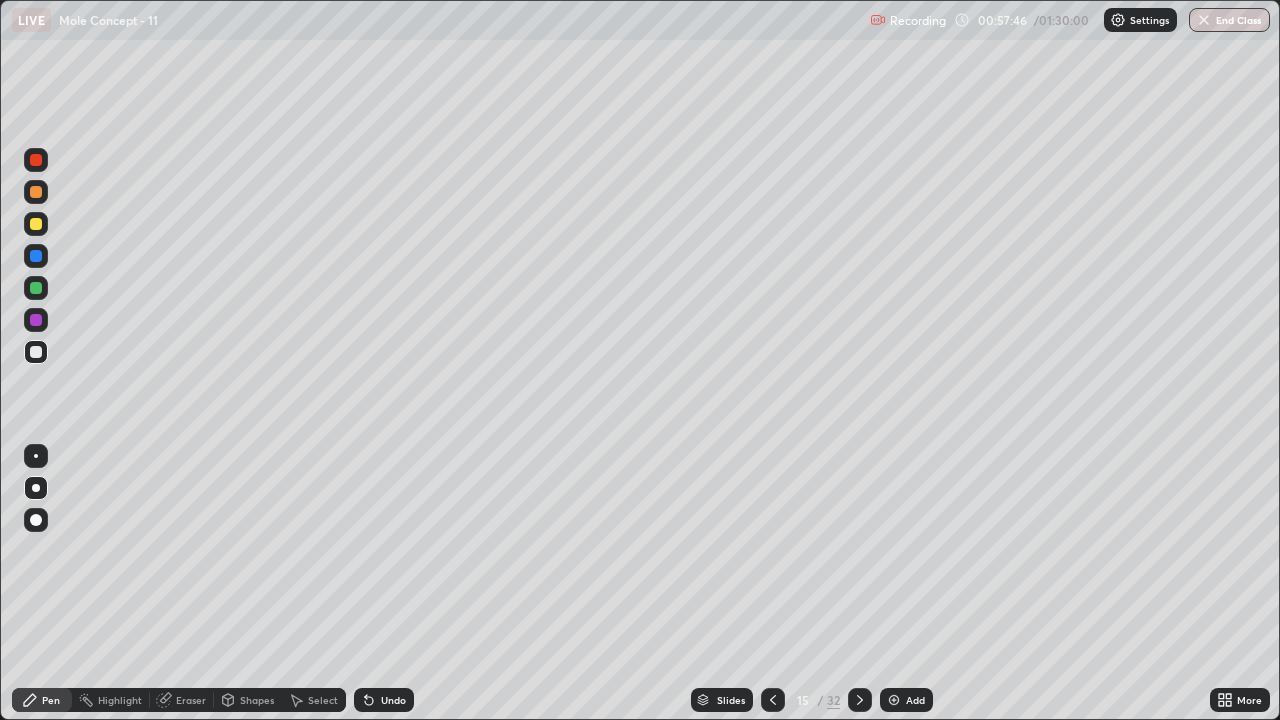 click on "Eraser" at bounding box center (191, 700) 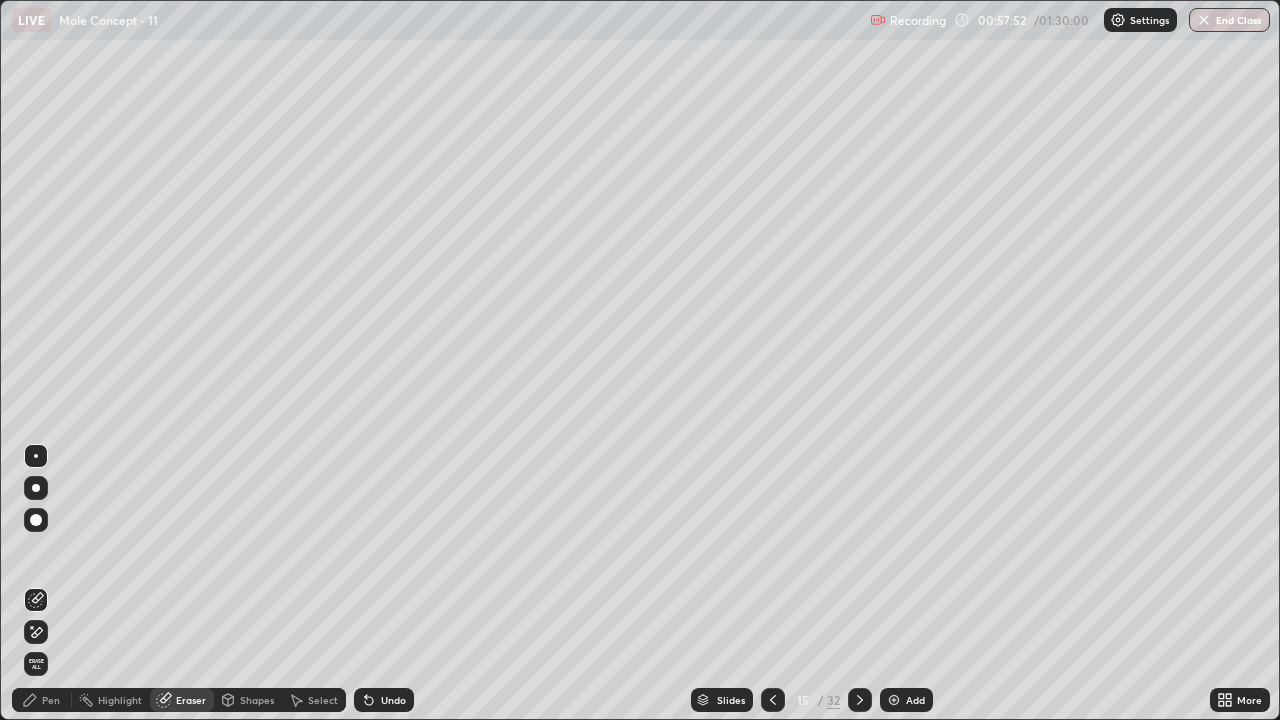 click on "Pen" at bounding box center (51, 700) 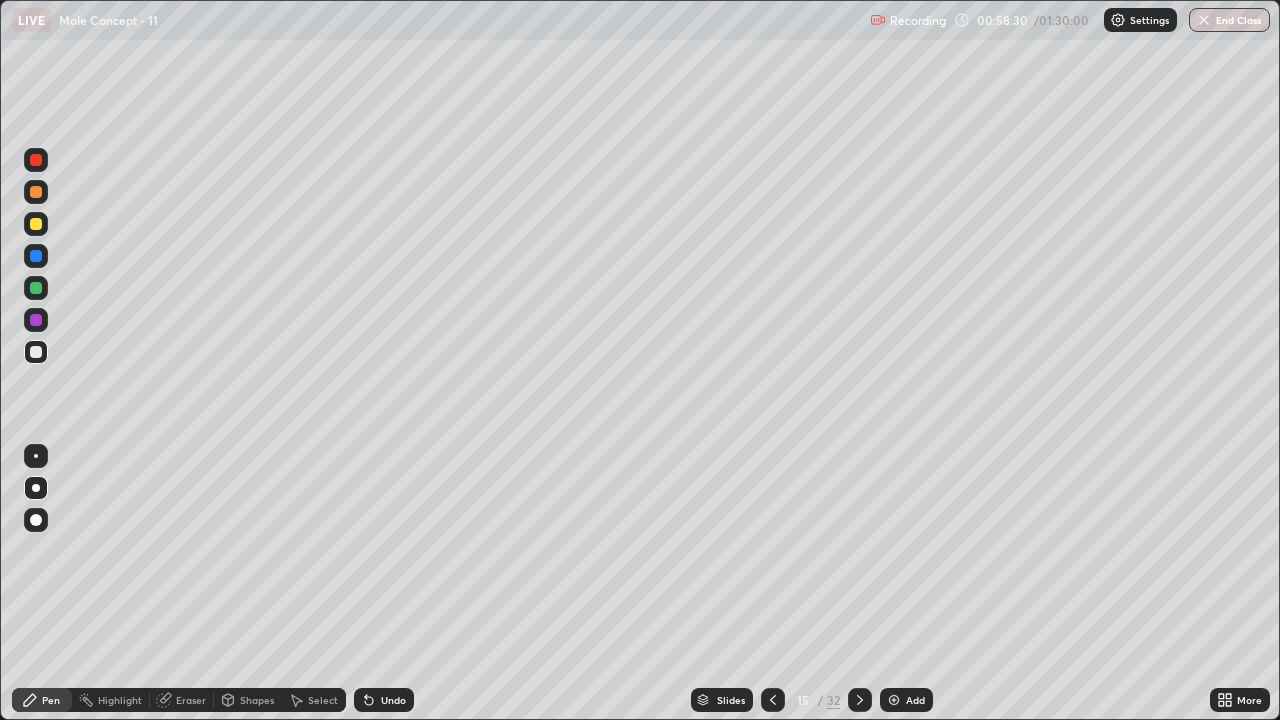 click on "Eraser" at bounding box center (191, 700) 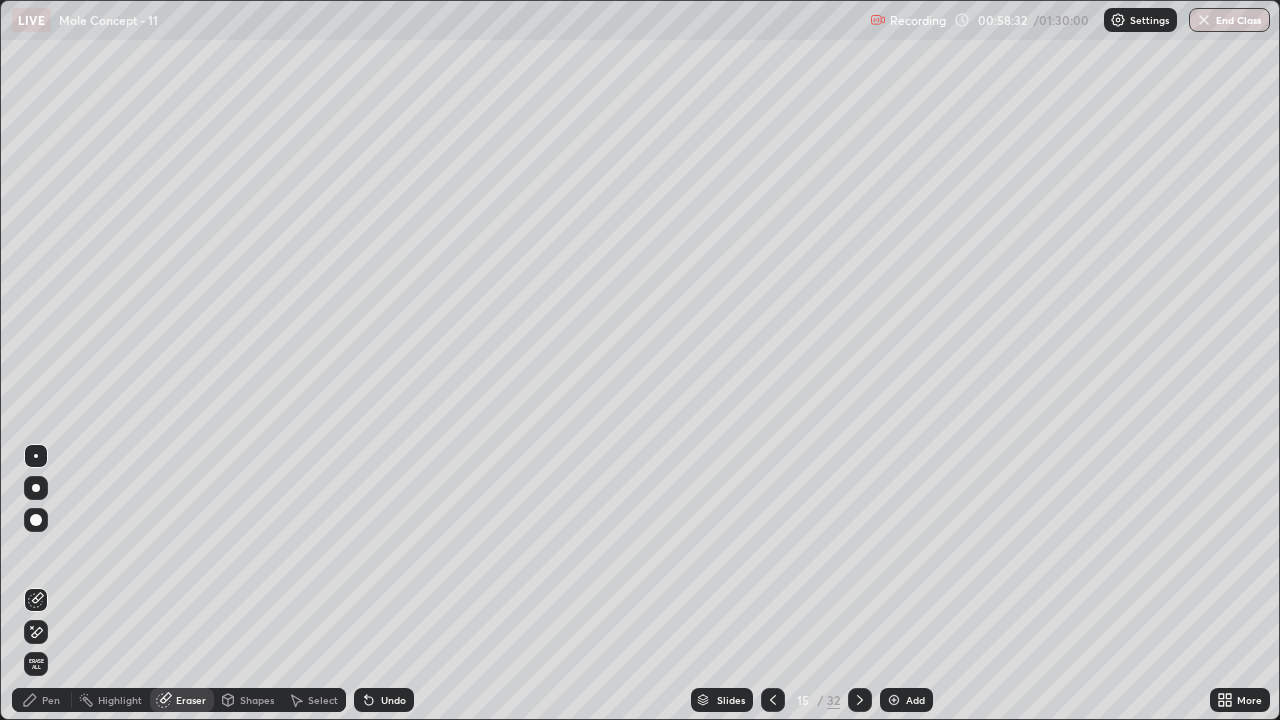 click on "Pen" at bounding box center [51, 700] 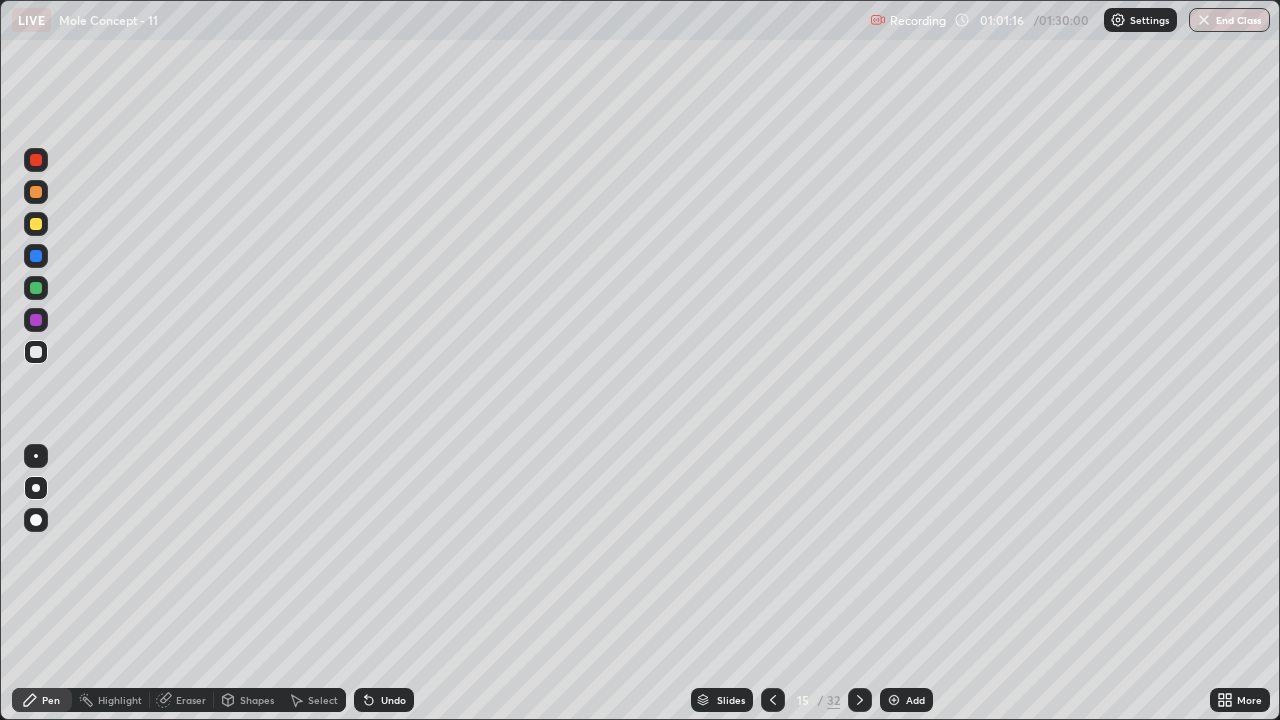 click 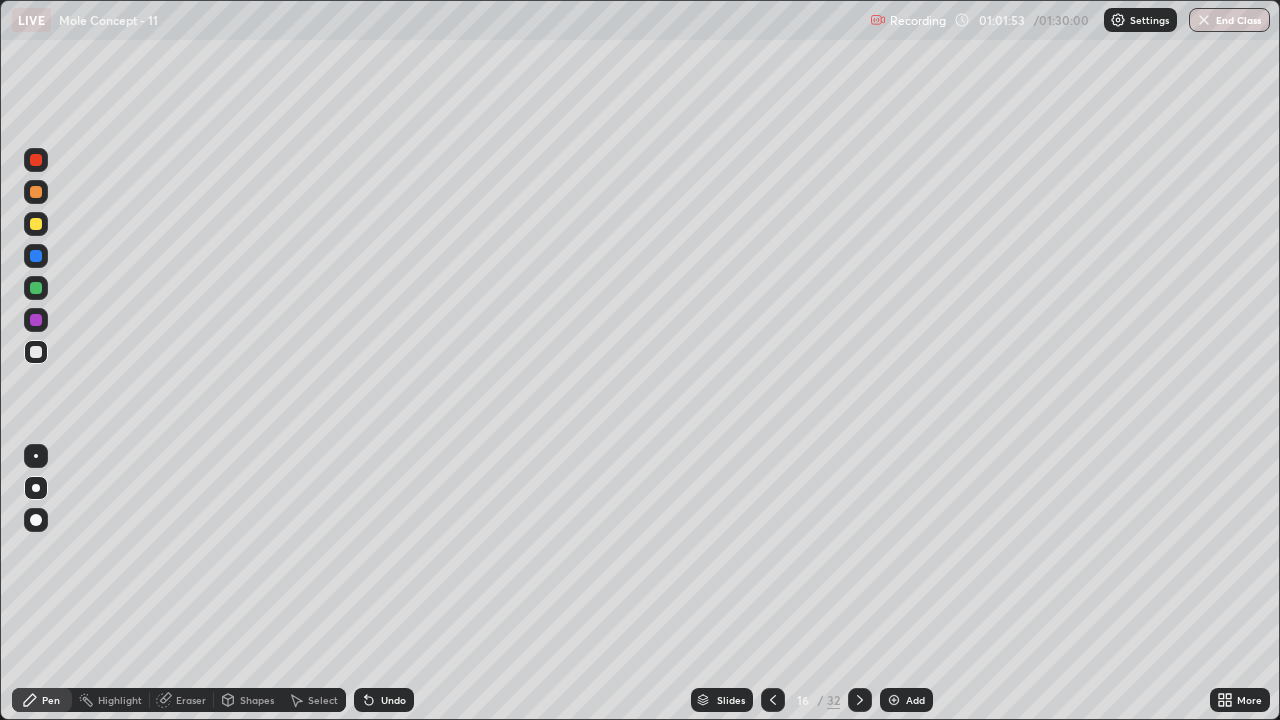 click on "Eraser" at bounding box center (191, 700) 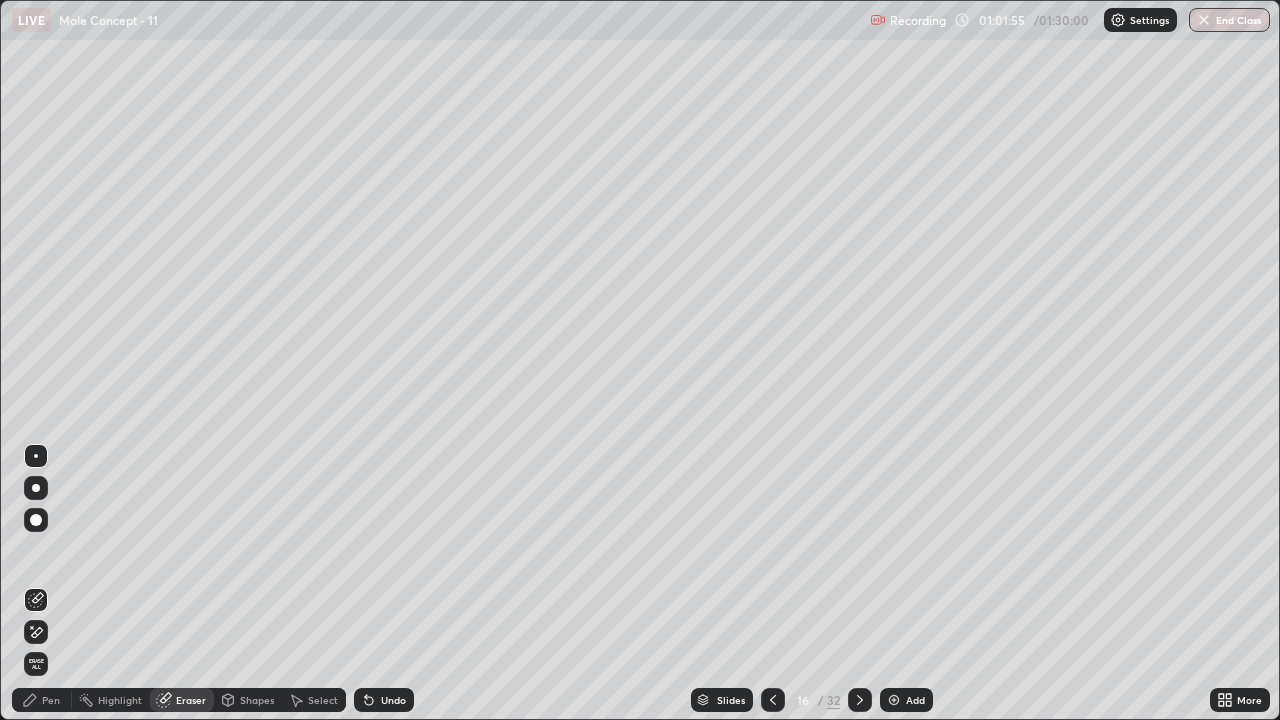 click on "Pen" at bounding box center [51, 700] 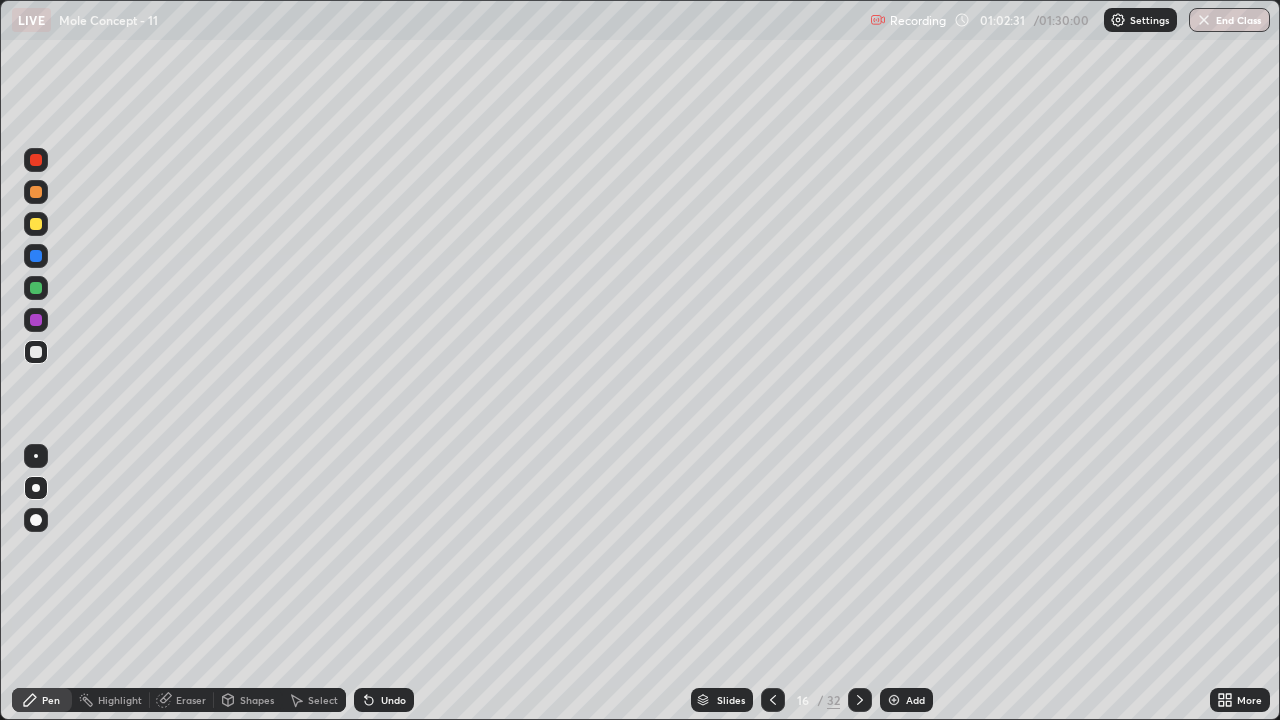 click on "Eraser" at bounding box center (191, 700) 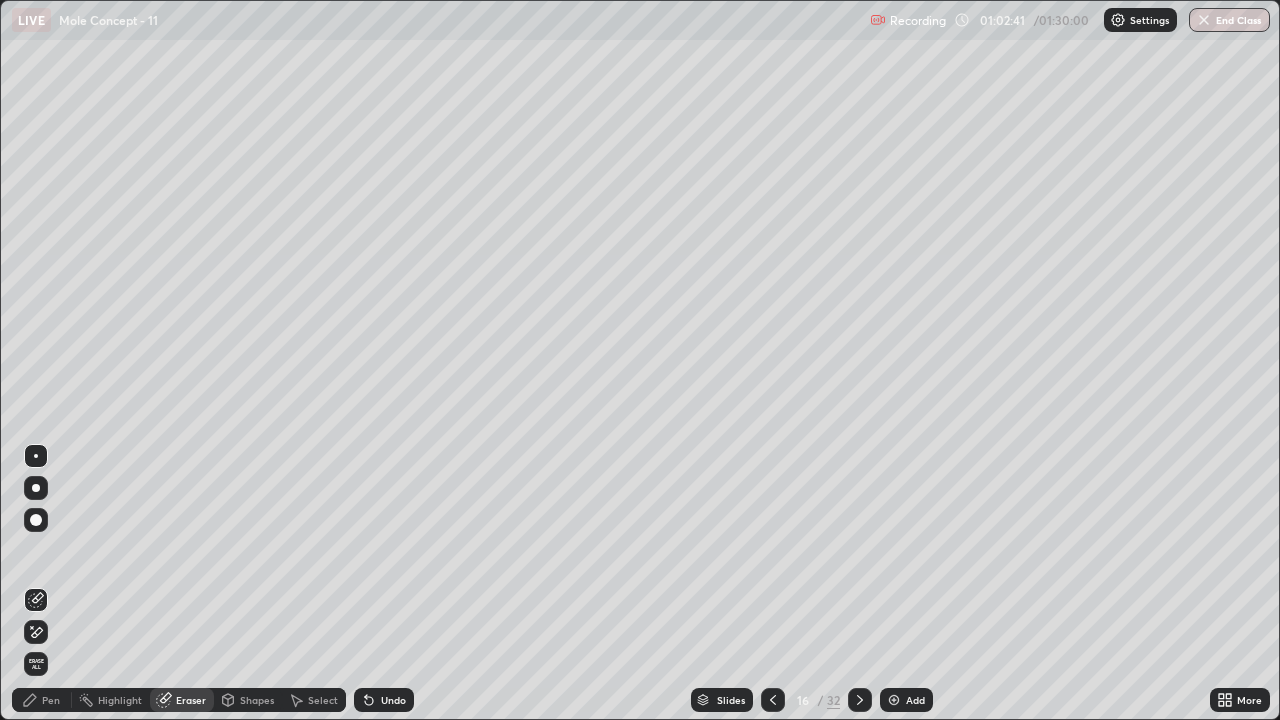 click on "Pen" at bounding box center (51, 700) 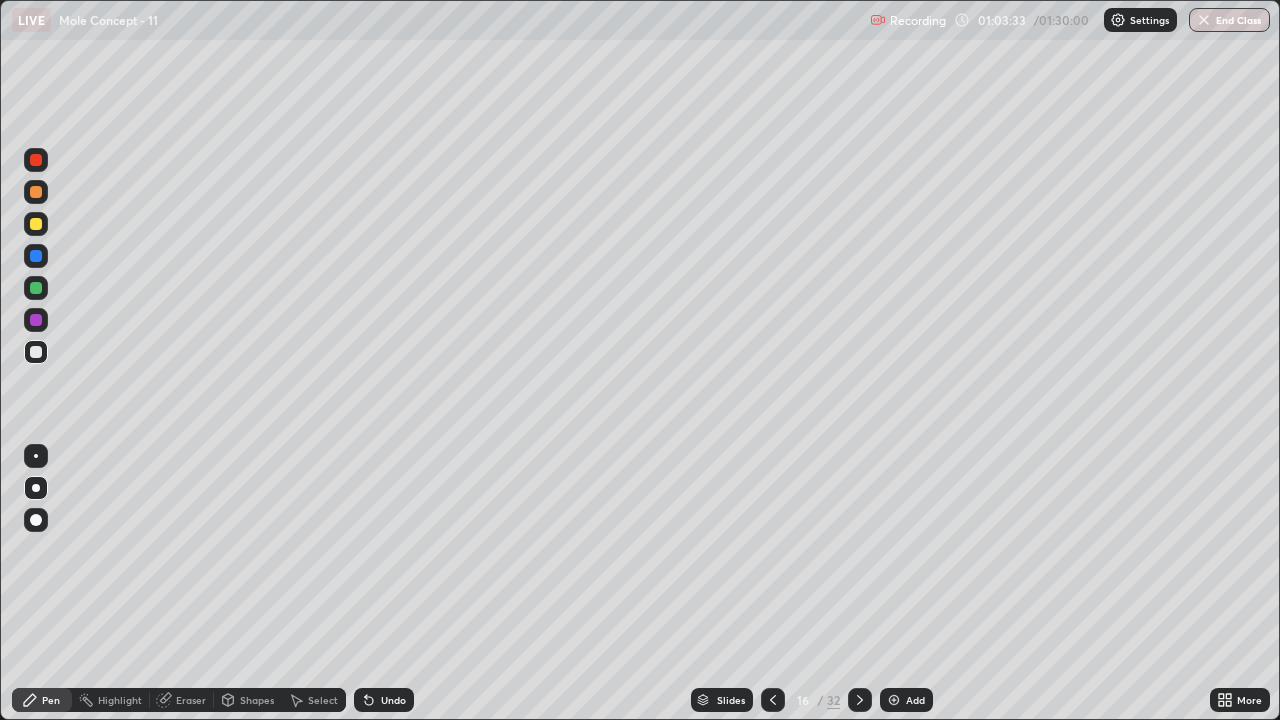 click on "Eraser" at bounding box center [182, 700] 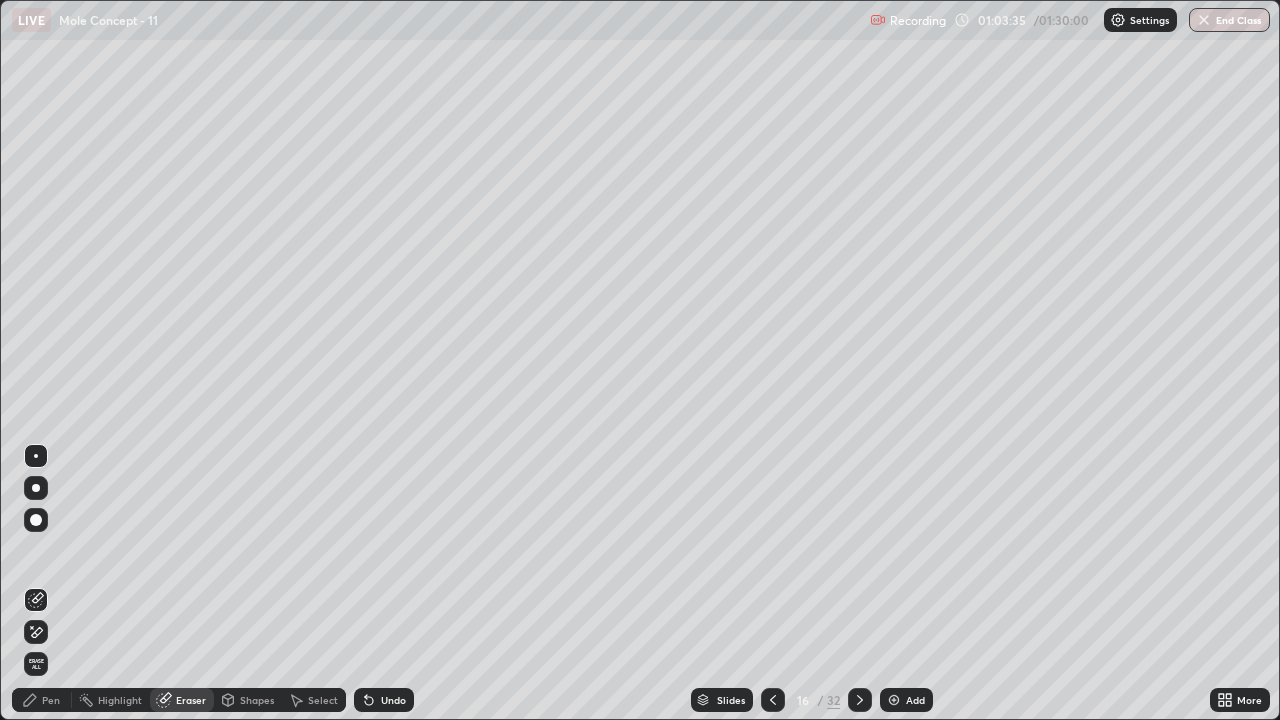 click on "Eraser" at bounding box center [191, 700] 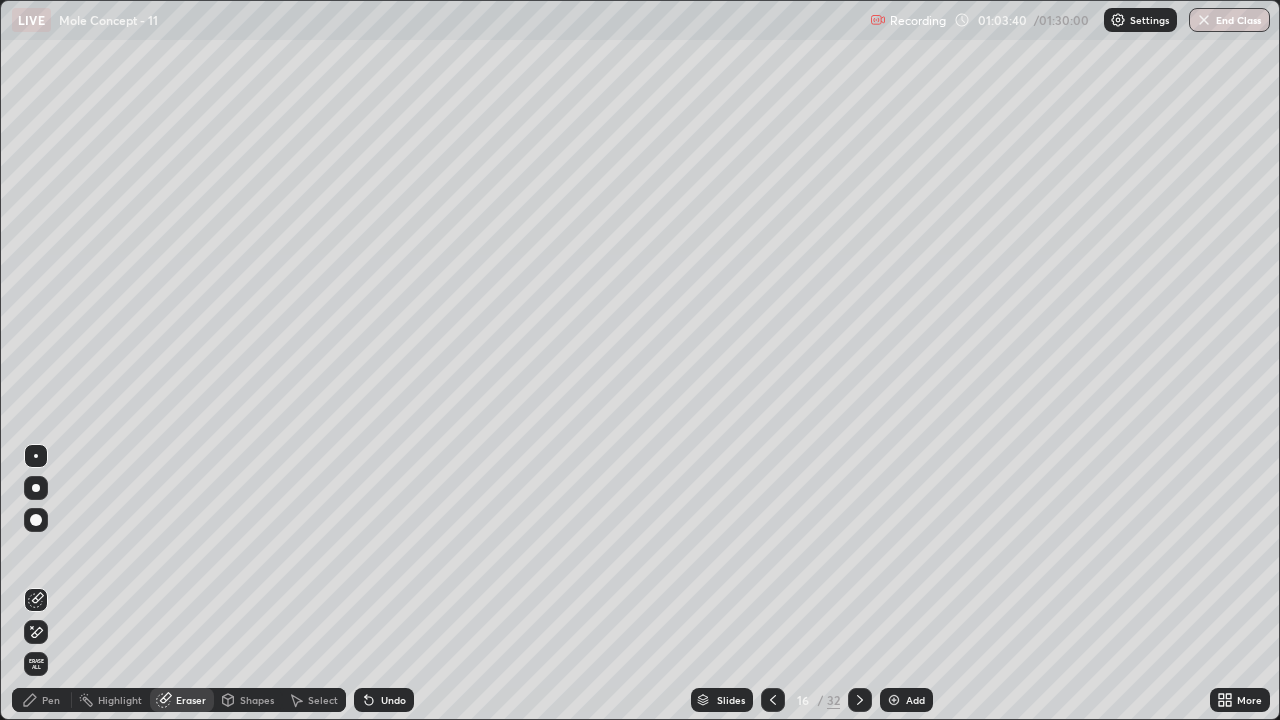 click on "Pen" at bounding box center (51, 700) 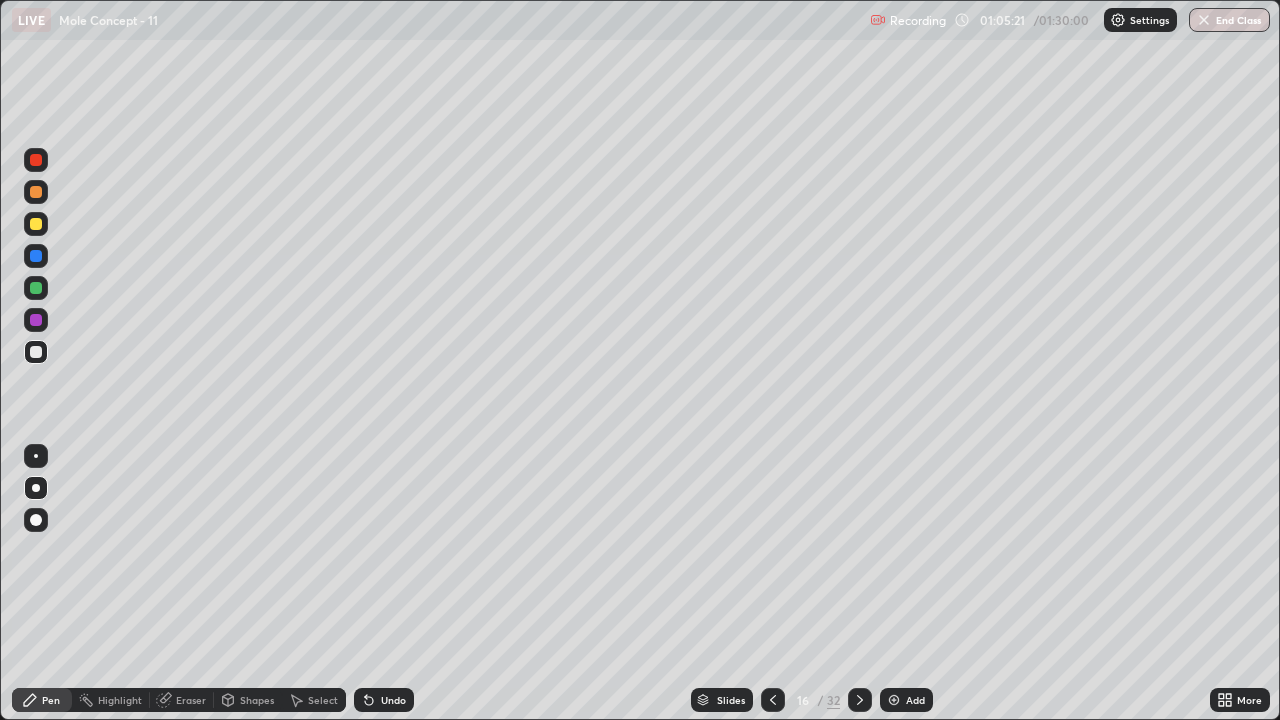 click at bounding box center [36, 256] 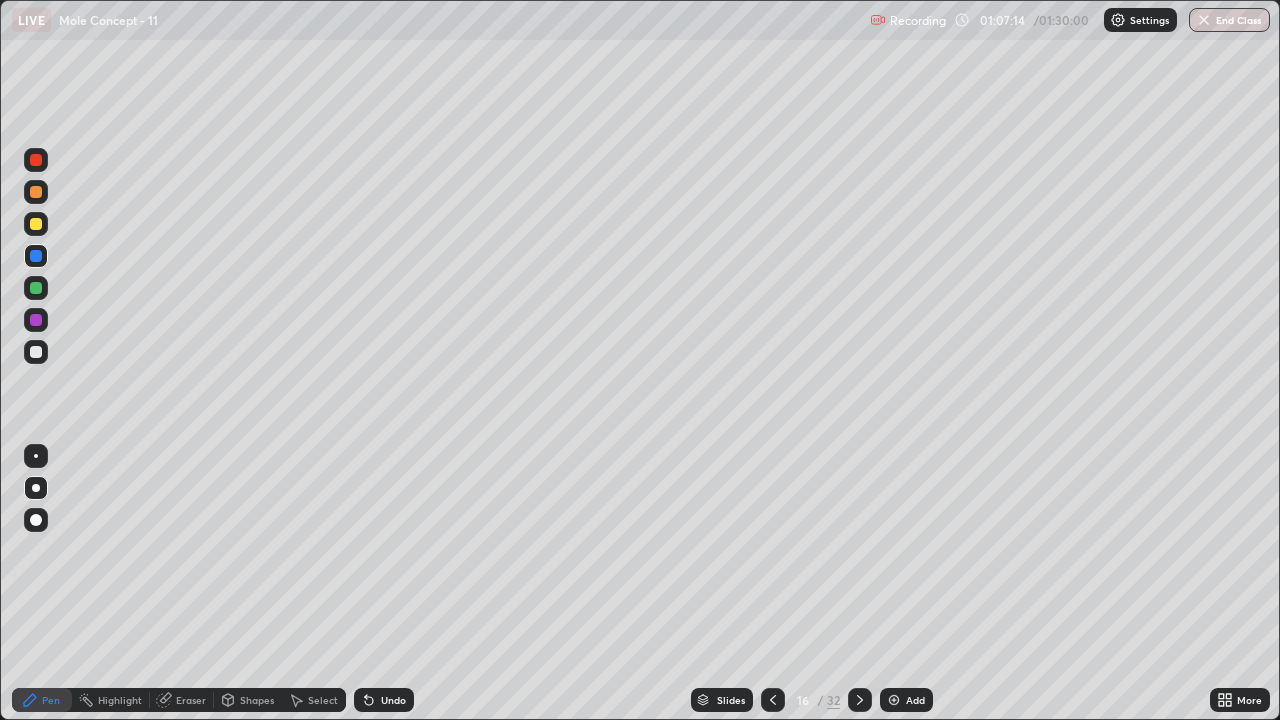 click 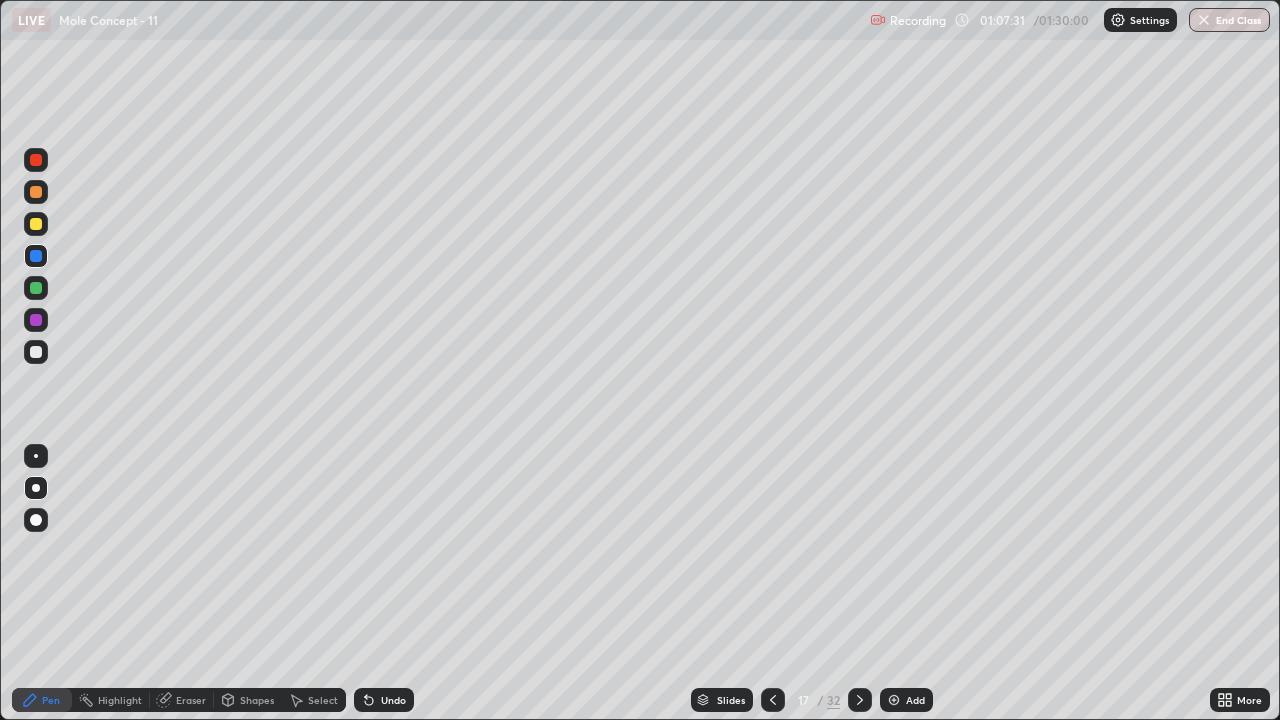 click 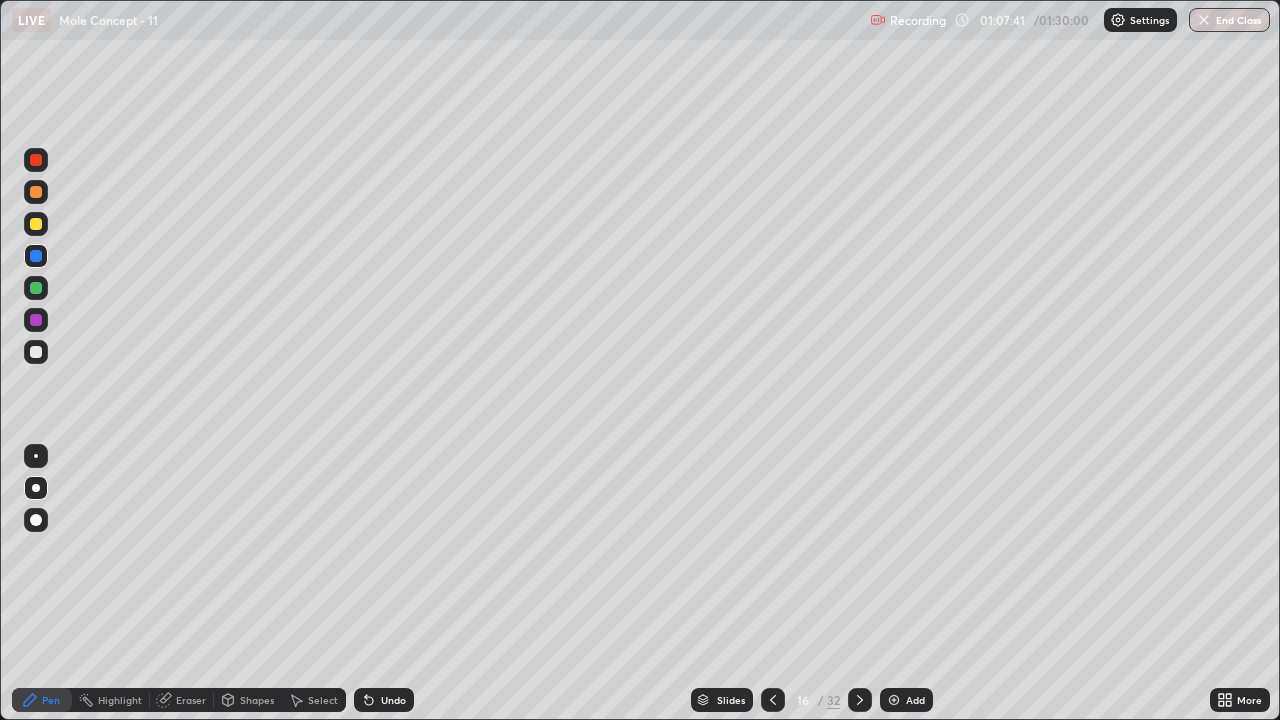click 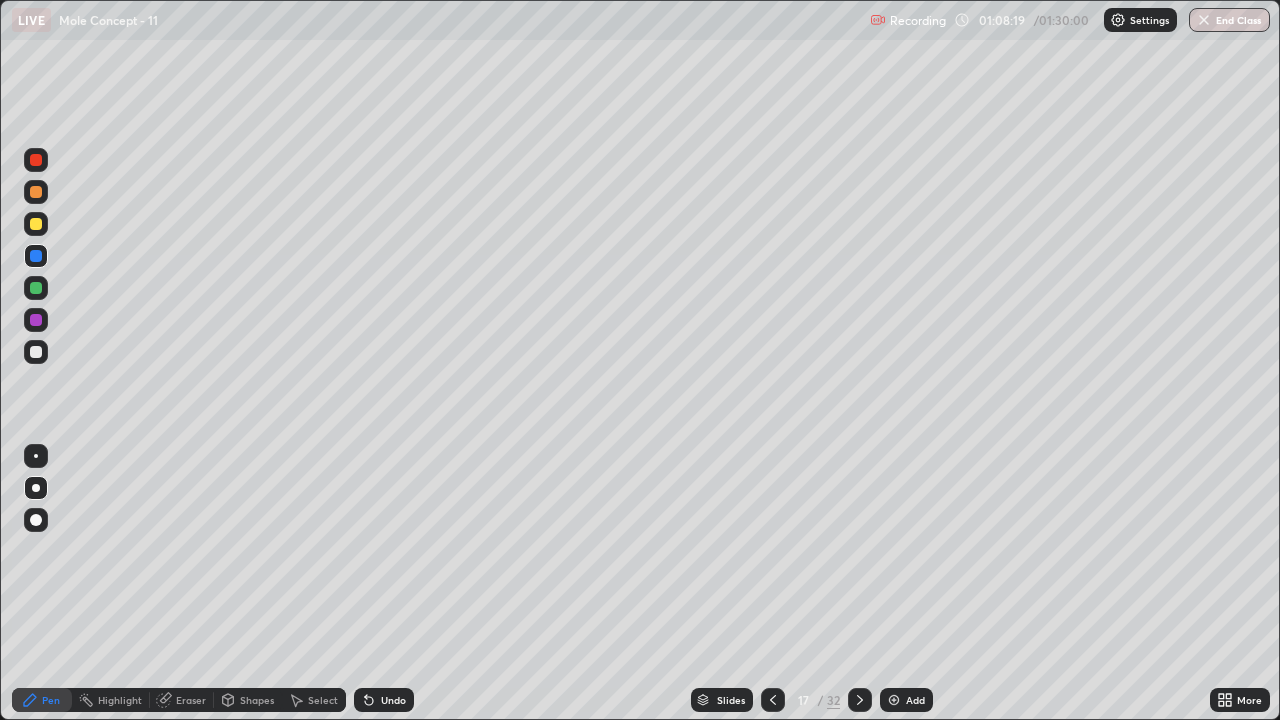 click at bounding box center (773, 700) 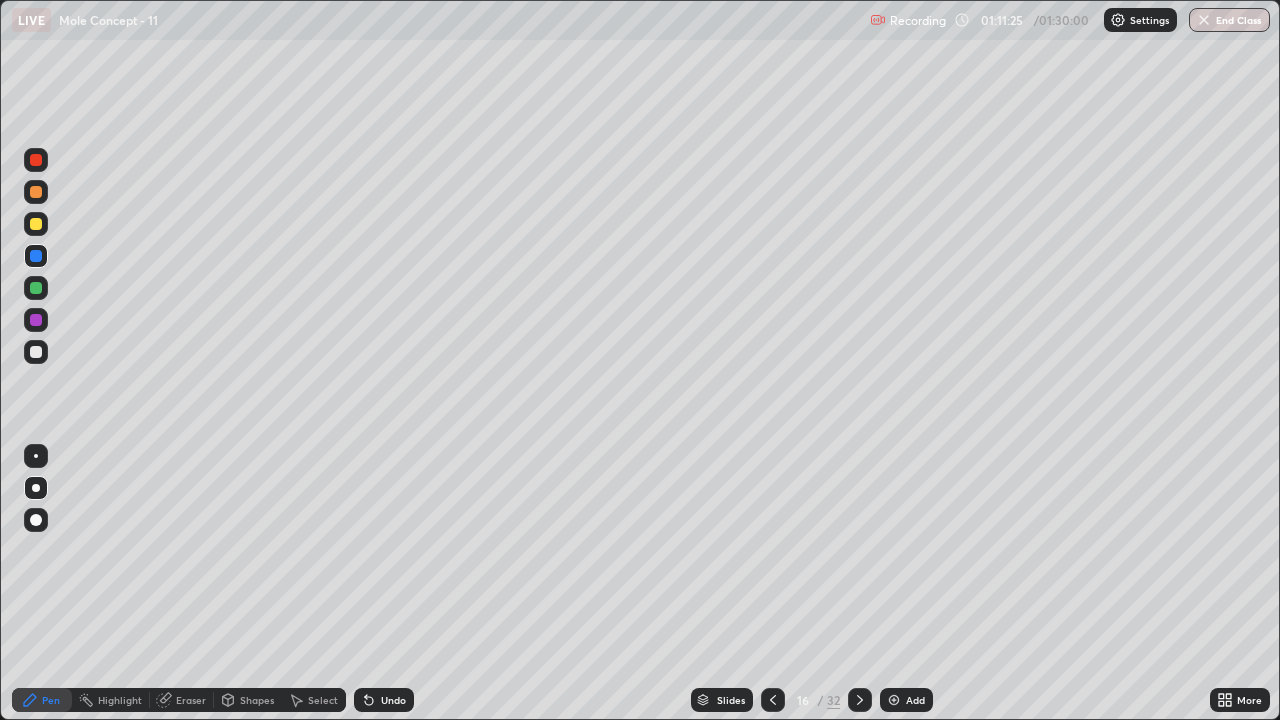 click 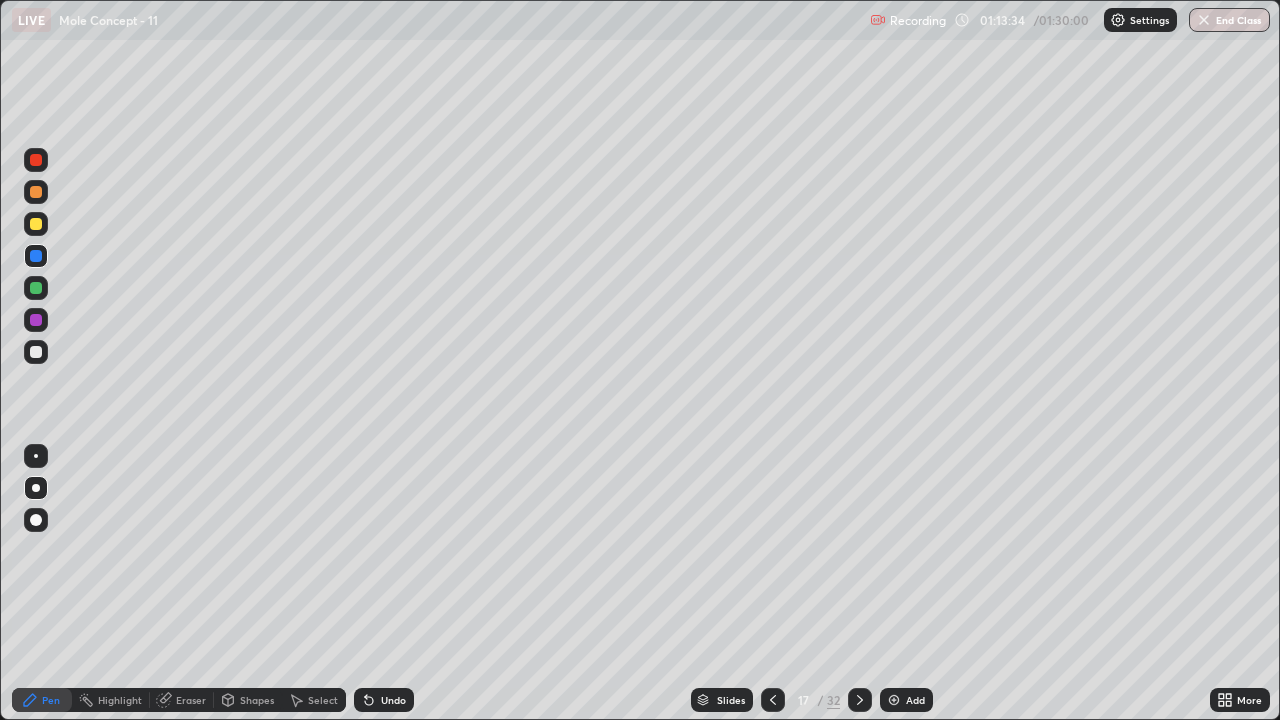 click 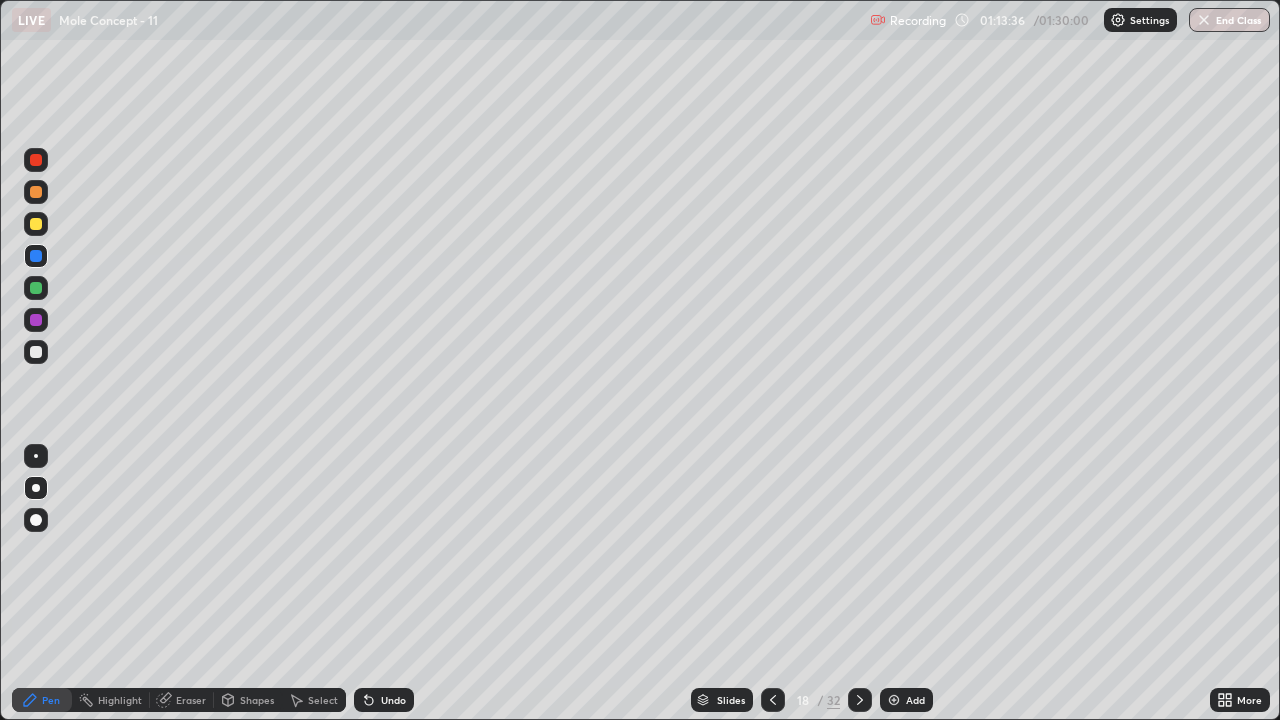 click at bounding box center [36, 352] 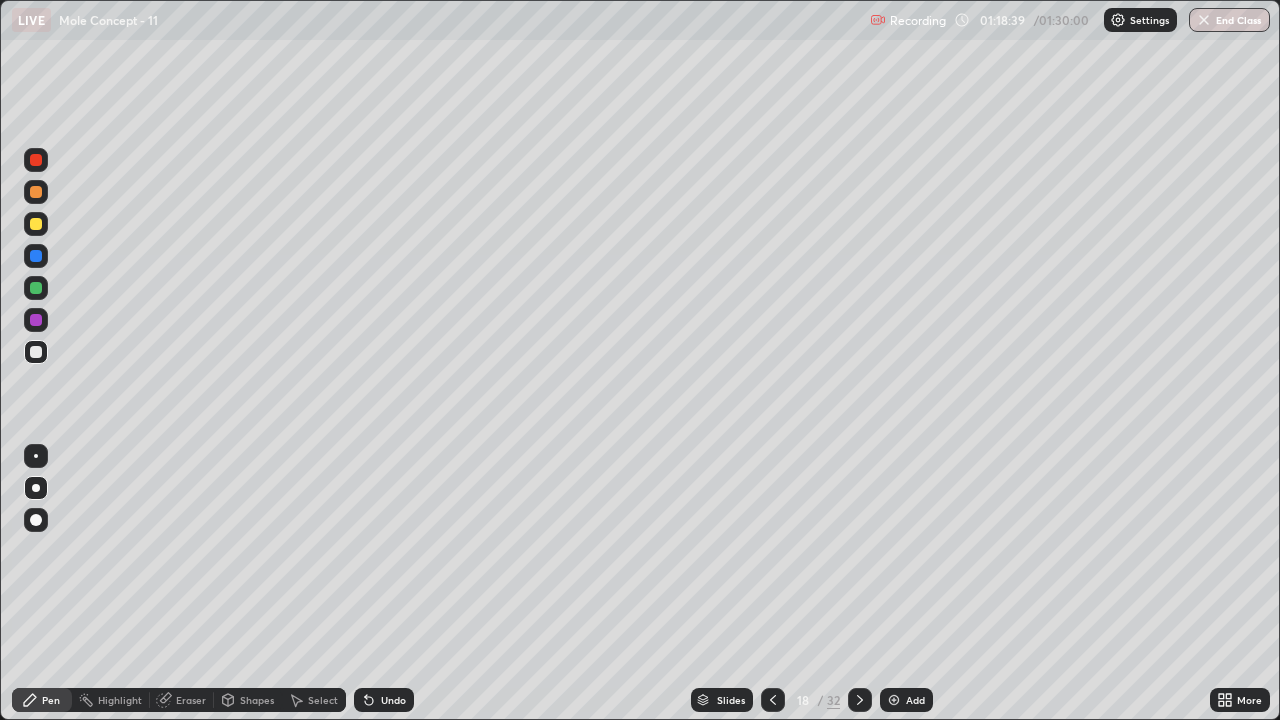 click 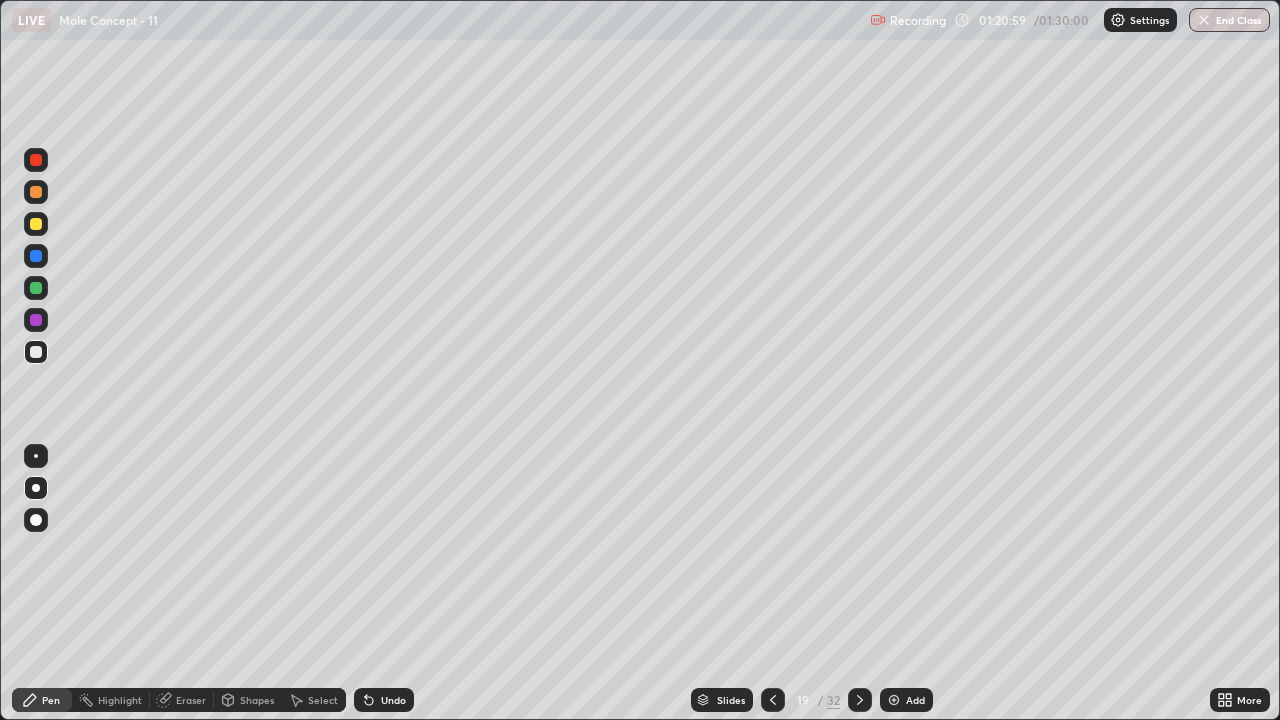 click 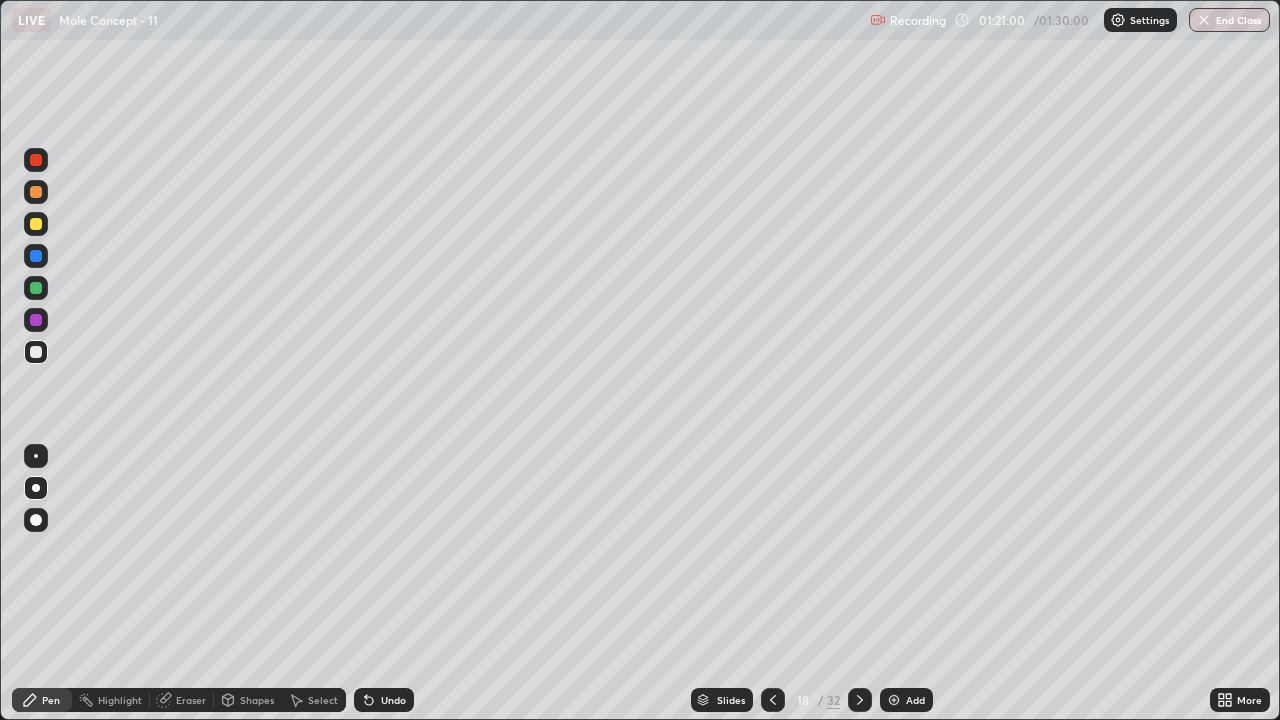 click 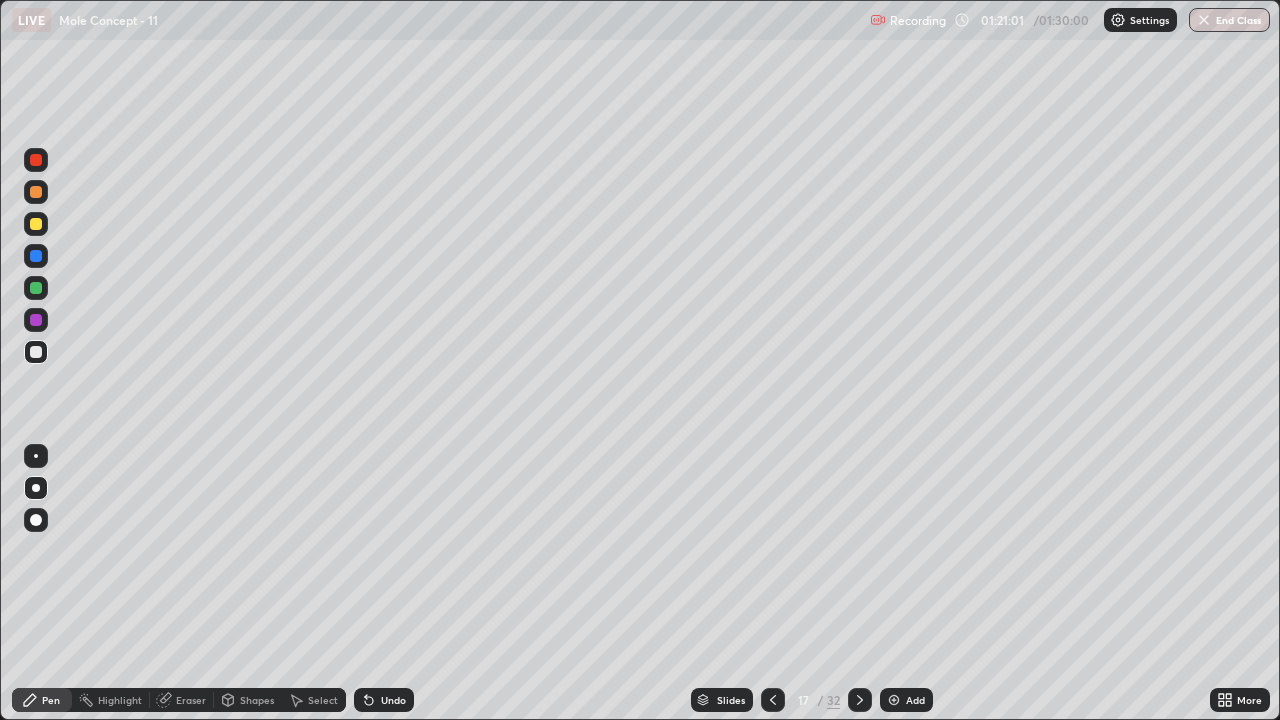click at bounding box center (773, 700) 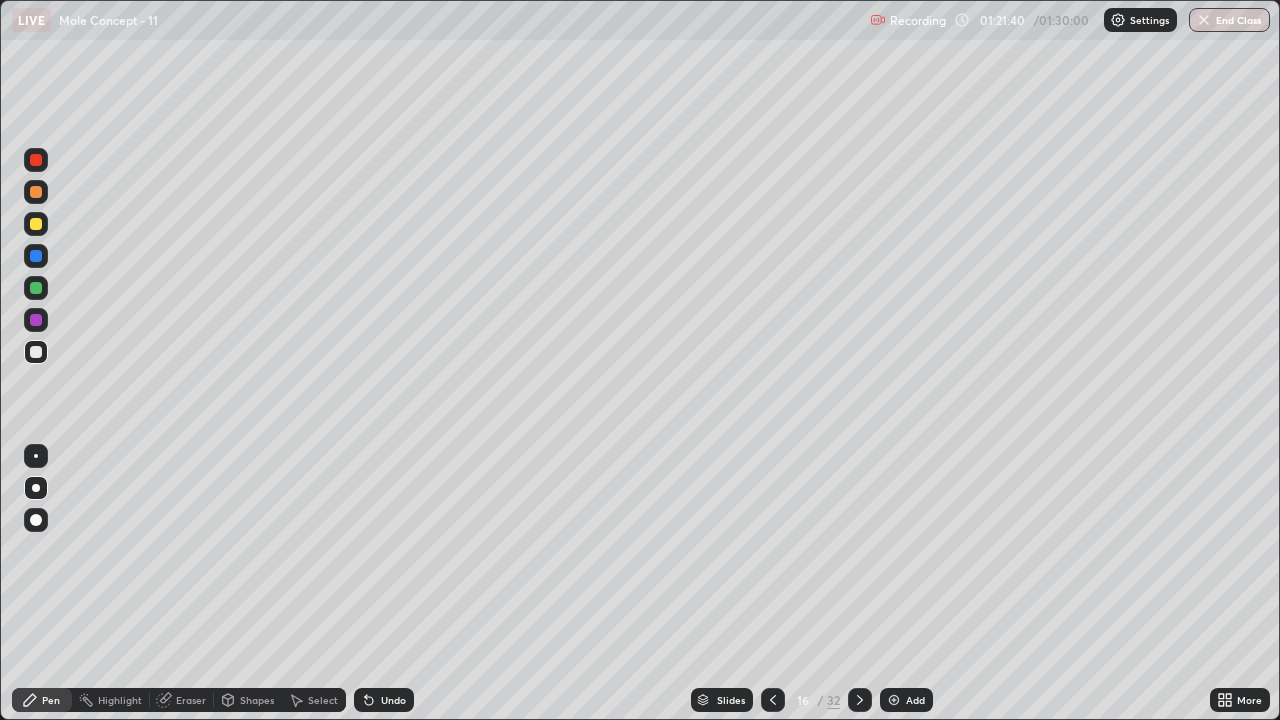 click 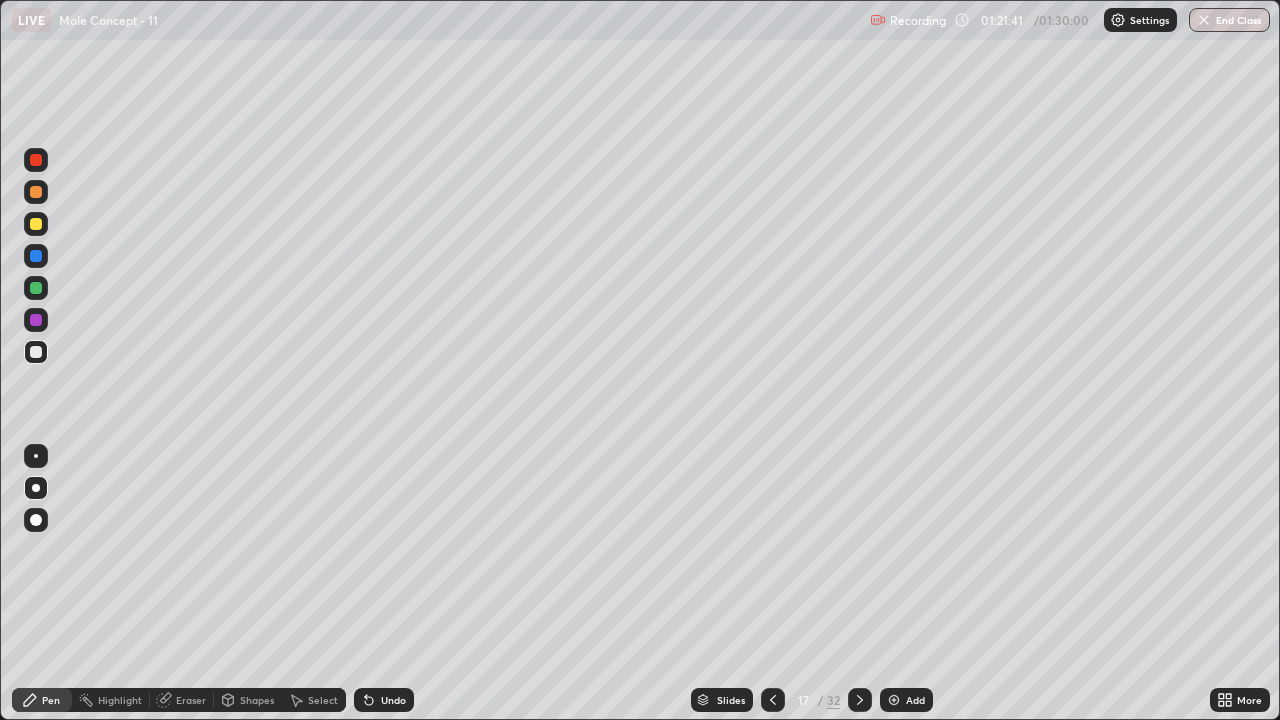 click at bounding box center [860, 700] 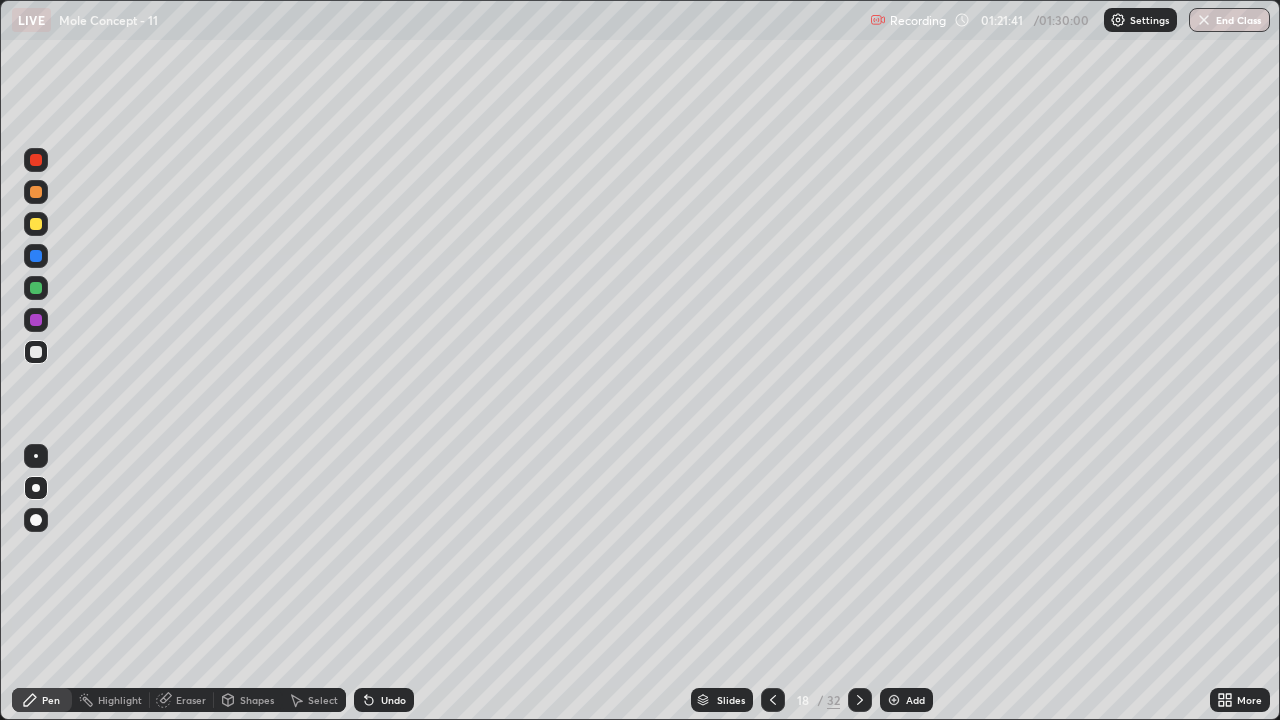 click 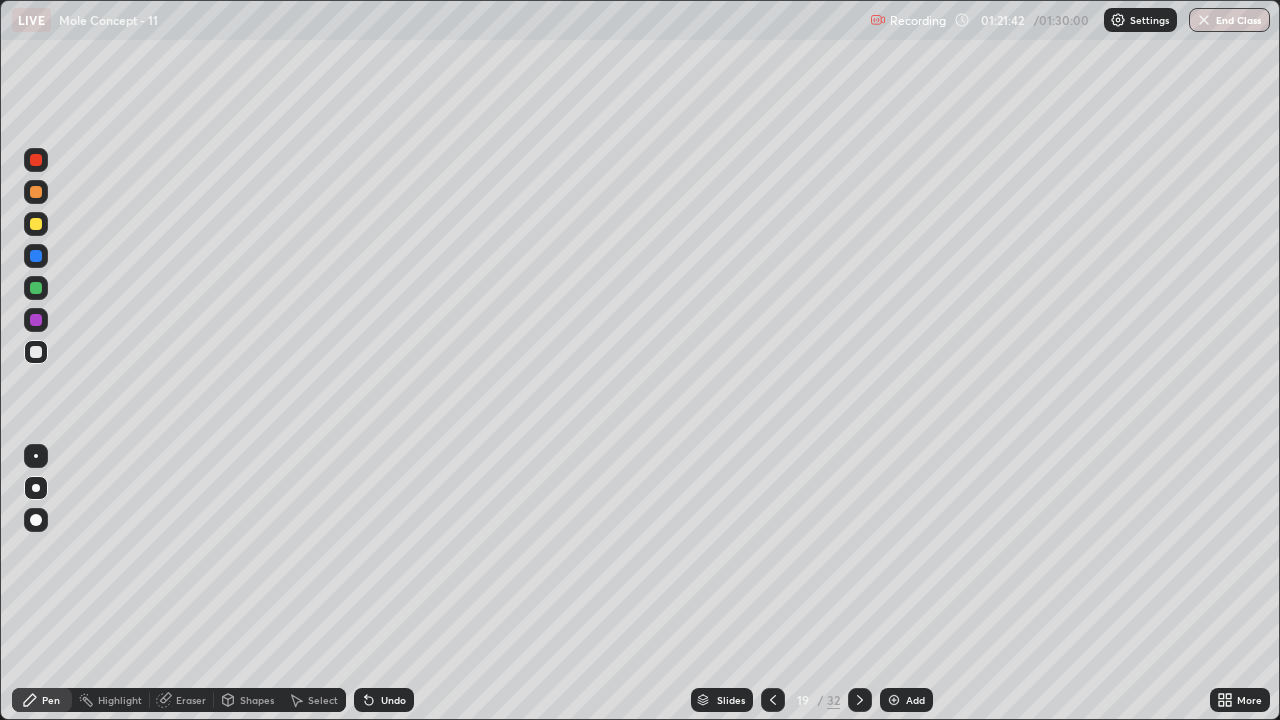 click 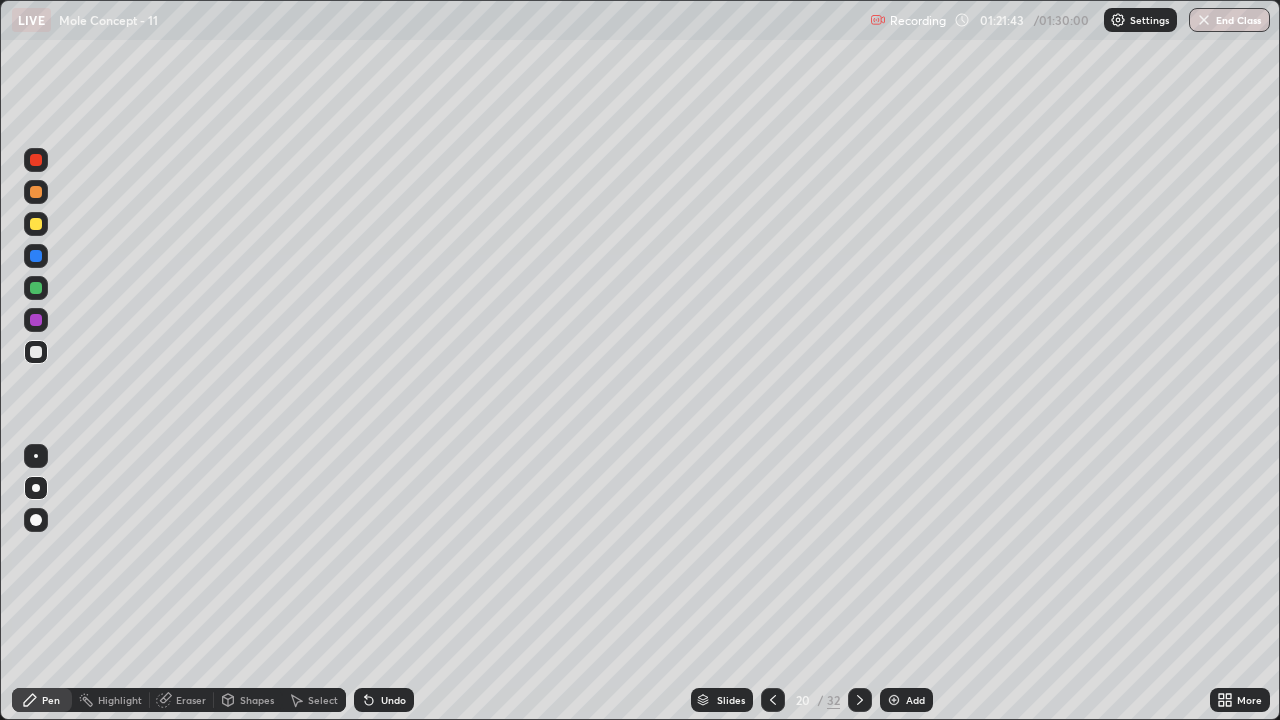 click 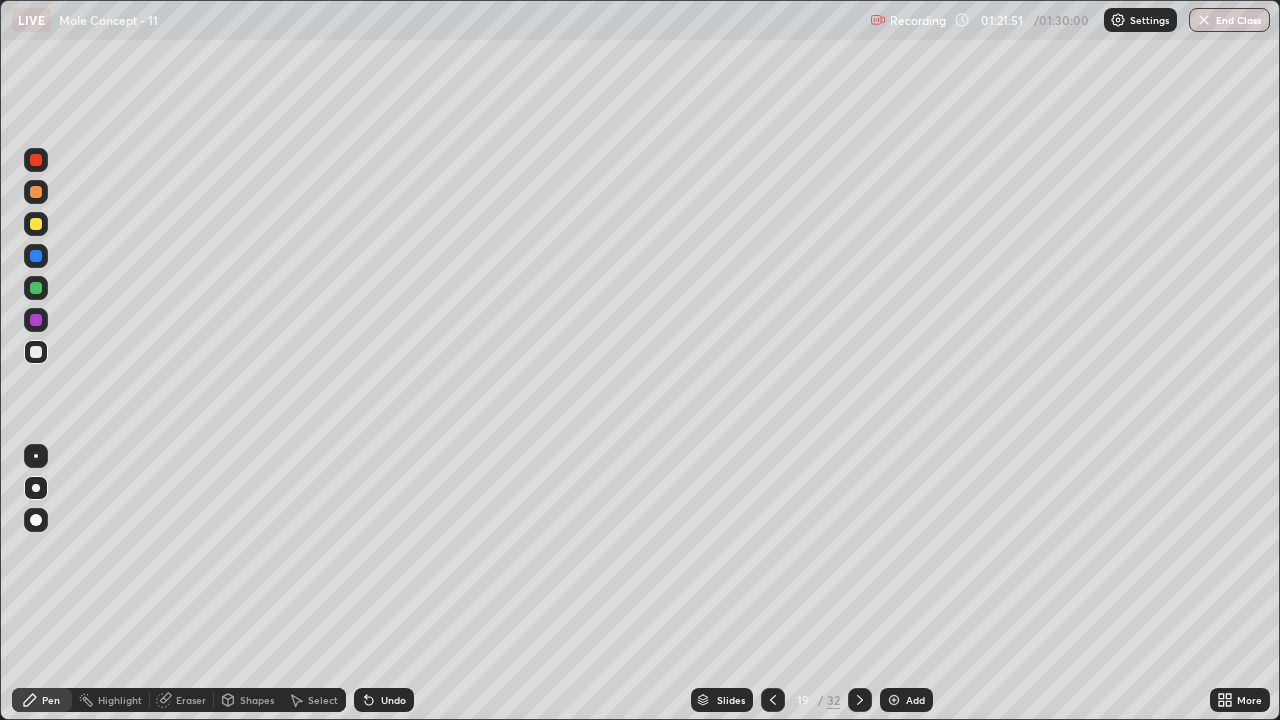 click 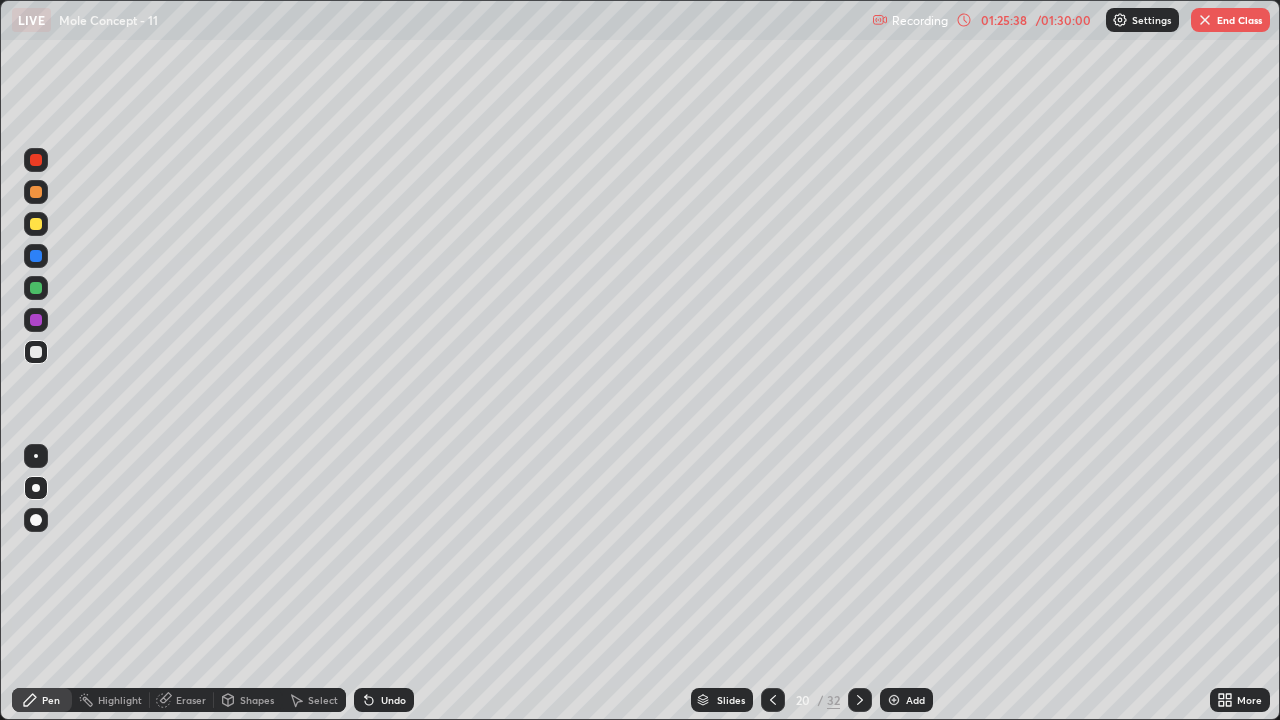 click 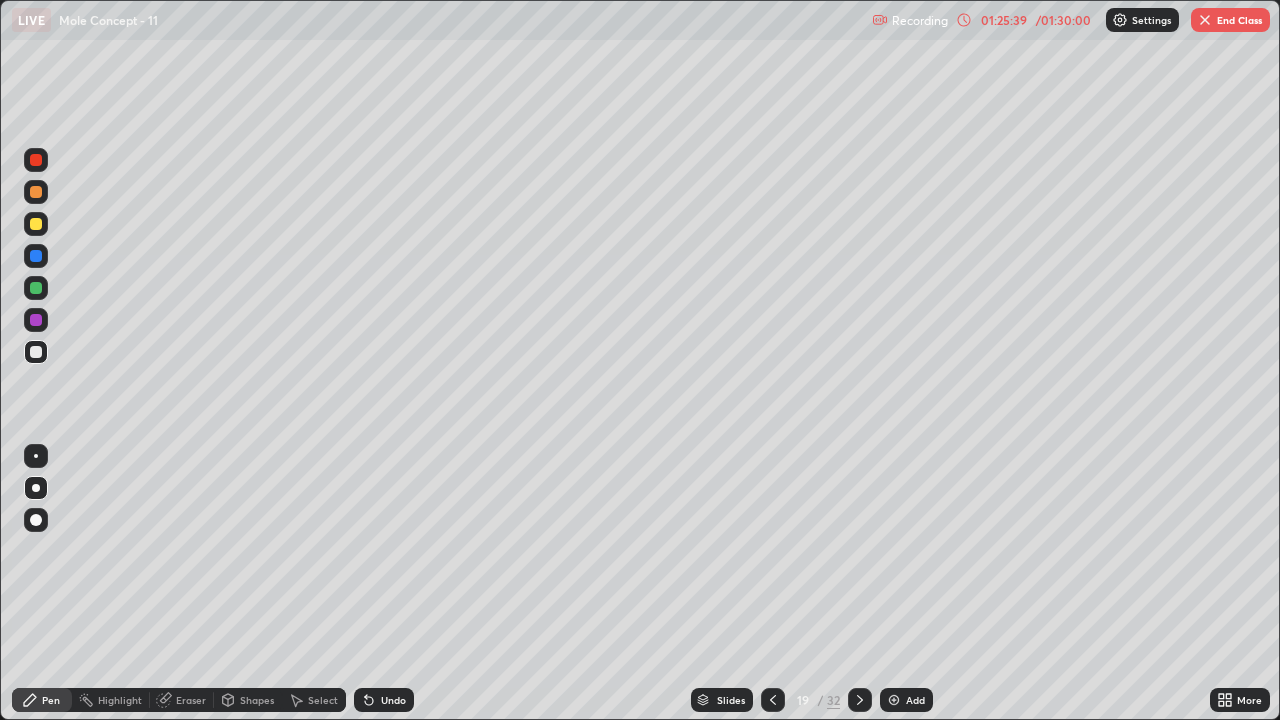 click 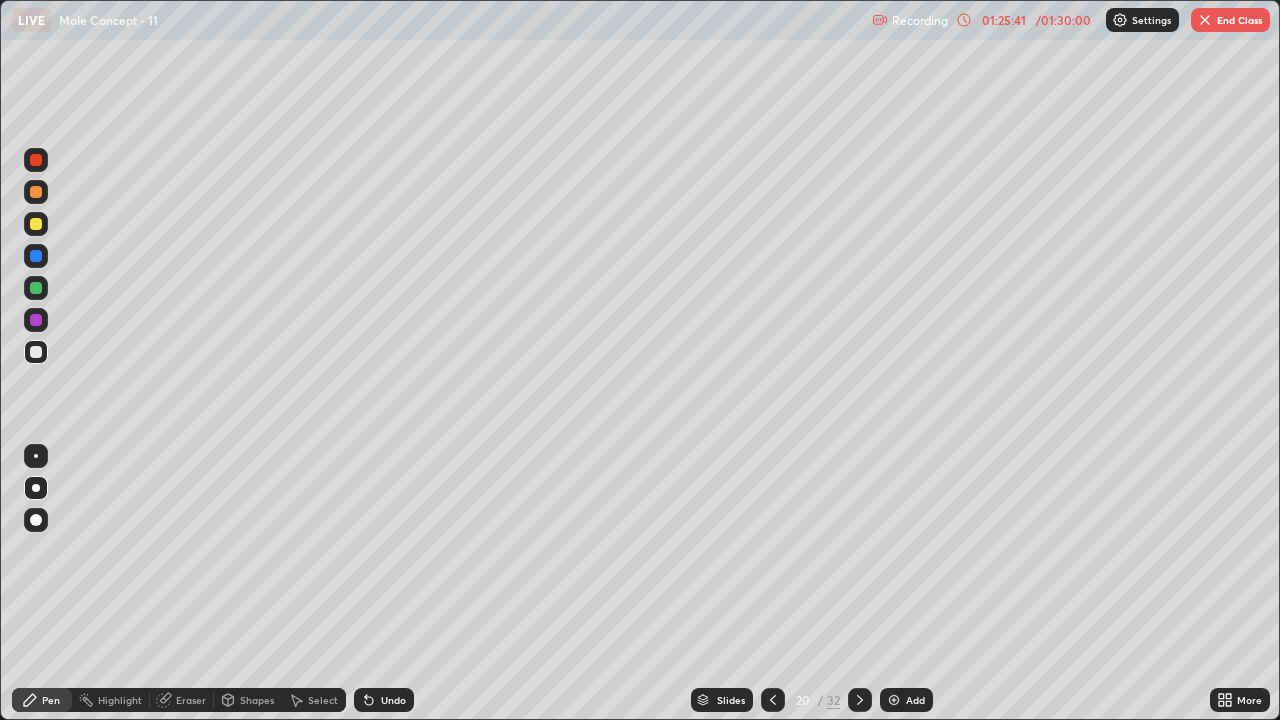 click 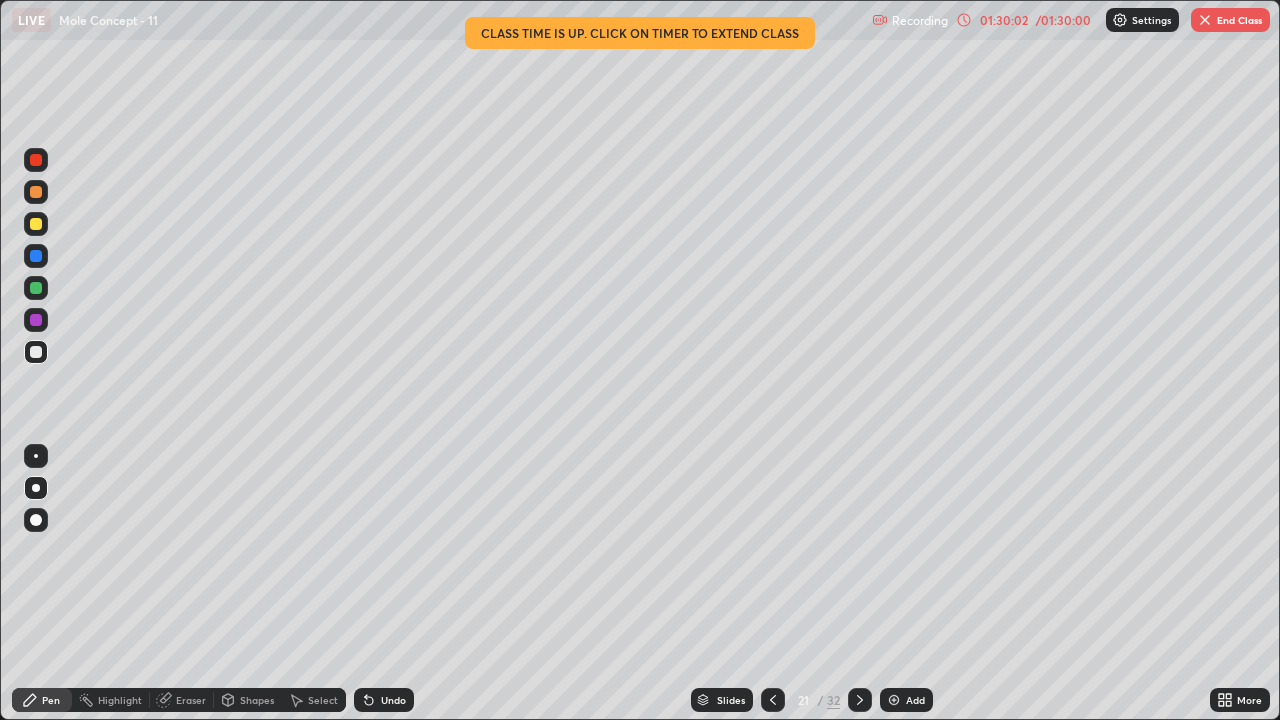click on "End Class" at bounding box center (1230, 20) 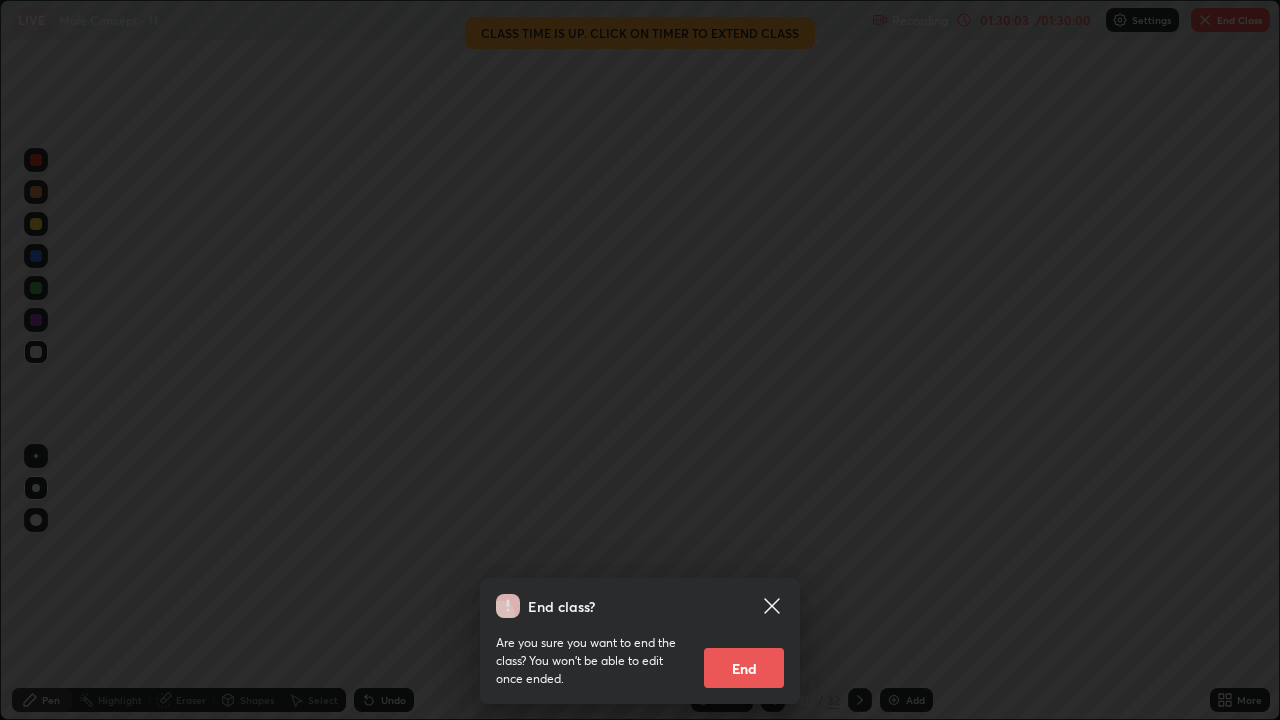 click on "End" at bounding box center [744, 668] 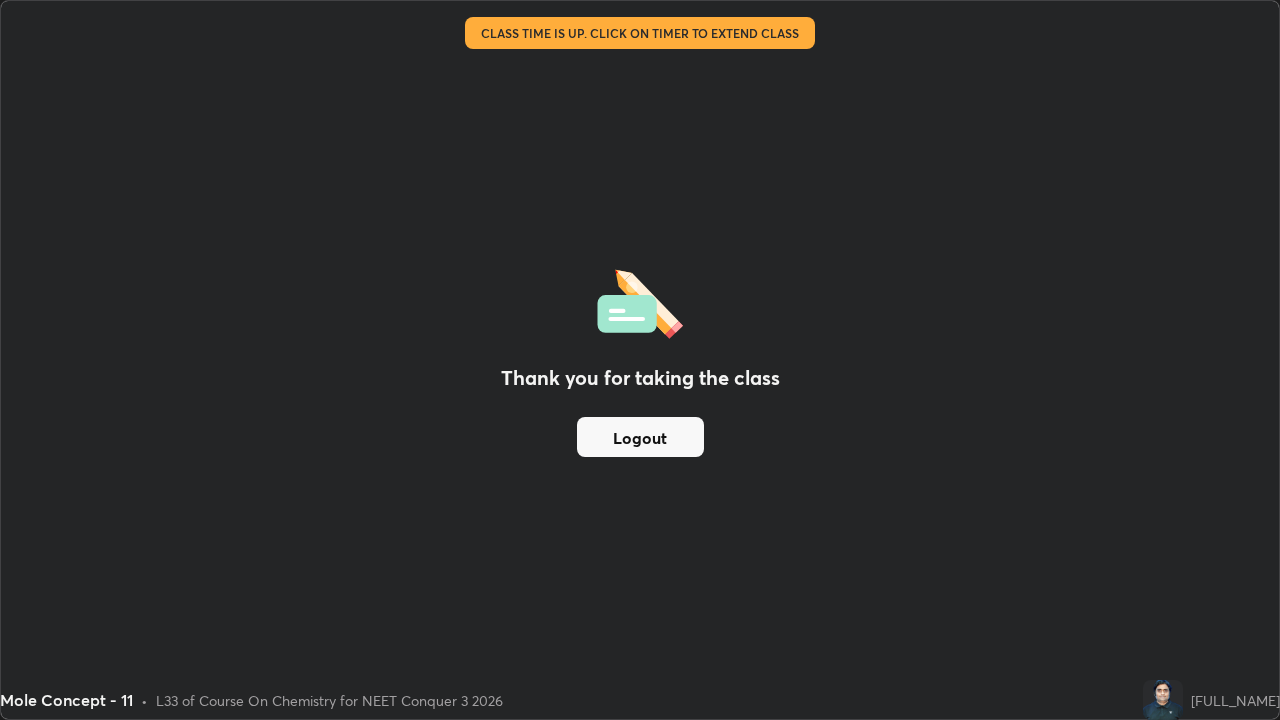 click on "Logout" at bounding box center (640, 437) 